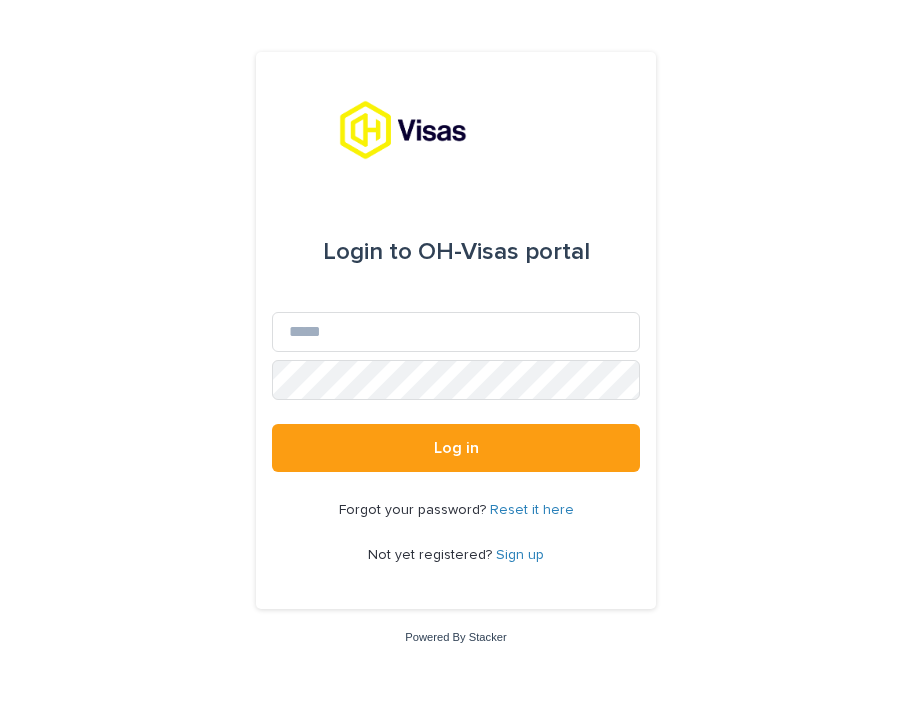 scroll, scrollTop: 0, scrollLeft: 0, axis: both 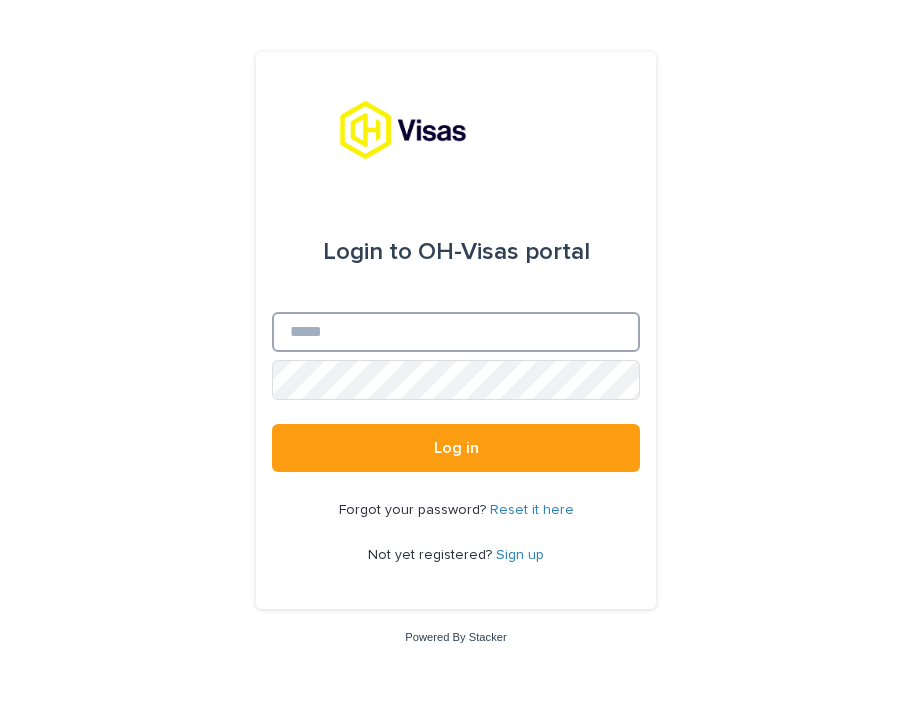 click on "Email" at bounding box center (456, 332) 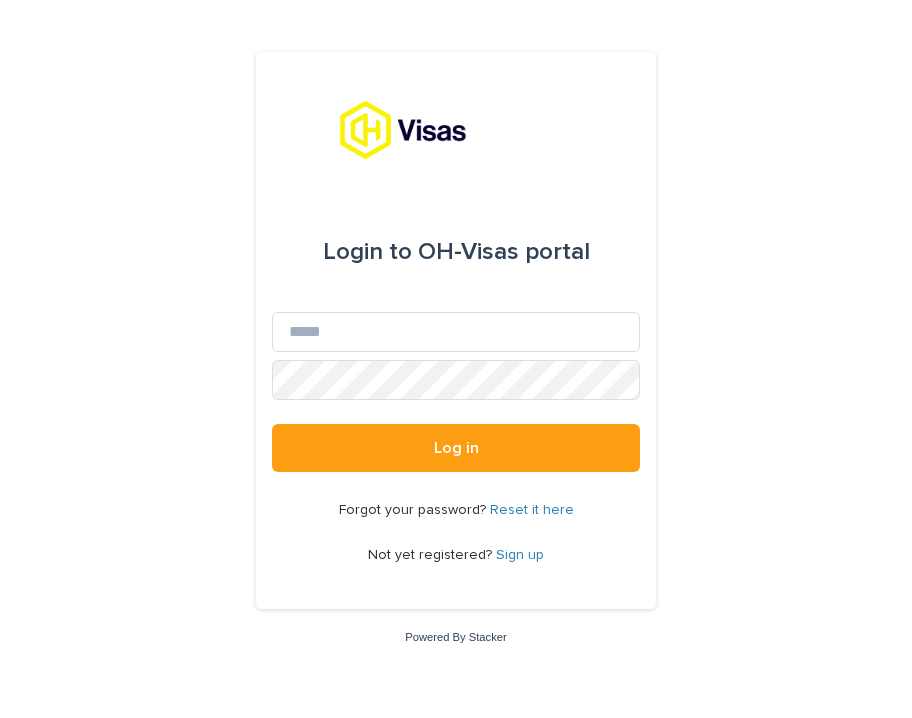 click on "Login to" at bounding box center [367, 252] 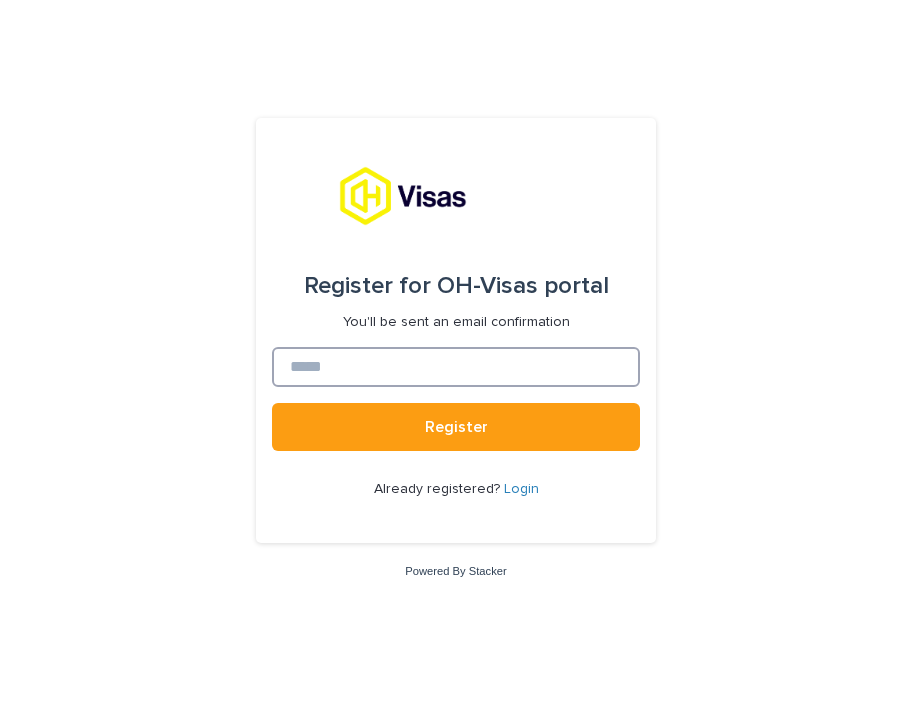 click at bounding box center [456, 367] 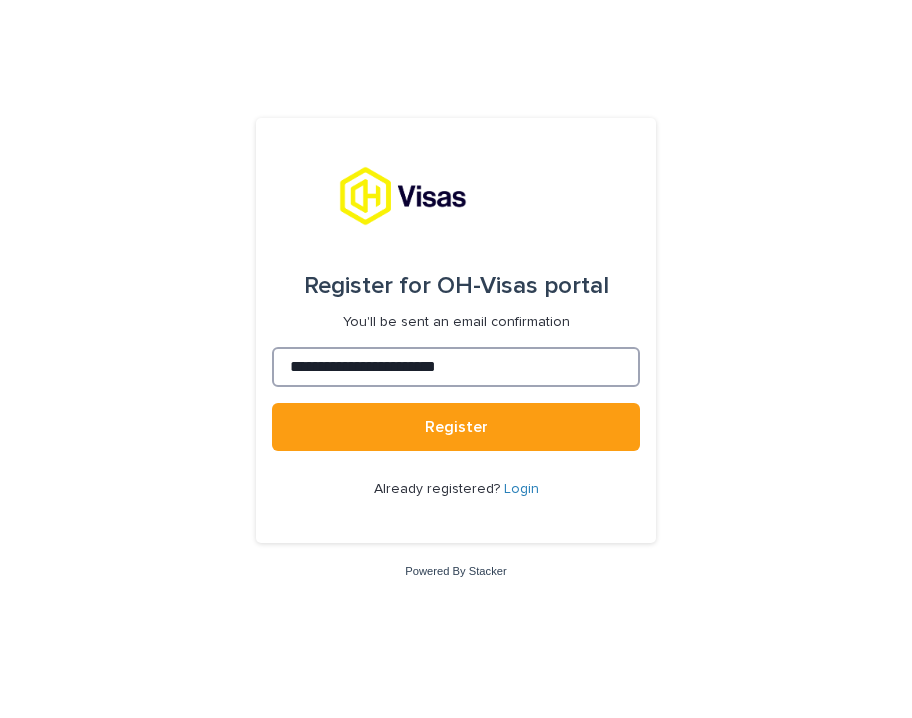 type on "**********" 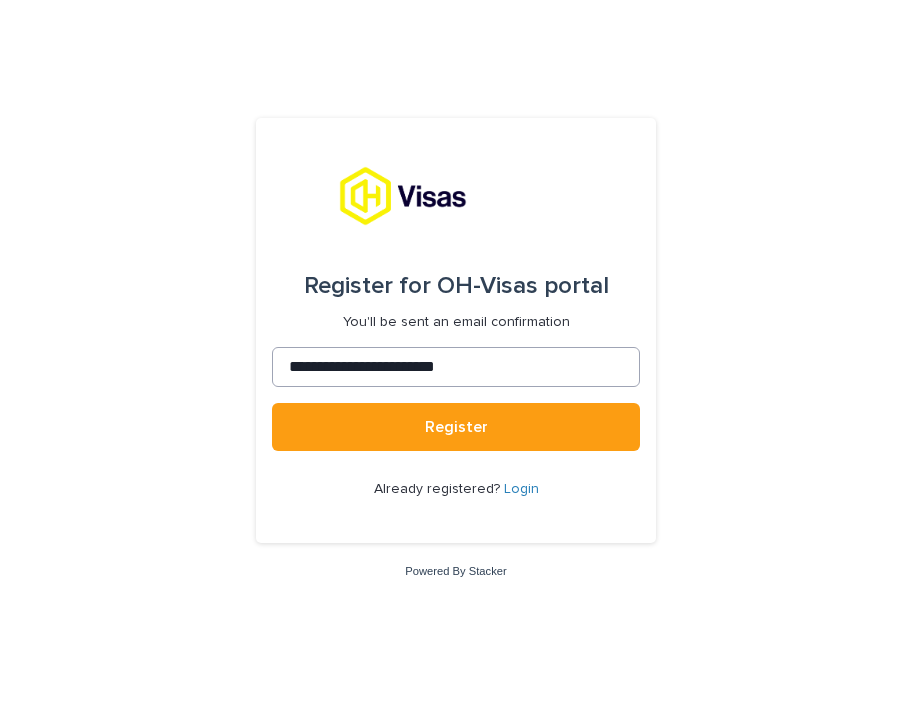 click on "Register" at bounding box center (456, 427) 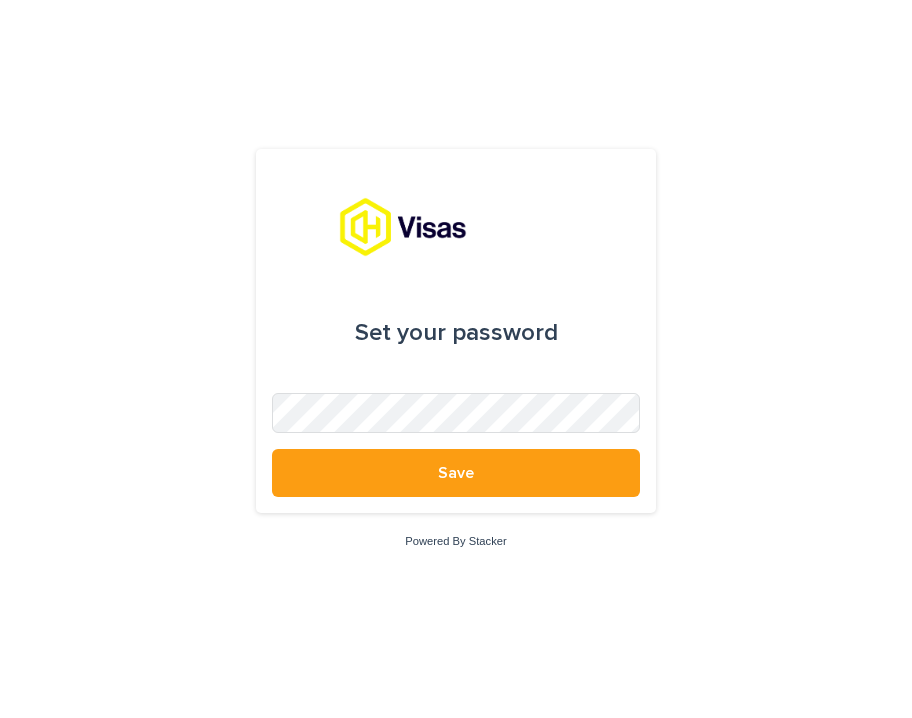 scroll, scrollTop: 0, scrollLeft: 0, axis: both 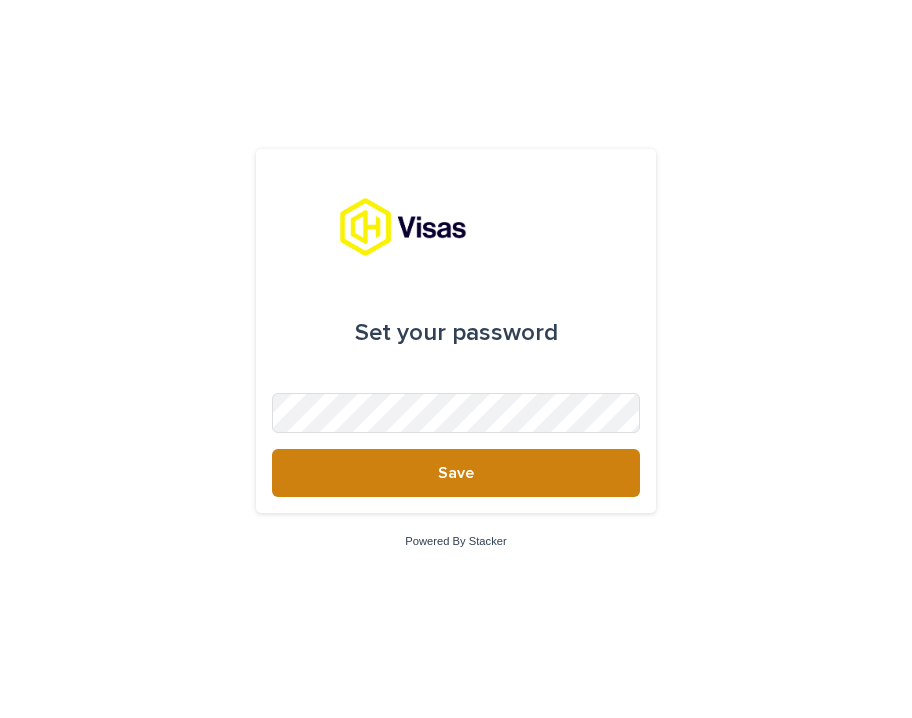 click on "Save" at bounding box center [456, 473] 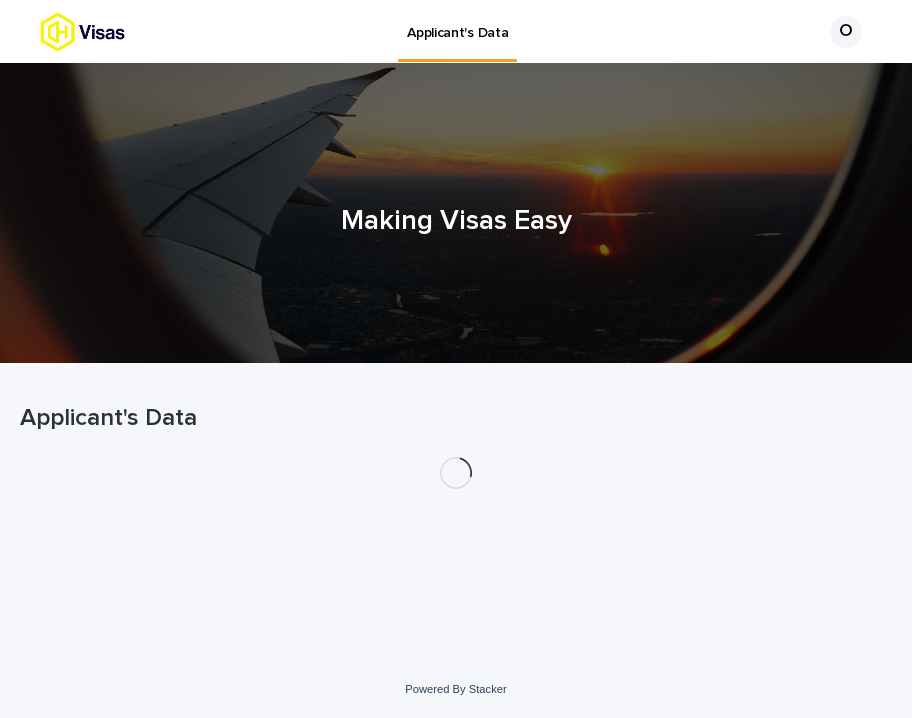 scroll, scrollTop: 0, scrollLeft: 0, axis: both 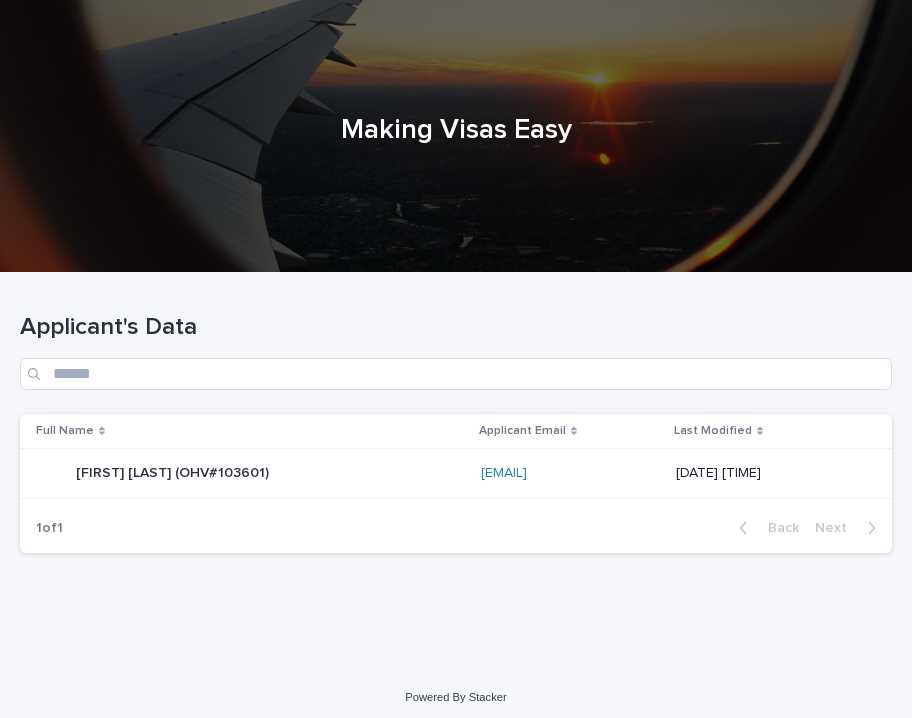 click on "[FIRST]  [LAST] (OHV#103601)" at bounding box center (174, 471) 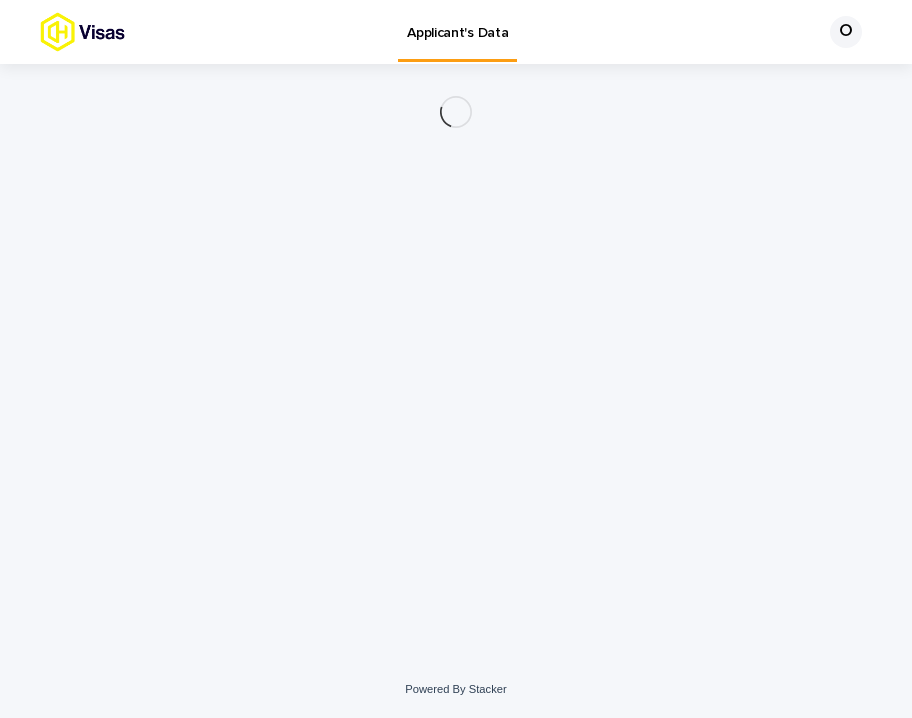 scroll, scrollTop: 0, scrollLeft: 0, axis: both 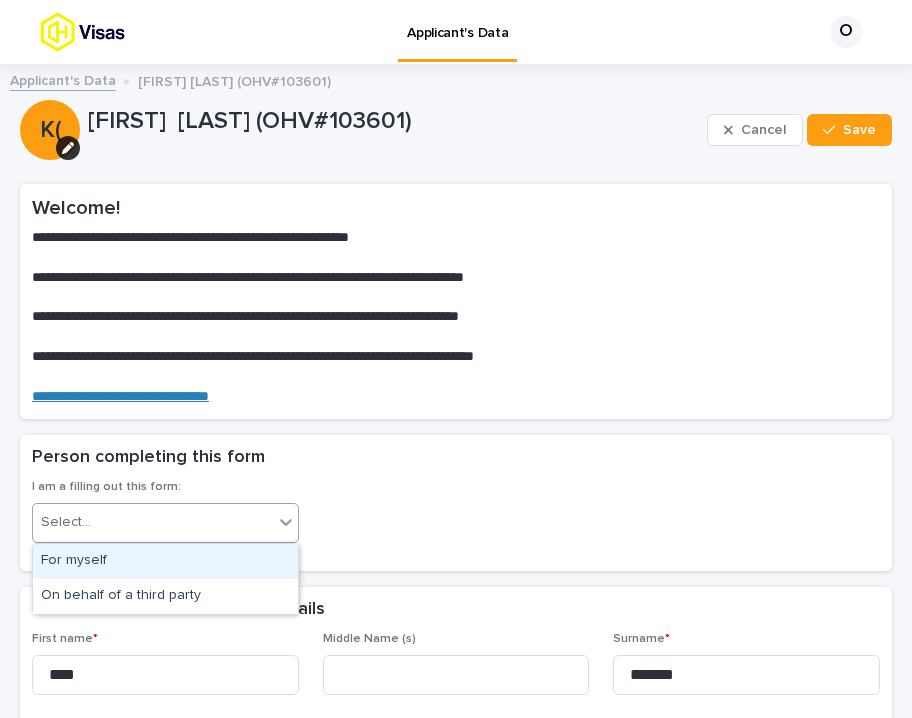 click on "Select..." at bounding box center (153, 522) 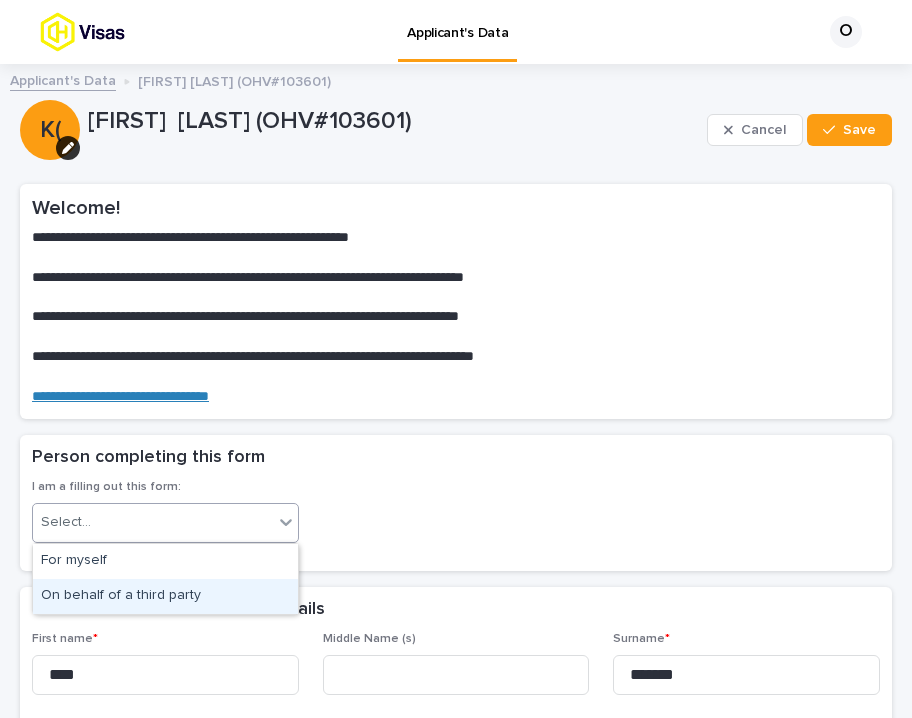 click on "On behalf of a third party" at bounding box center (165, 596) 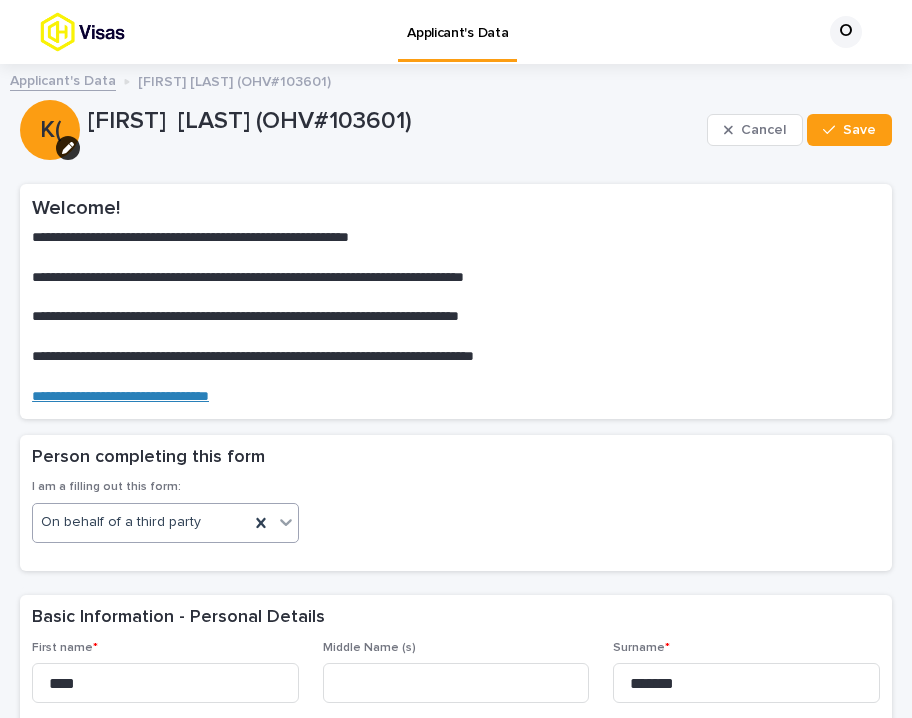 scroll, scrollTop: 210, scrollLeft: 0, axis: vertical 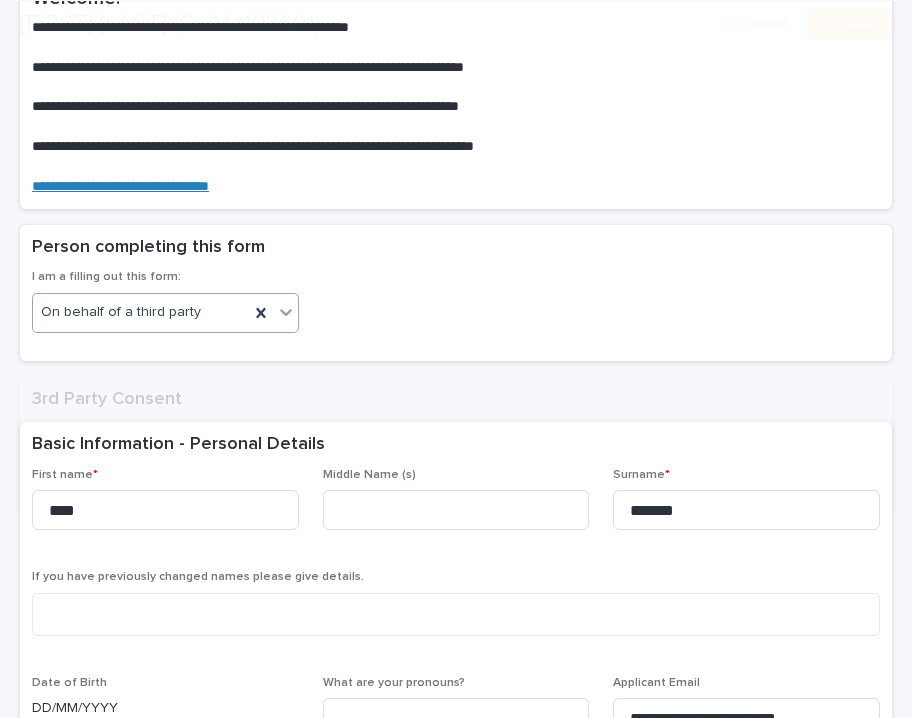 click on "Select..." at bounding box center [205, 464] 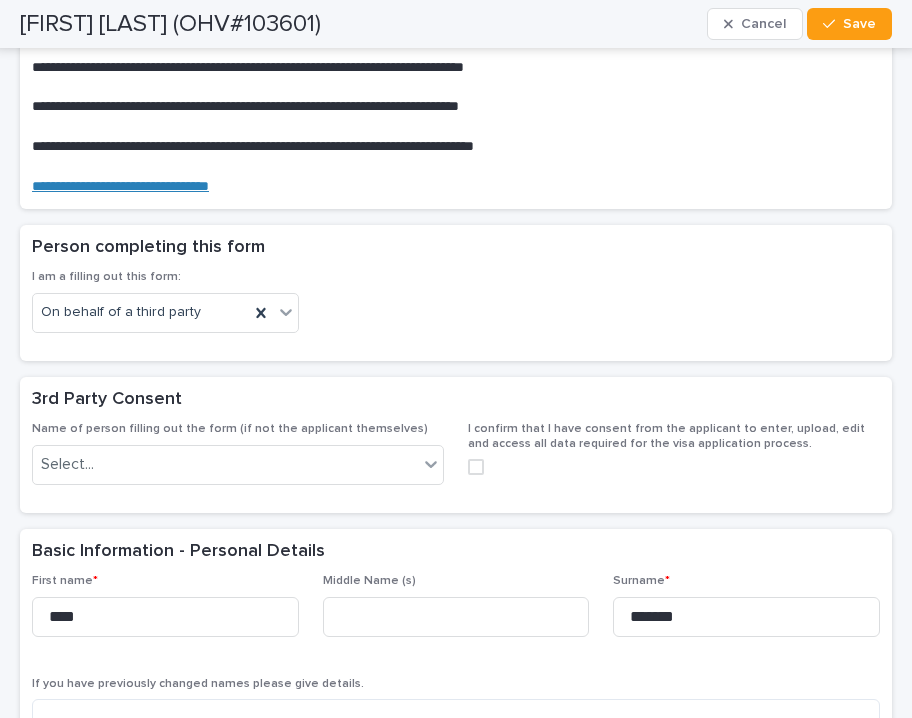 click on "I am a filling out this form: On behalf of a third party" at bounding box center (456, 309) 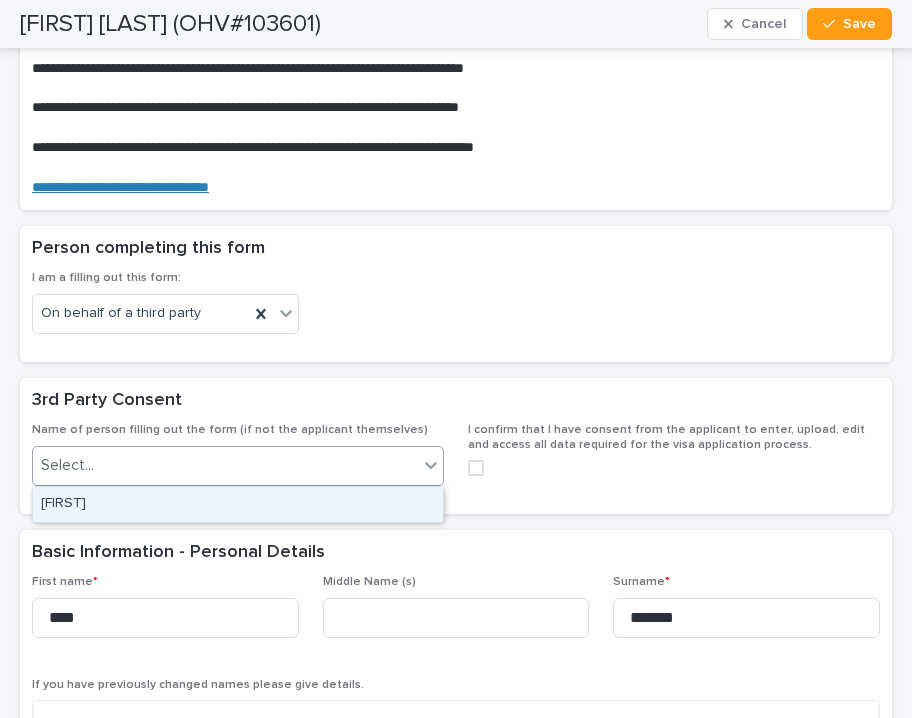click on "Select..." at bounding box center (225, 465) 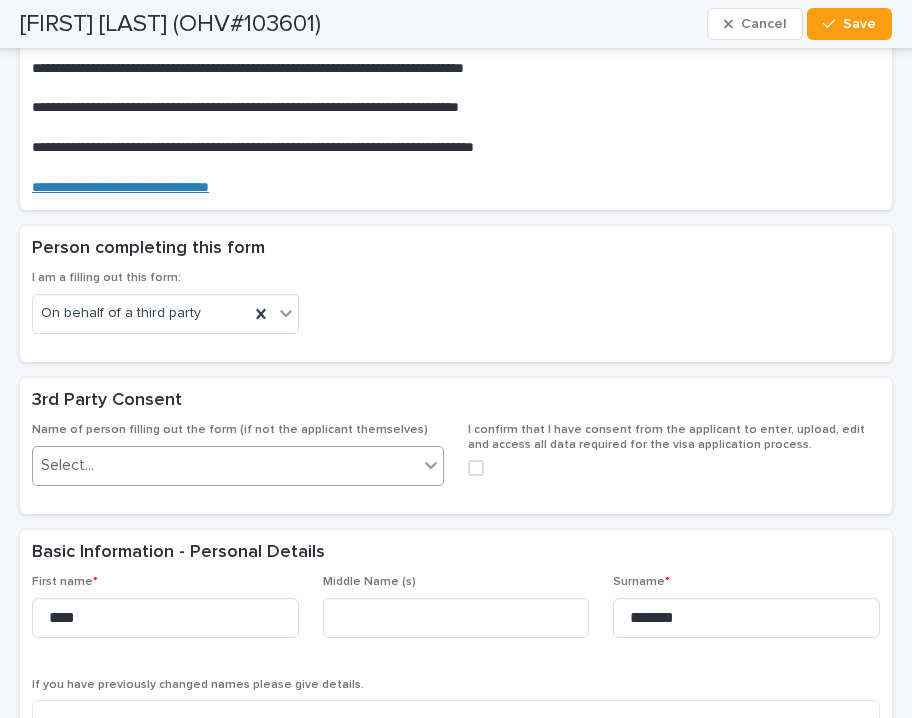 click on "Select..." at bounding box center [225, 465] 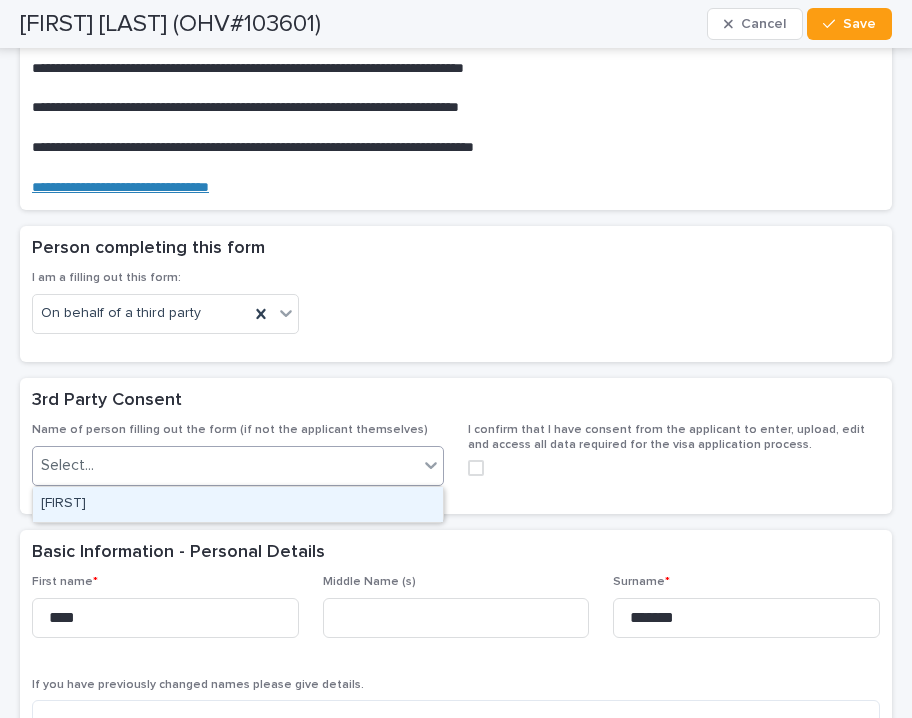 click on "[FIRST]" at bounding box center [238, 504] 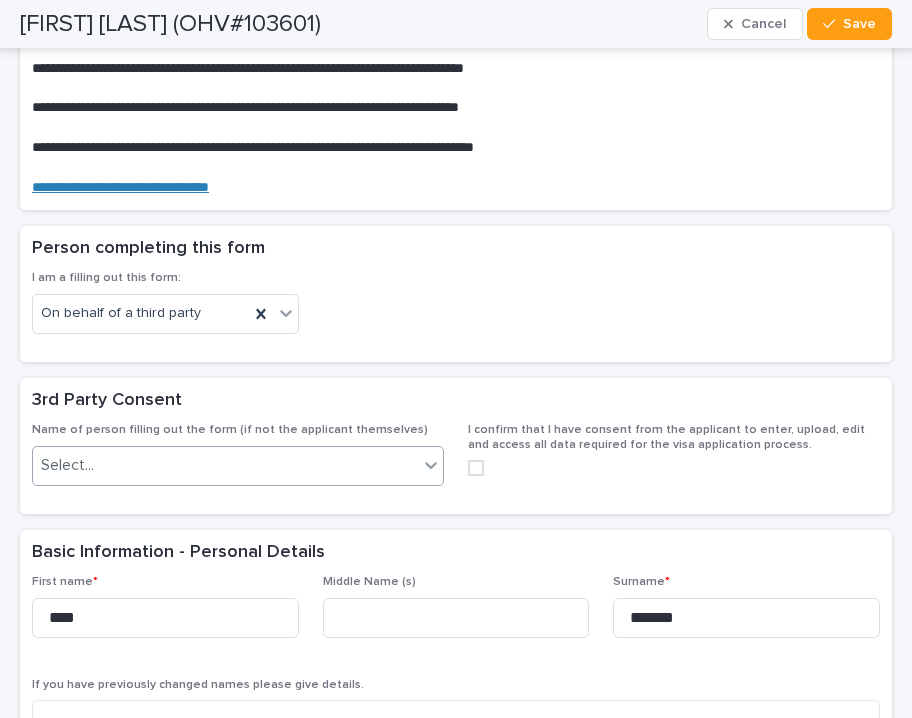 click on "Select..." at bounding box center [225, 465] 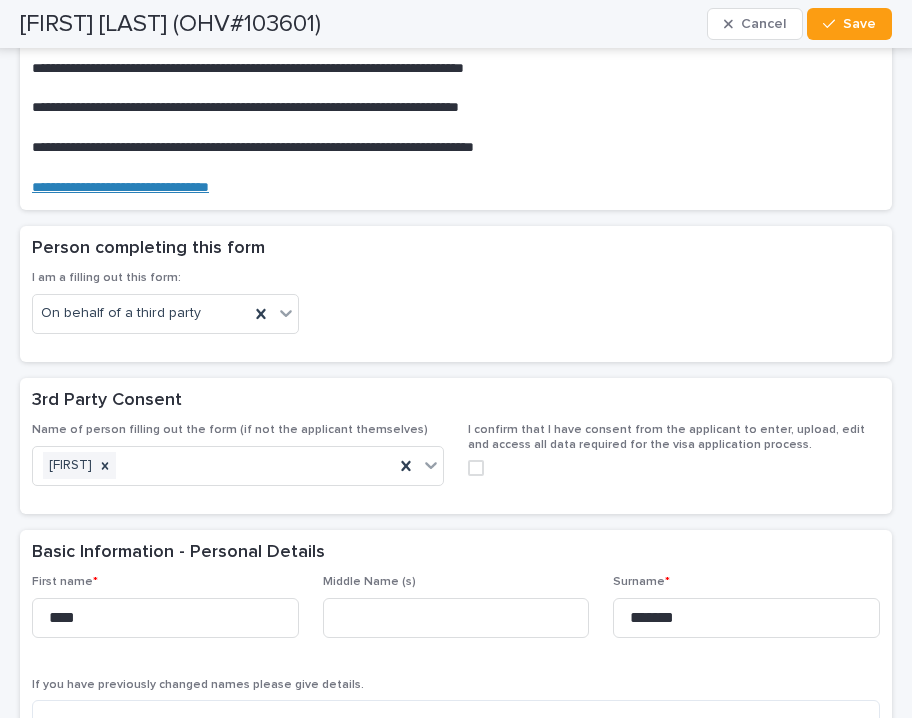 click on "3rd Party Consent" at bounding box center (456, 401) 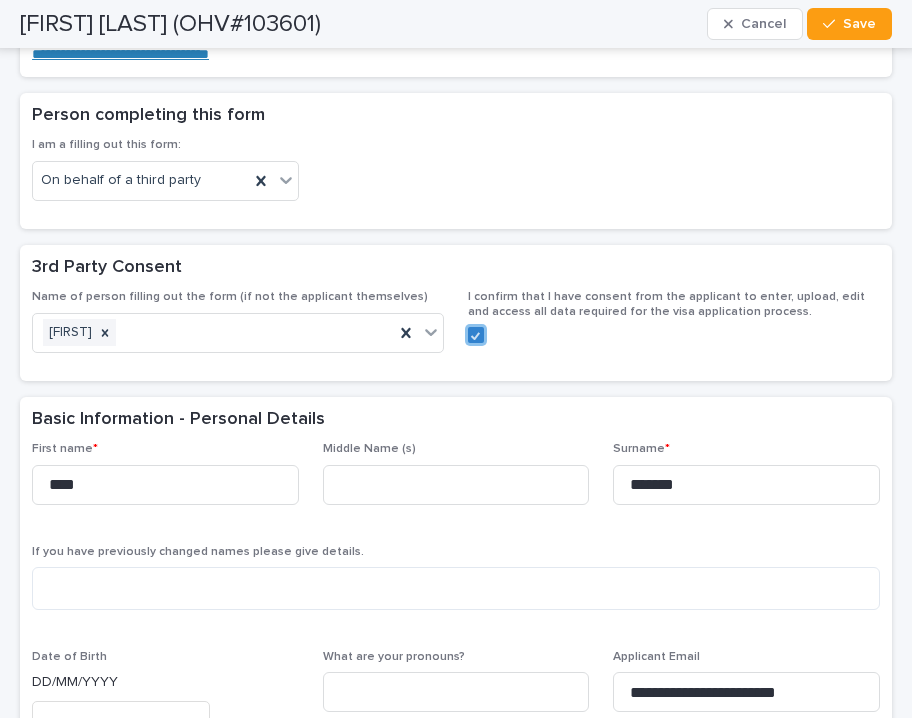 scroll, scrollTop: 353, scrollLeft: 0, axis: vertical 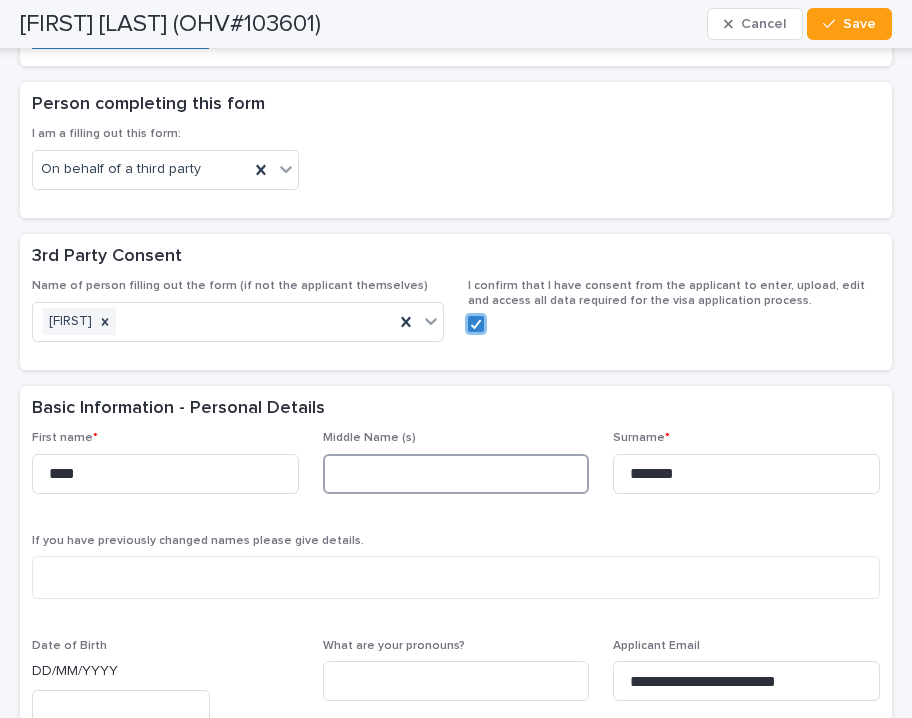 click at bounding box center (456, 474) 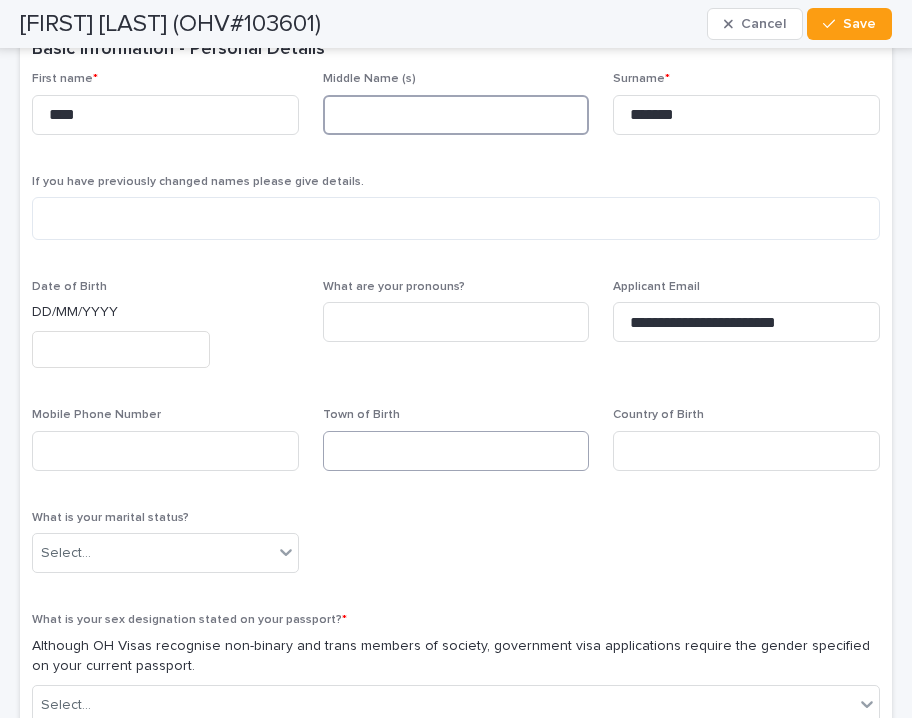 scroll, scrollTop: 746, scrollLeft: 0, axis: vertical 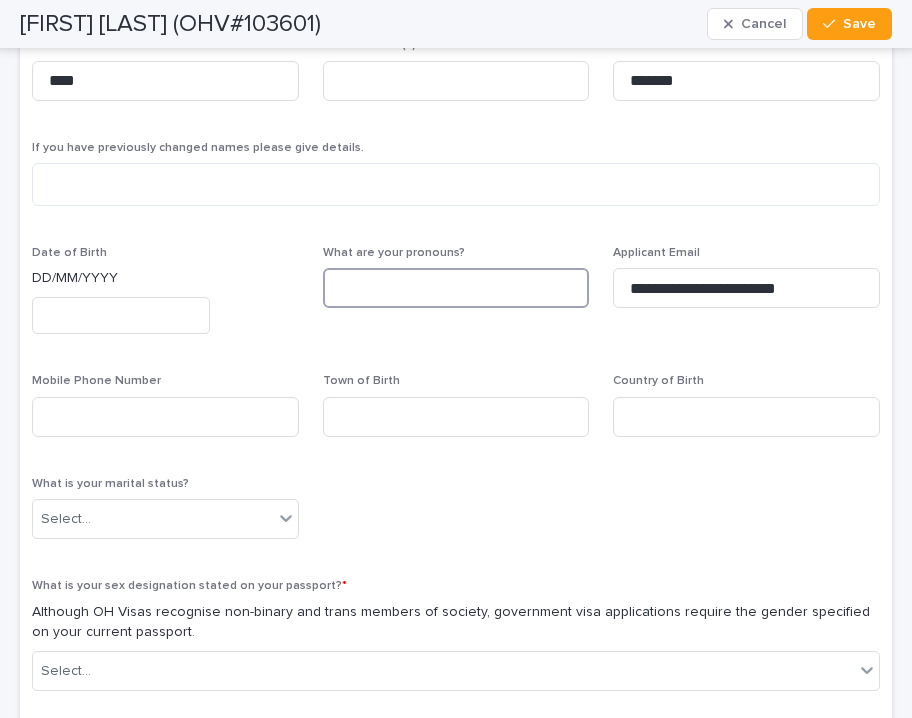 click at bounding box center (456, 288) 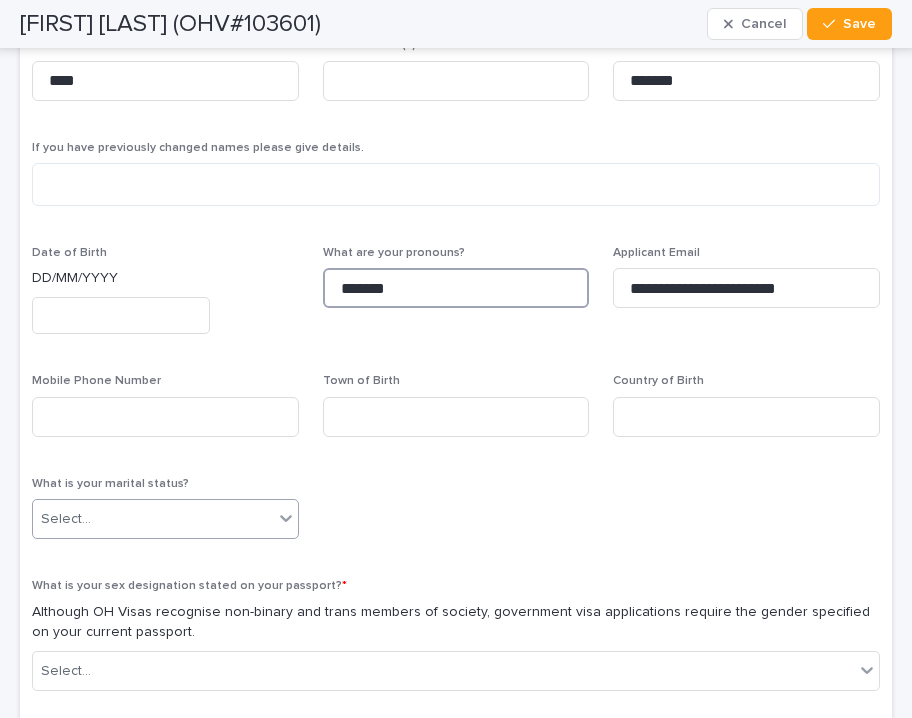 type on "*******" 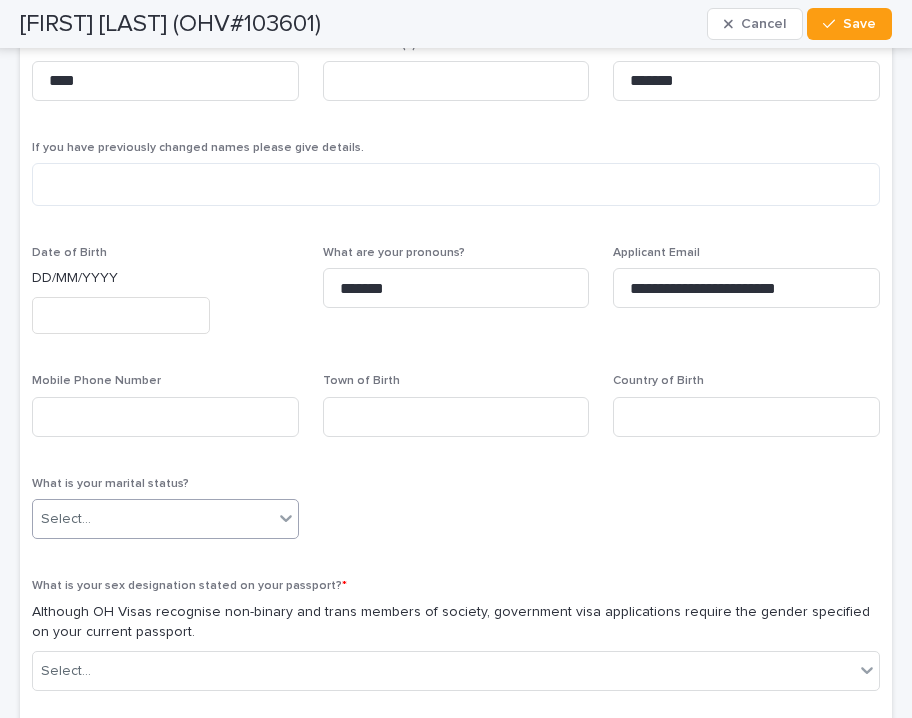 click on "Select..." at bounding box center [153, 519] 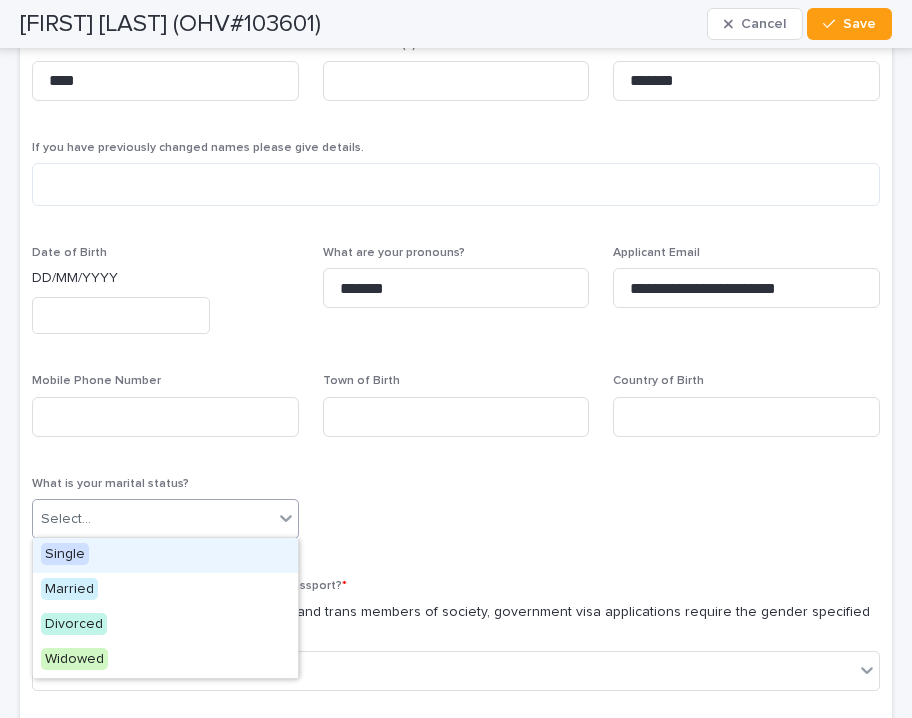 click on "Single" at bounding box center [165, 555] 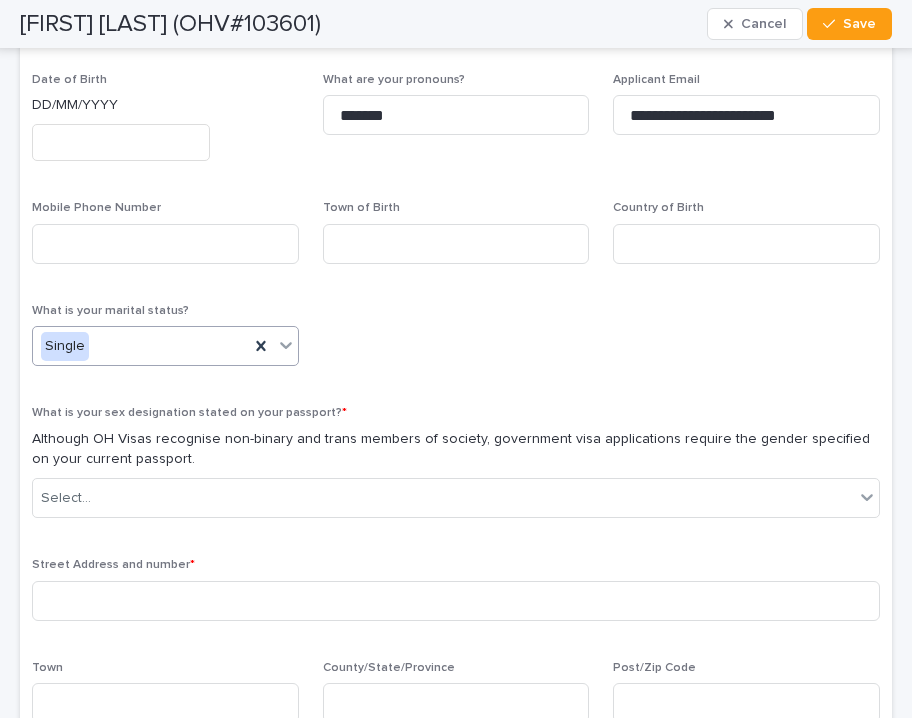 scroll, scrollTop: 917, scrollLeft: 0, axis: vertical 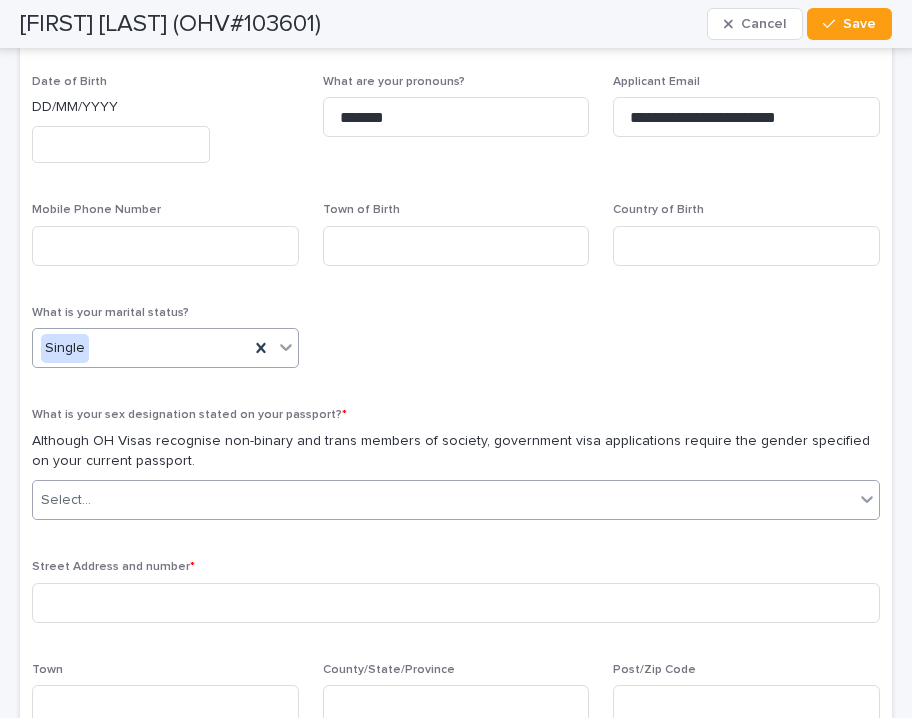 click on "Select..." at bounding box center (443, 500) 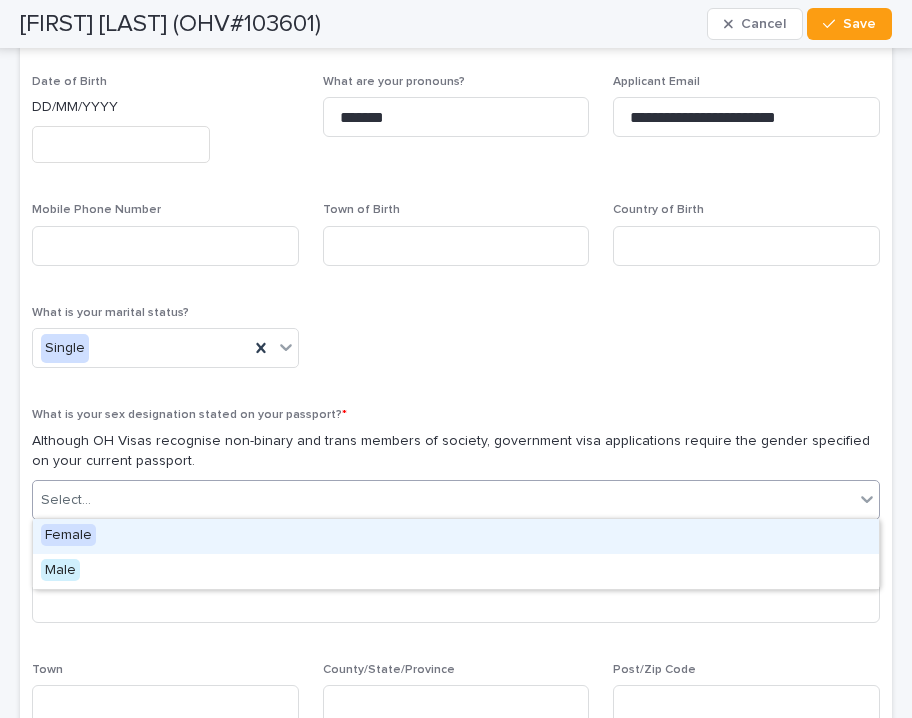 click on "Female" at bounding box center (456, 536) 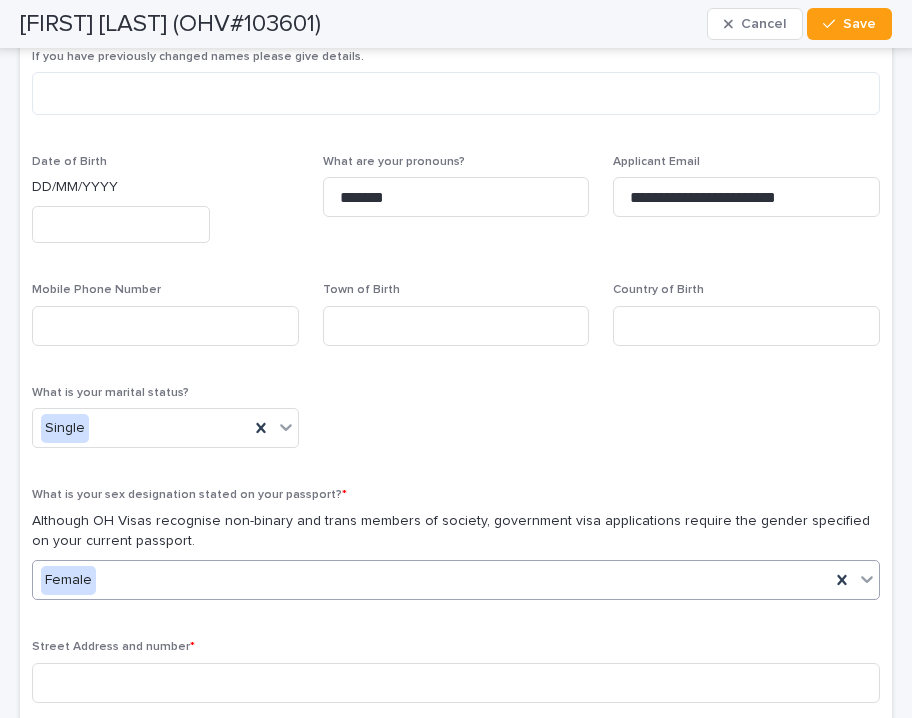 scroll, scrollTop: 771, scrollLeft: 0, axis: vertical 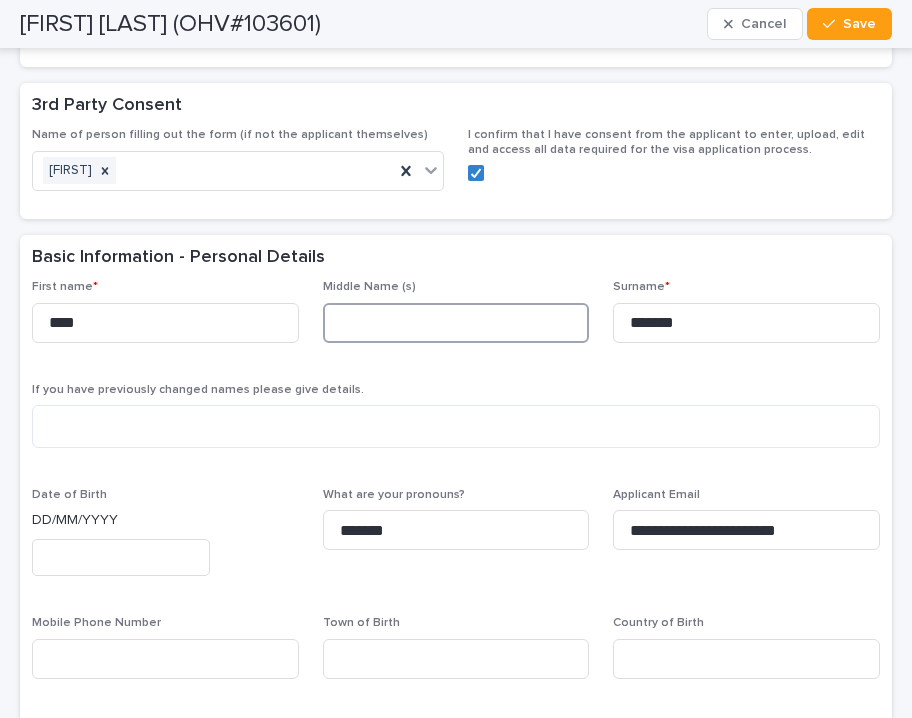 click at bounding box center (456, 323) 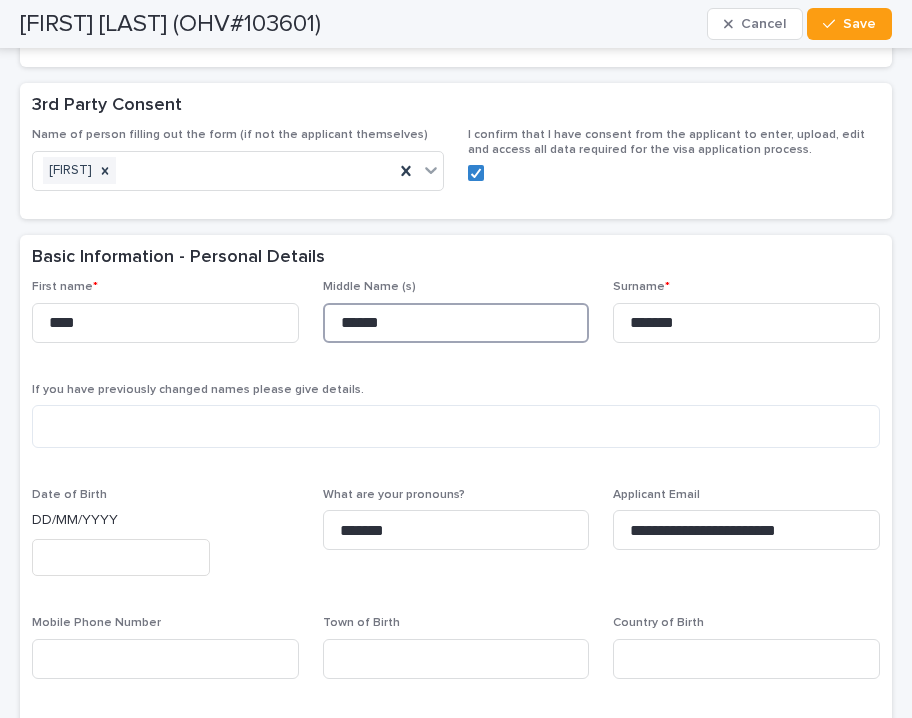 type on "******" 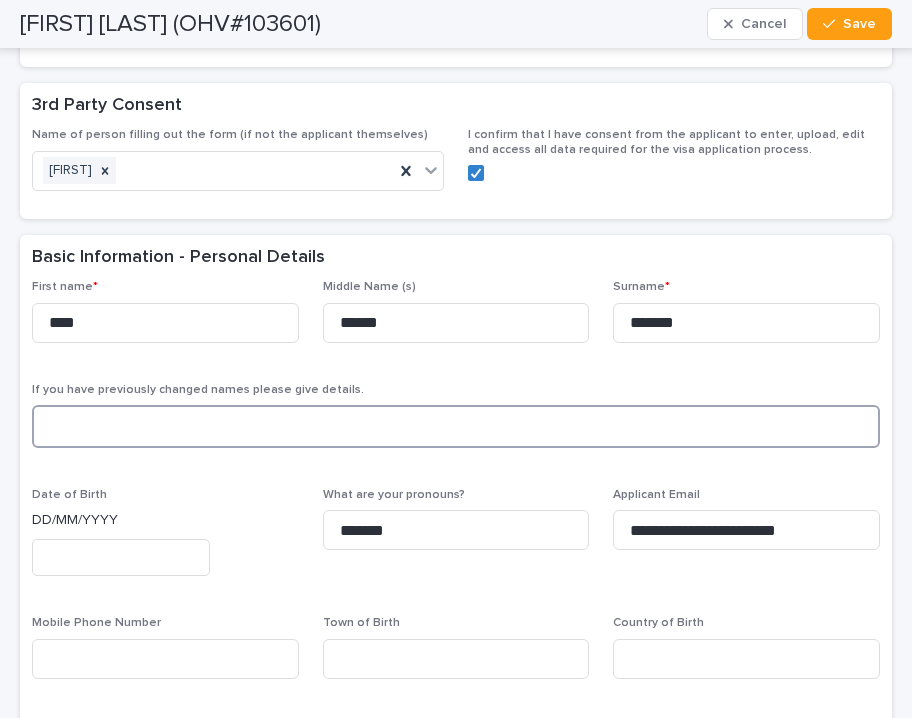 click at bounding box center [456, 426] 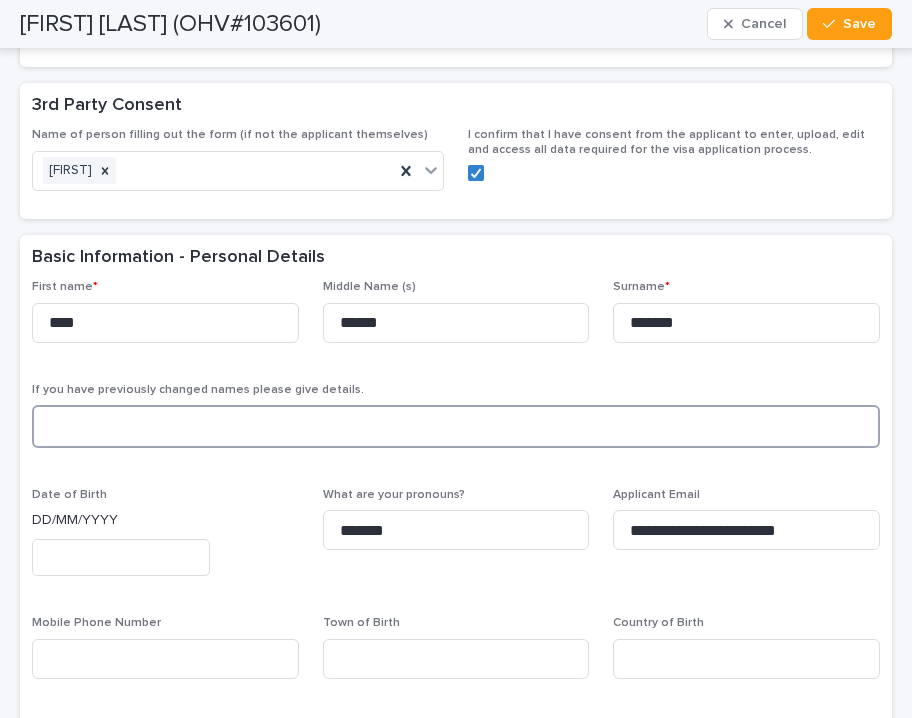 scroll, scrollTop: 643, scrollLeft: 0, axis: vertical 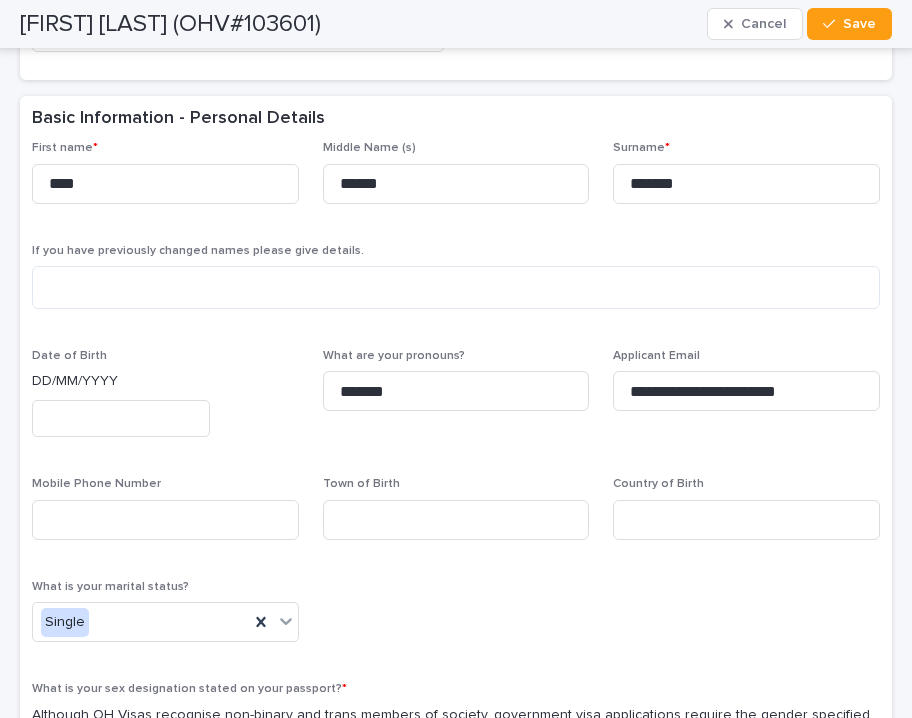 click at bounding box center (121, 418) 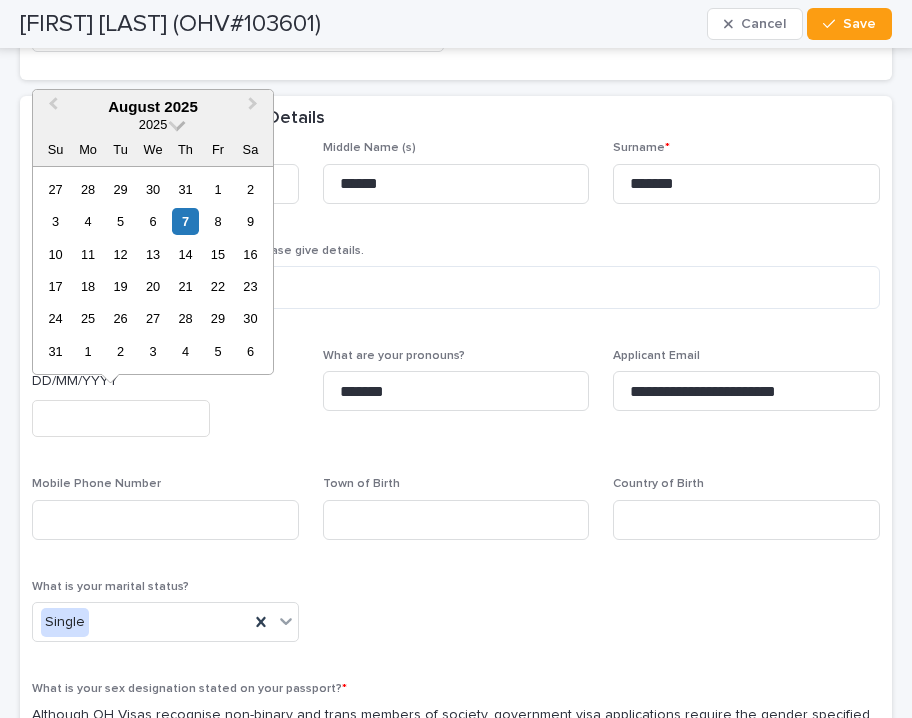 click on "2025" at bounding box center [153, 124] 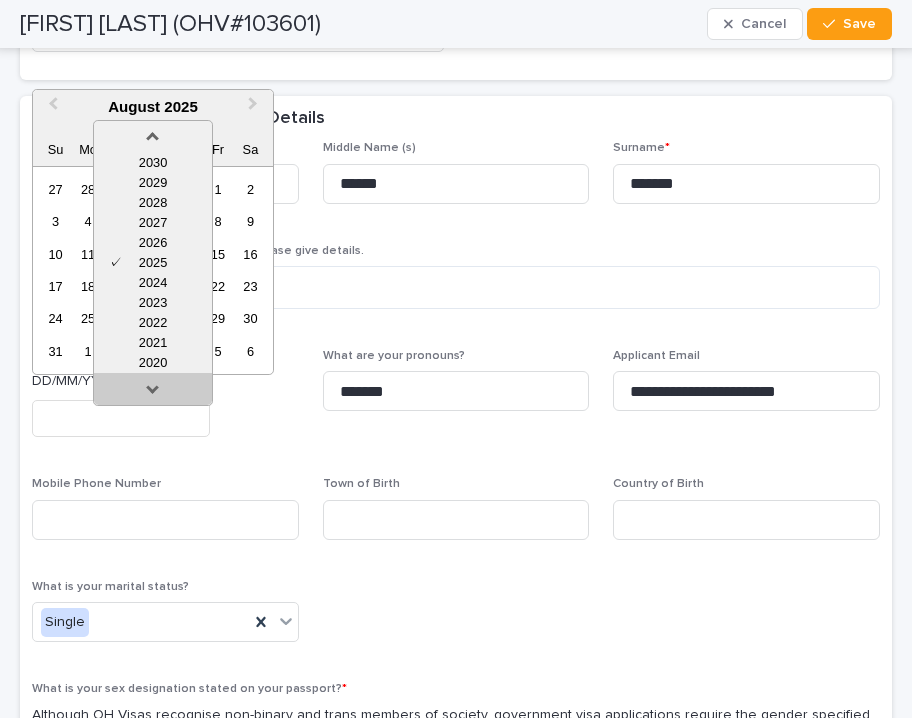 click at bounding box center (153, 393) 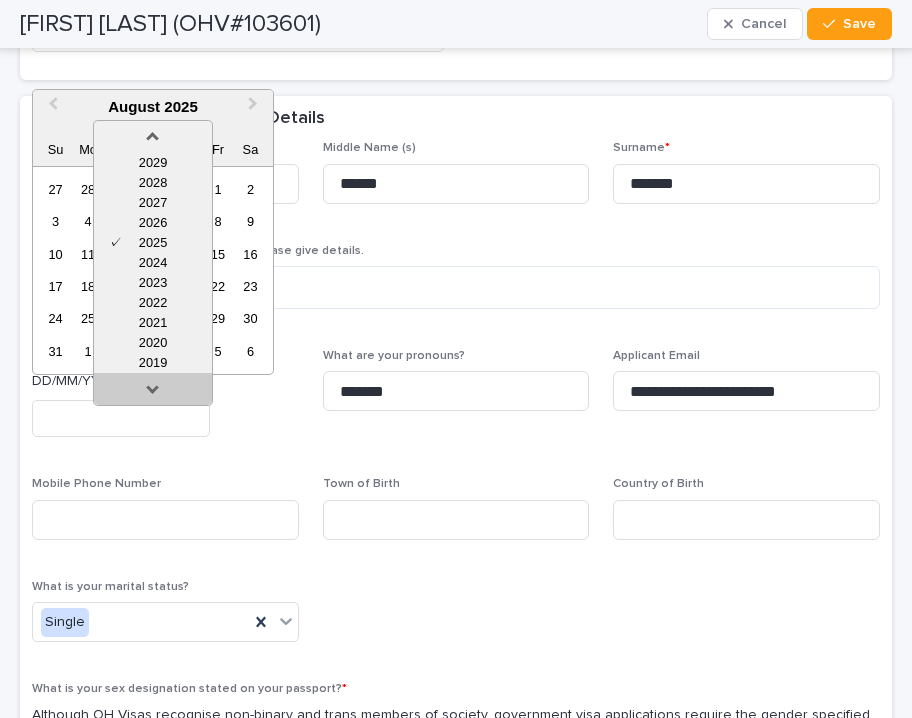 click at bounding box center [153, 393] 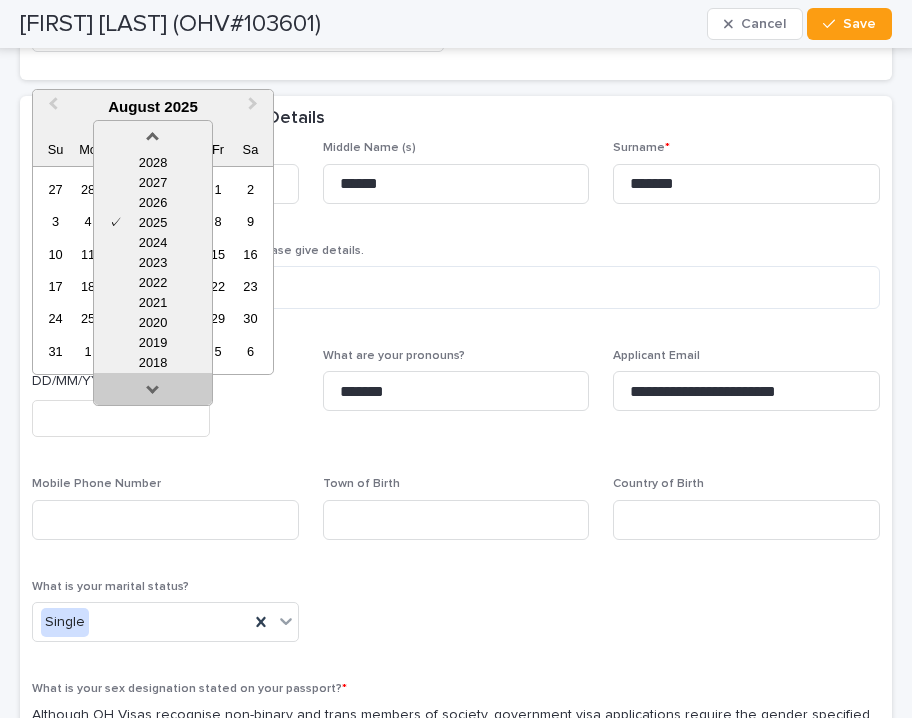 click at bounding box center (153, 393) 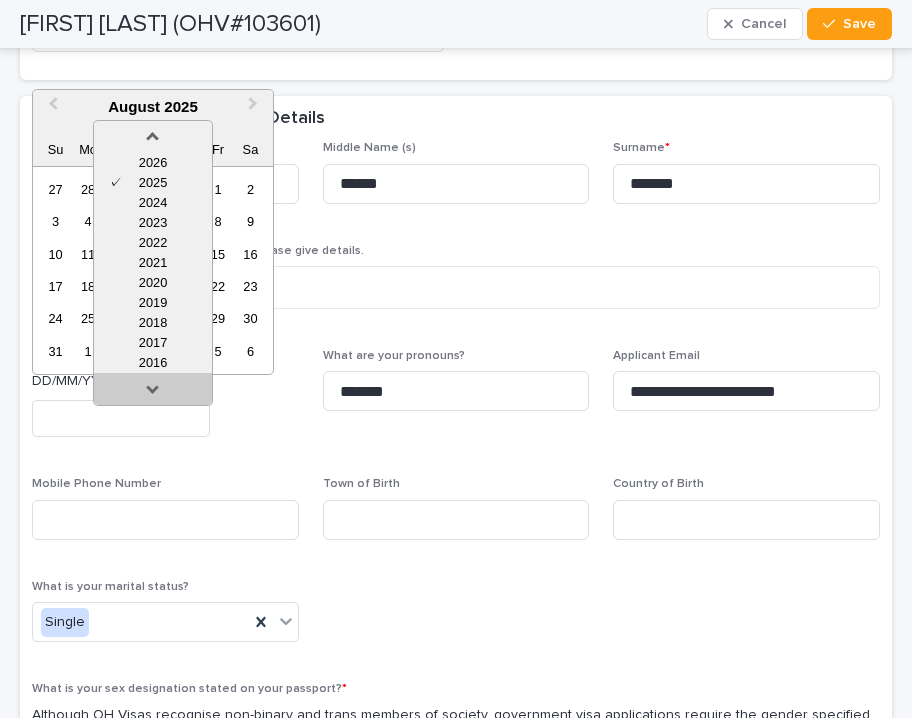 click at bounding box center [153, 393] 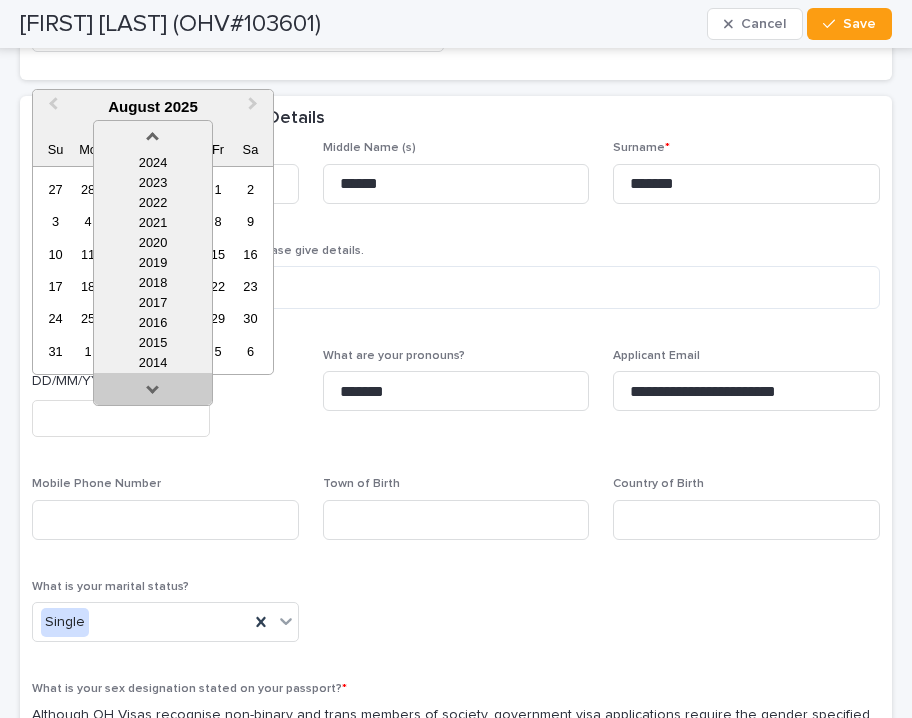 click at bounding box center [153, 393] 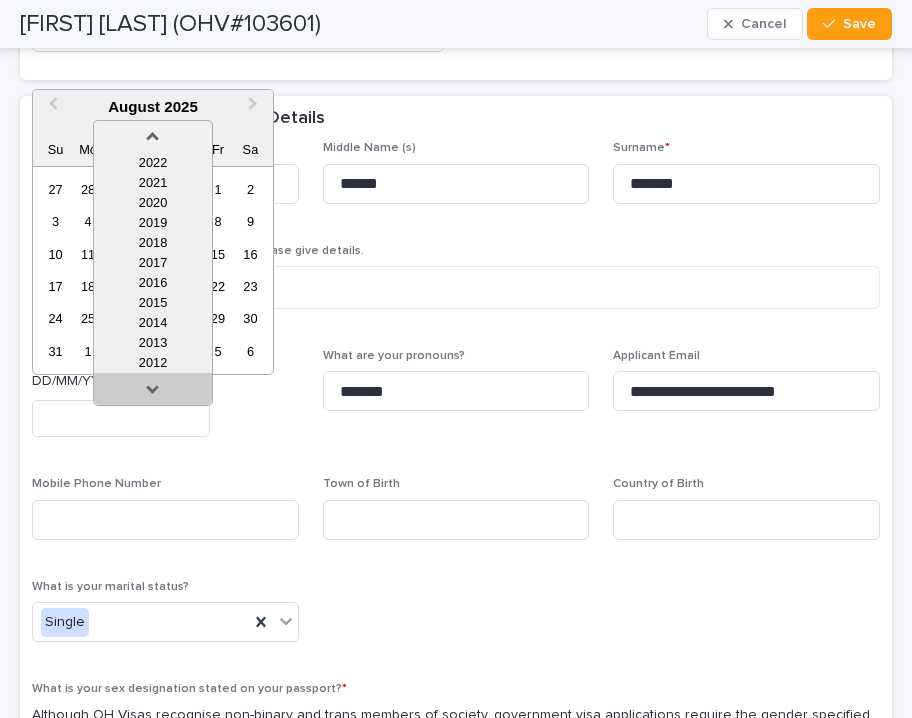 click at bounding box center (153, 393) 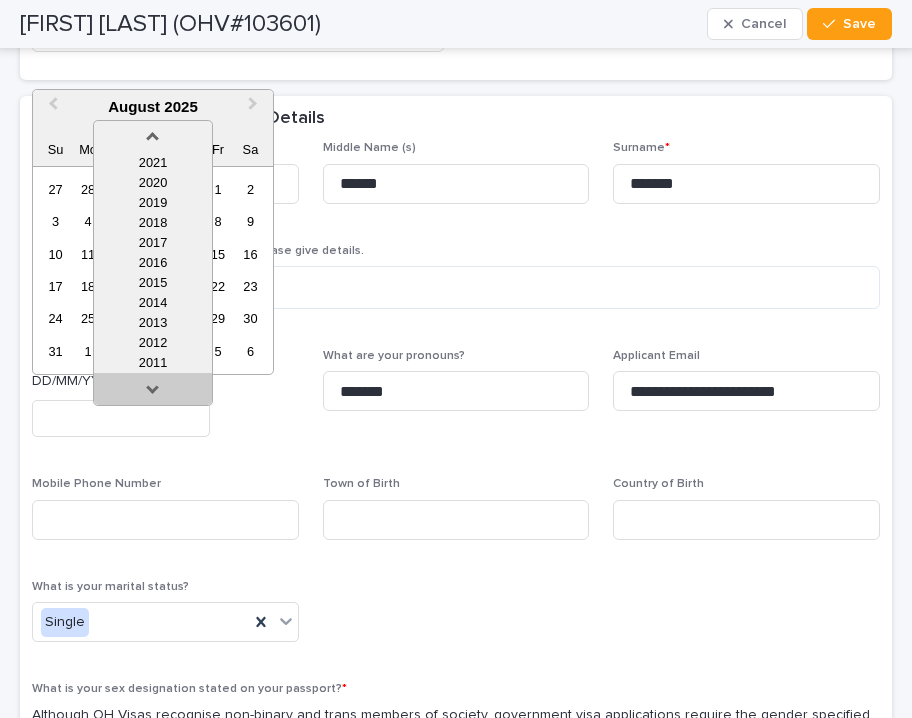 click at bounding box center [153, 393] 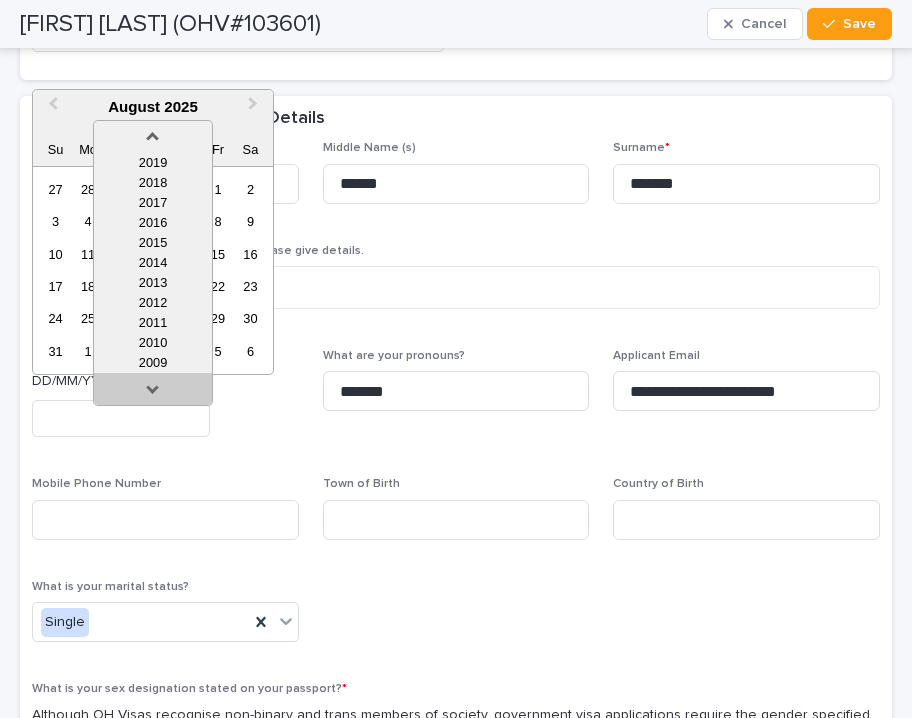 click at bounding box center [153, 393] 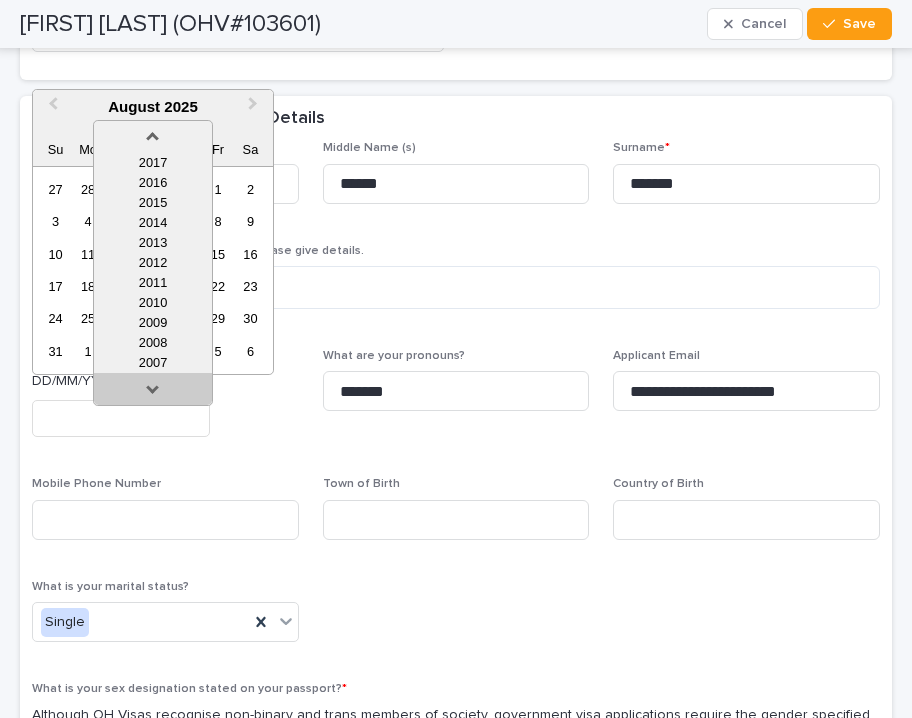 click at bounding box center (153, 393) 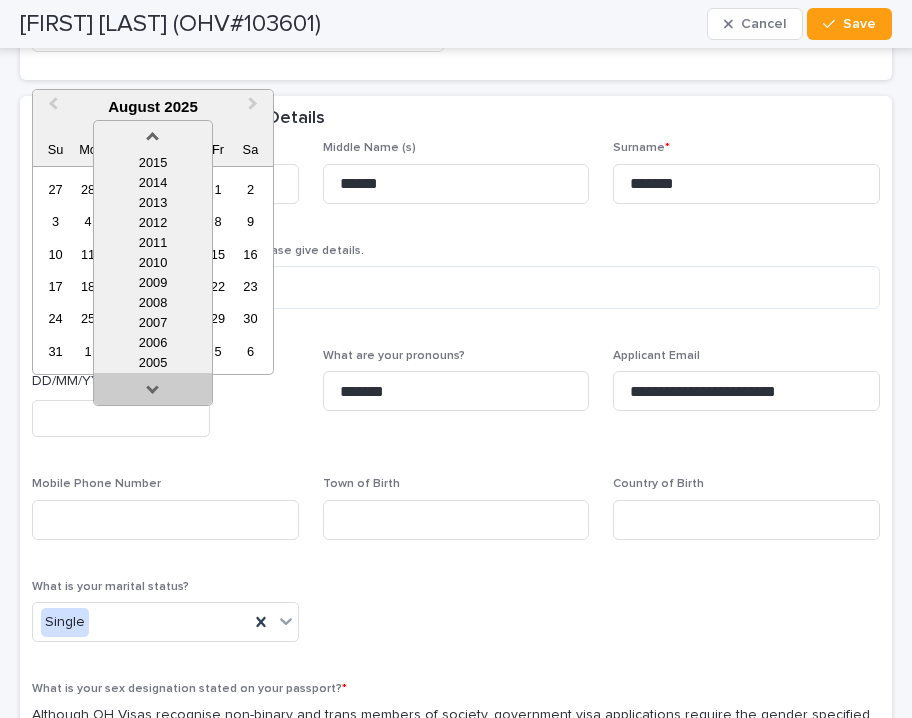 click at bounding box center [153, 393] 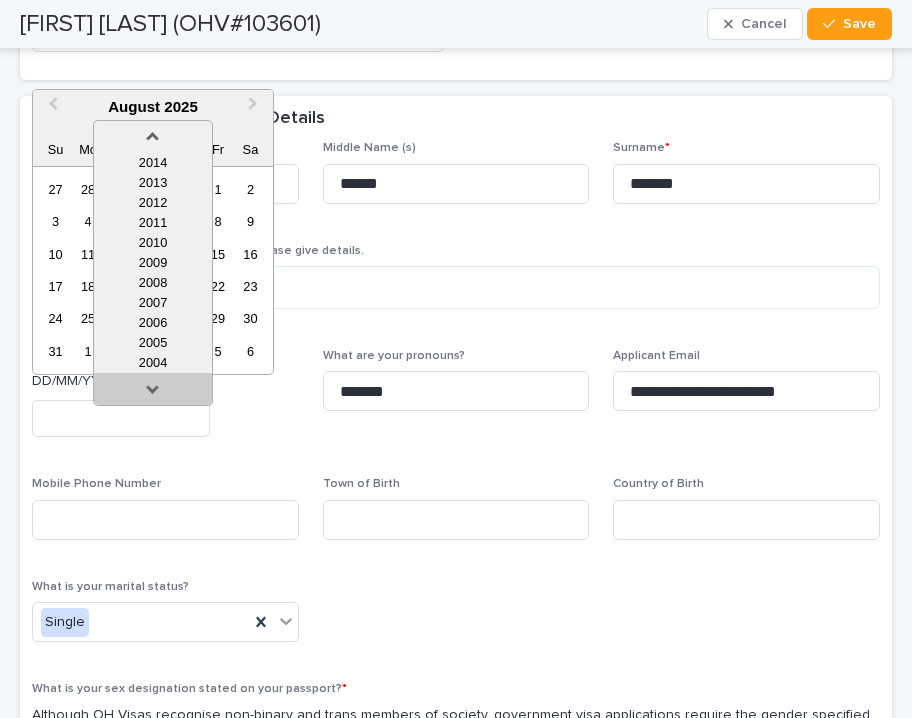 click at bounding box center (153, 393) 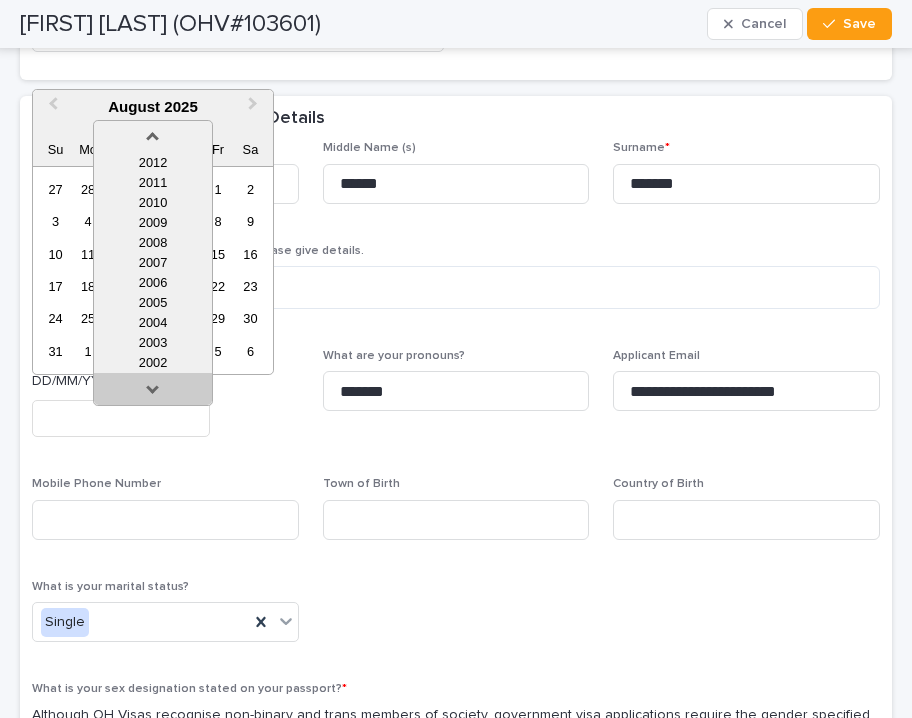 click at bounding box center (153, 393) 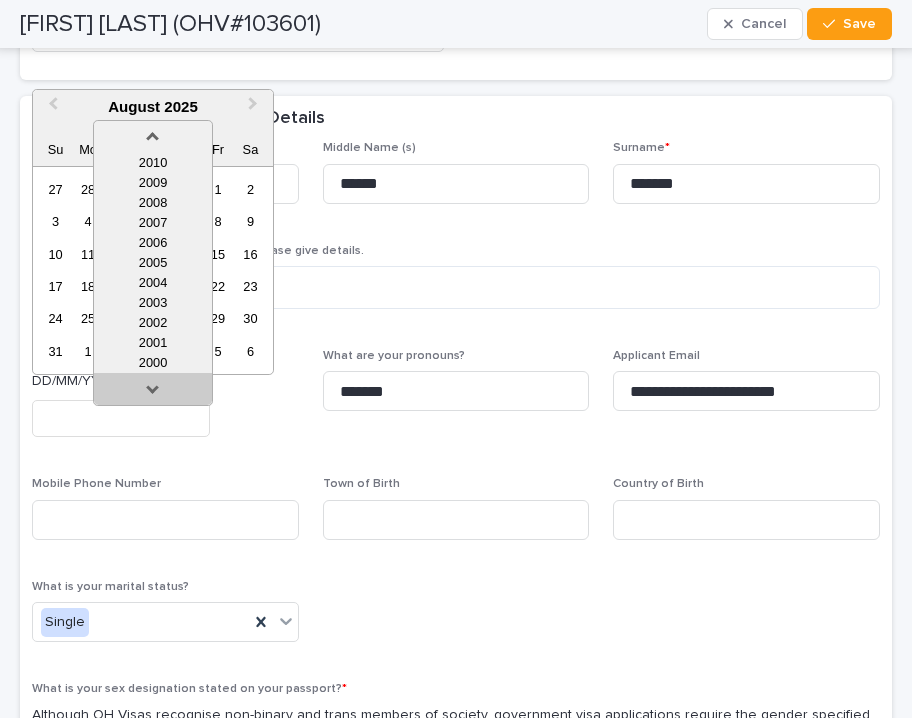 click at bounding box center [153, 393] 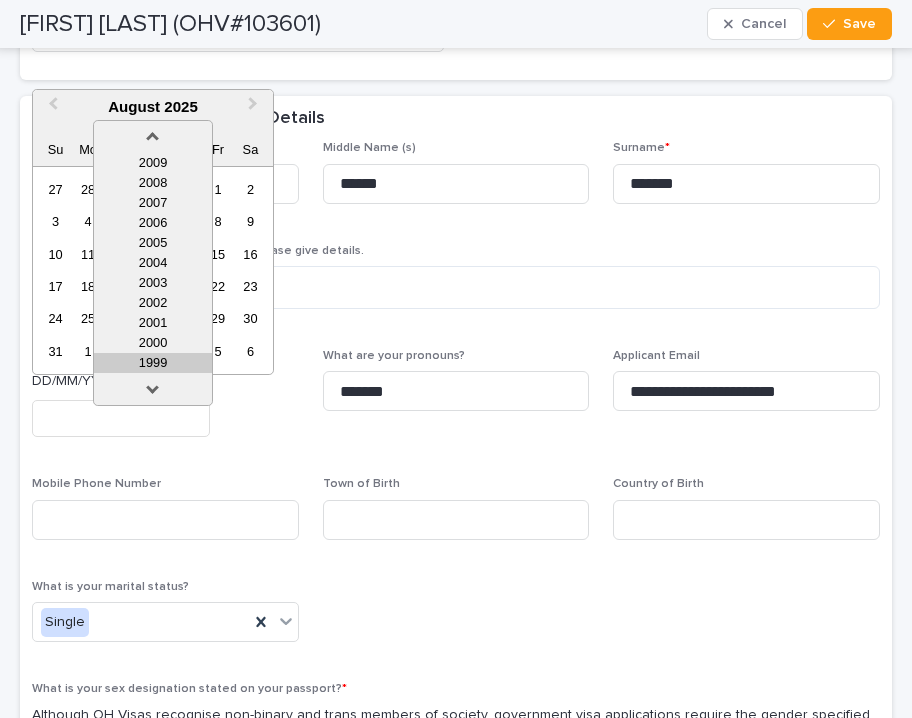 click on "1999" at bounding box center [153, 363] 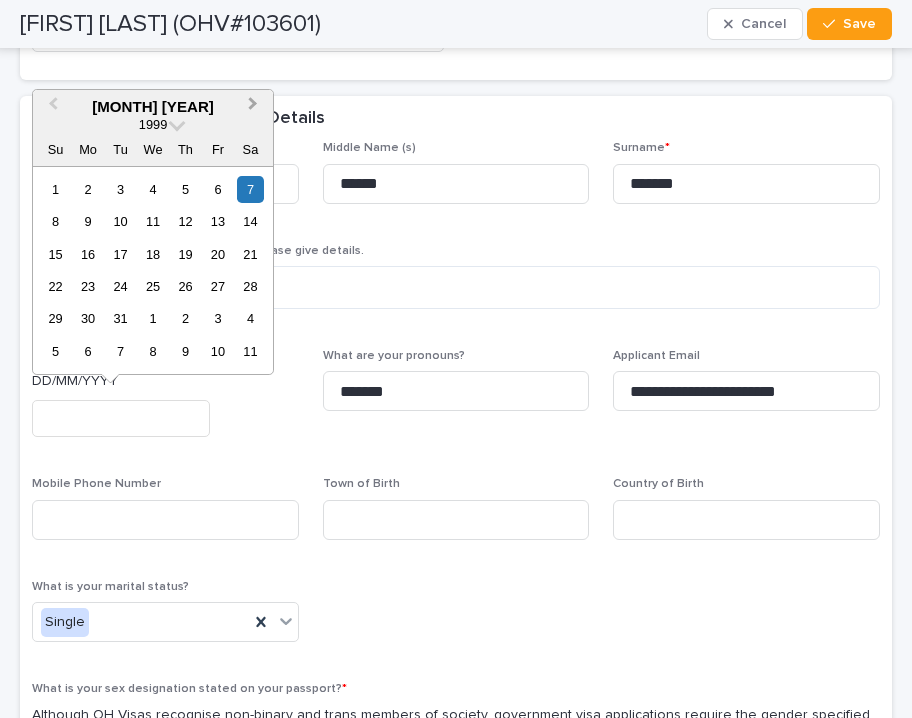 click on "Next Month" at bounding box center (253, 106) 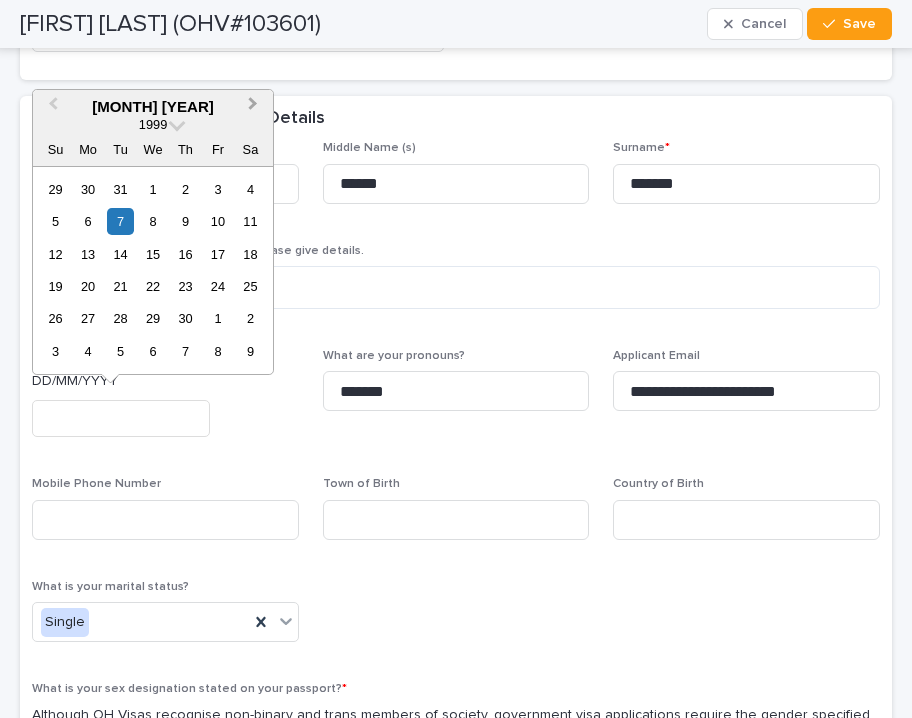 click on "Next Month" at bounding box center (253, 106) 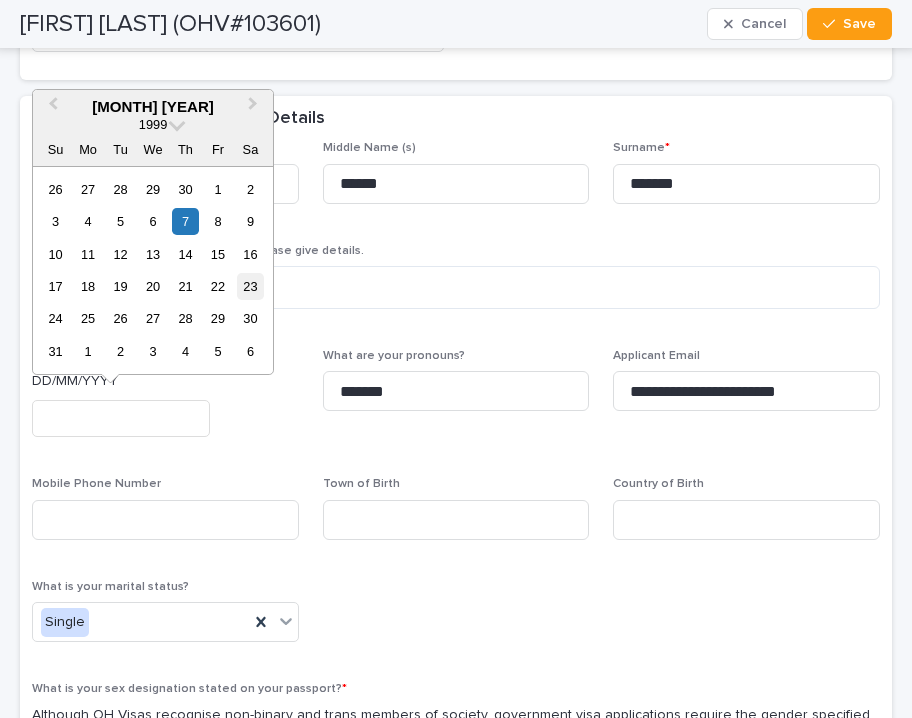 click on "23" at bounding box center [250, 286] 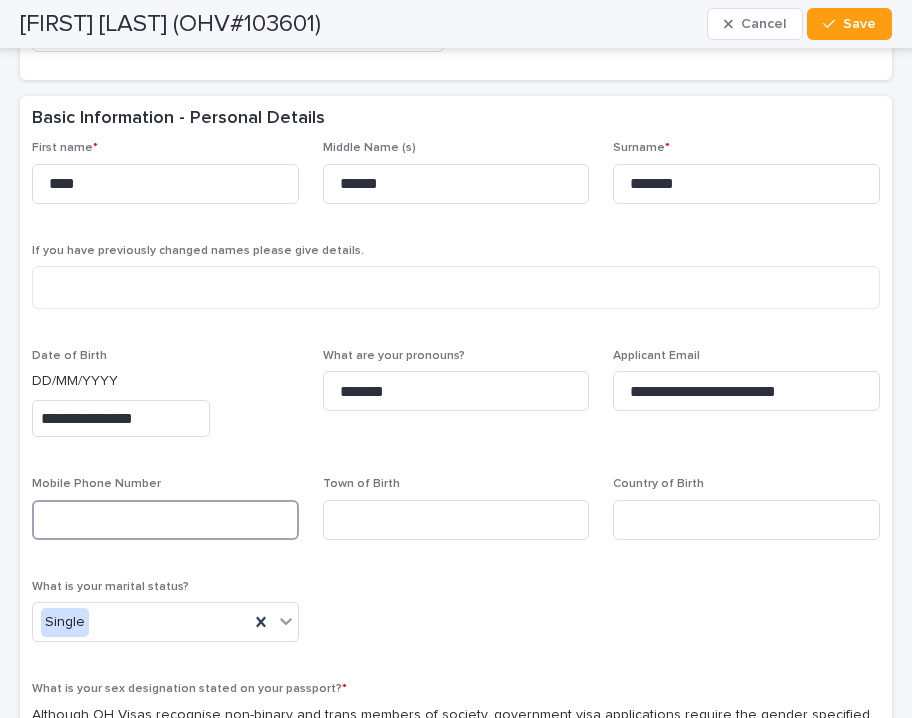 click at bounding box center [165, 520] 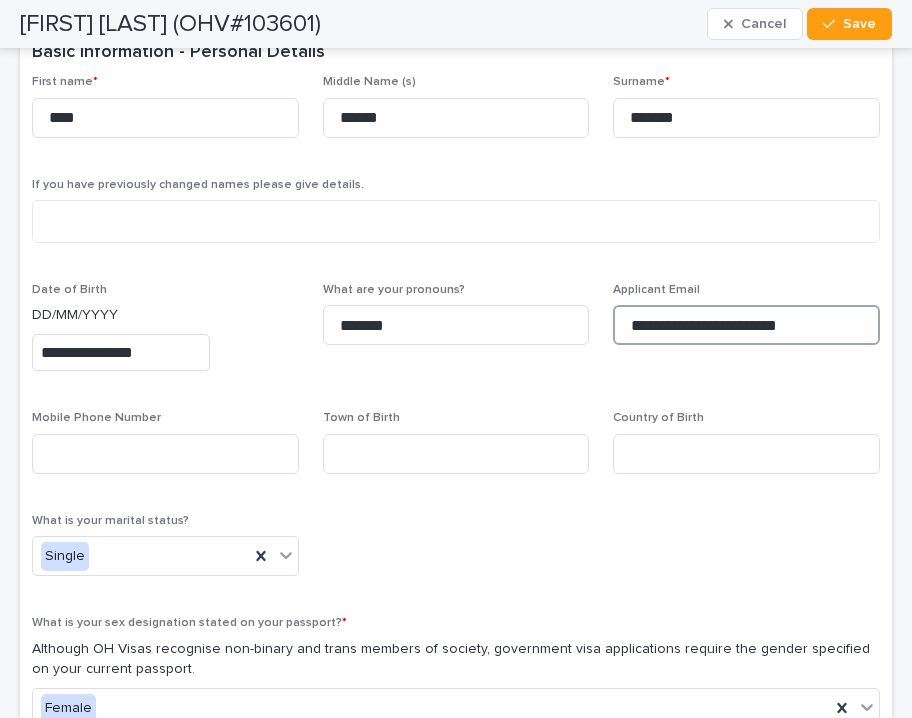 drag, startPoint x: 807, startPoint y: 320, endPoint x: 572, endPoint y: 292, distance: 236.6622 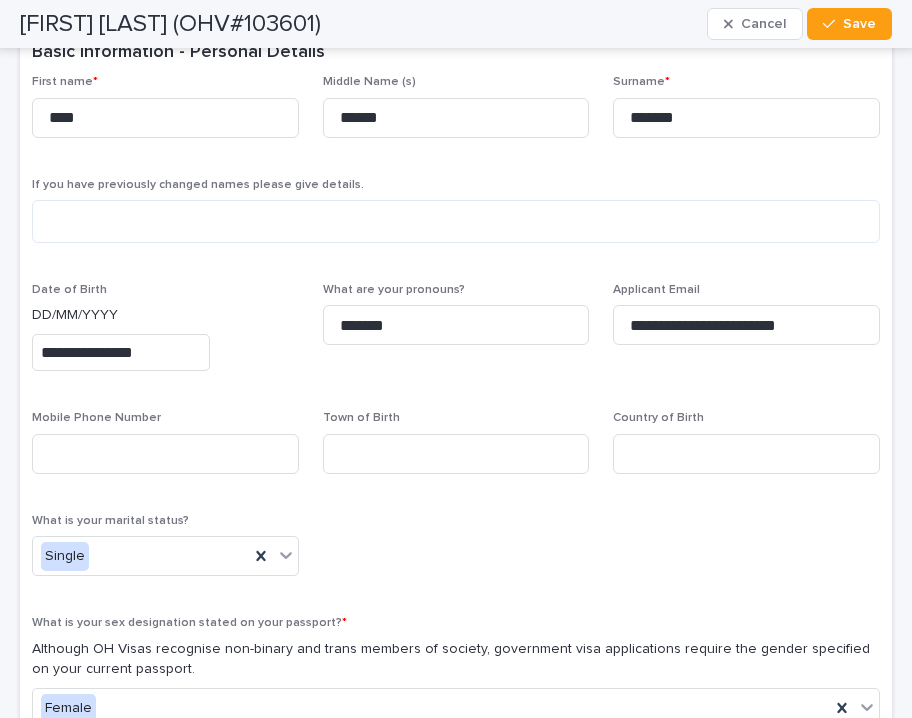click on "**********" at bounding box center (456, 614) 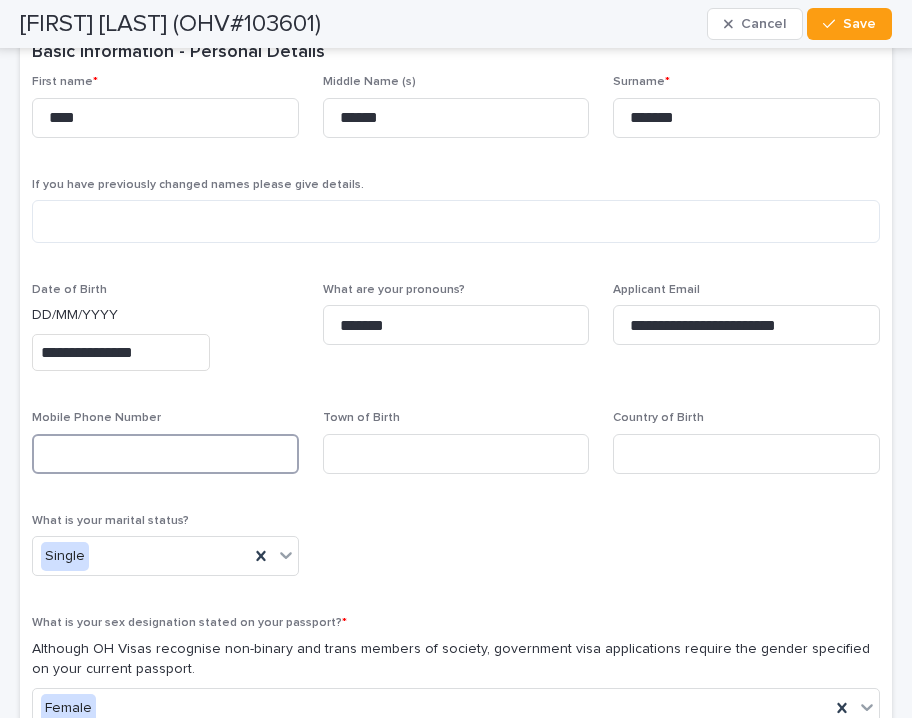 click at bounding box center (165, 454) 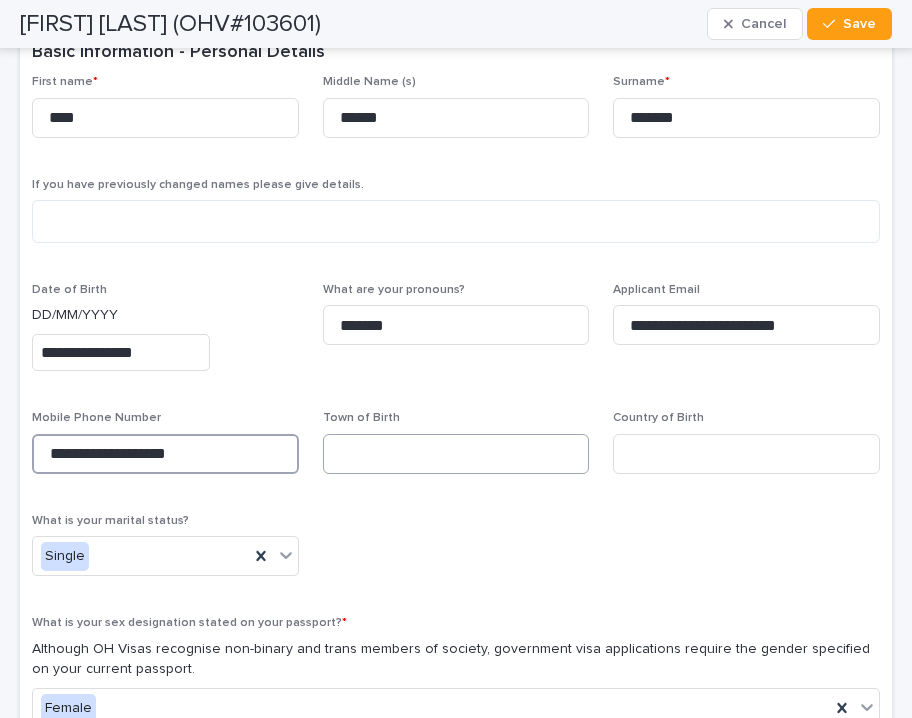 type on "**********" 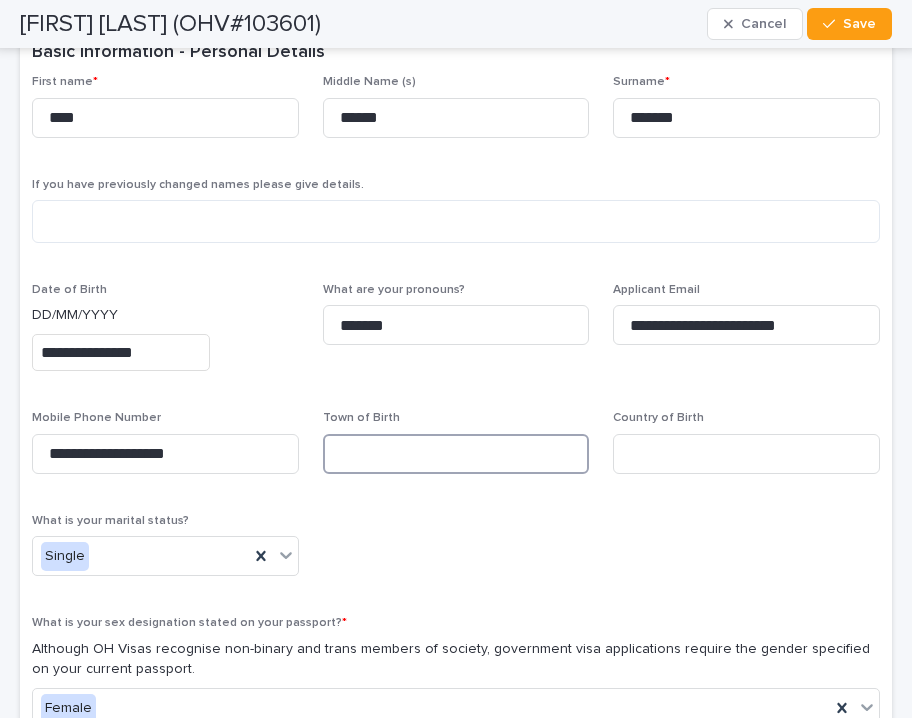 click at bounding box center [456, 454] 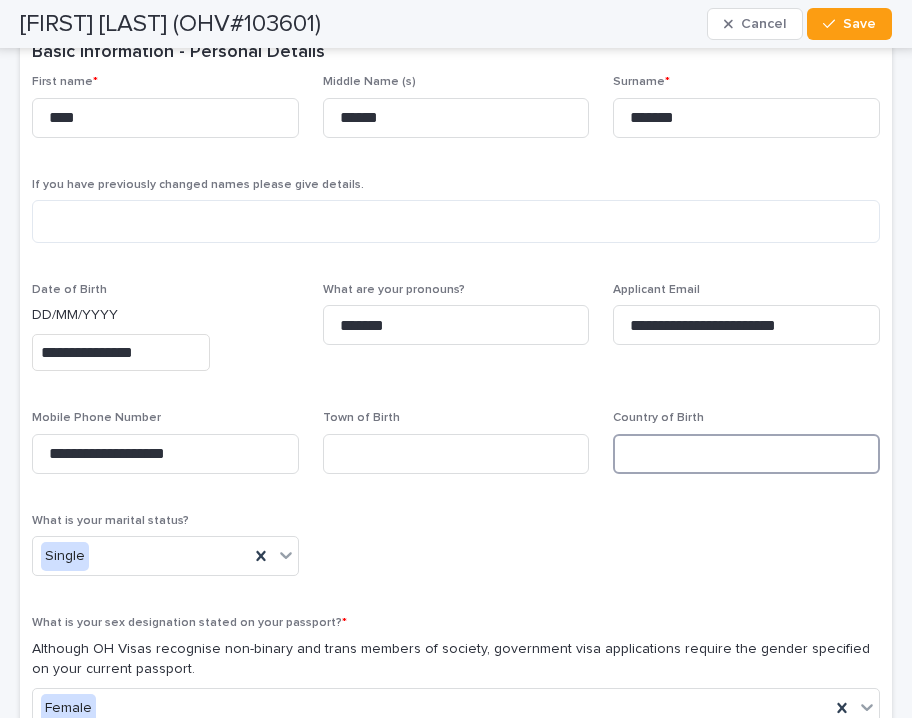 click at bounding box center (746, 454) 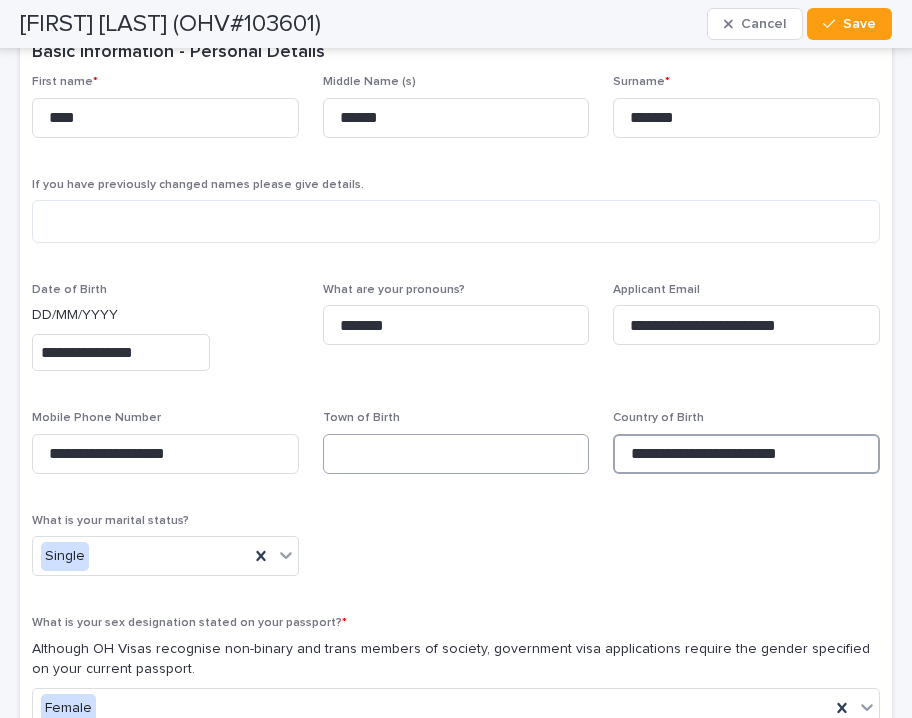 type on "**********" 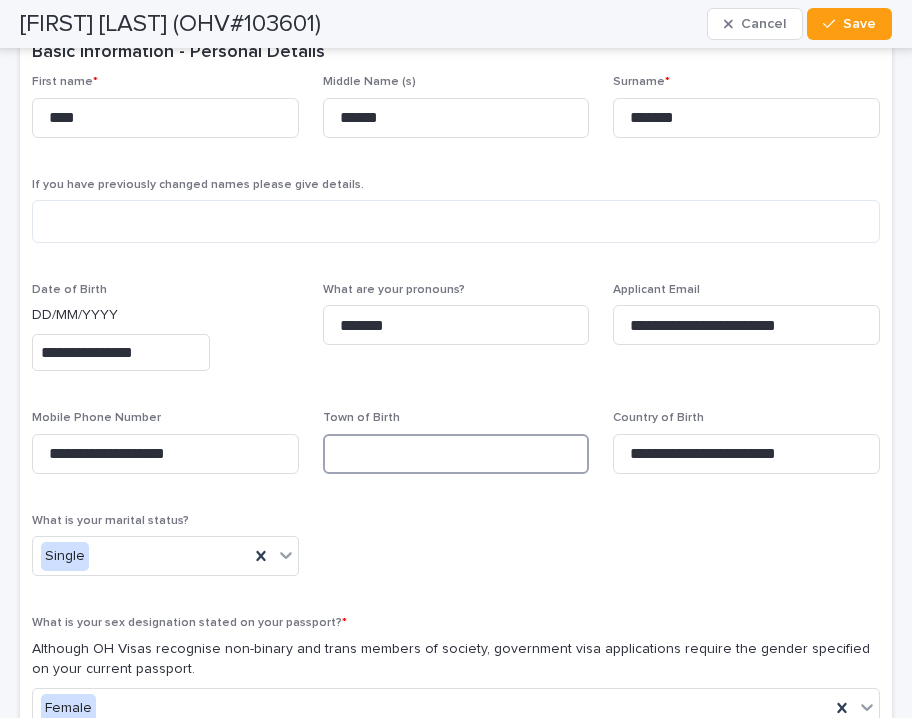 click at bounding box center (456, 454) 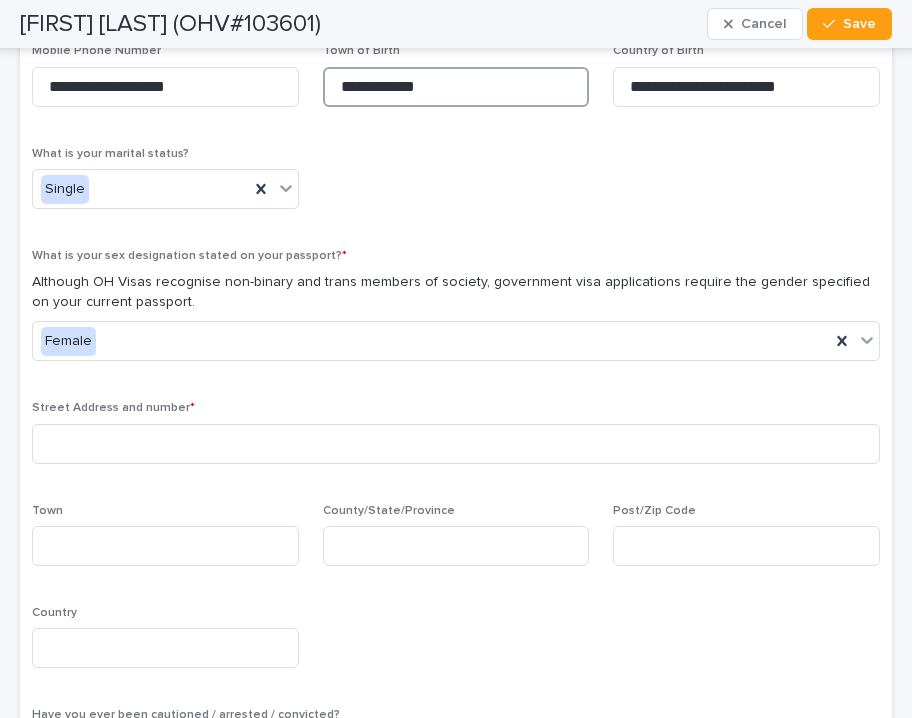 scroll, scrollTop: 1077, scrollLeft: 0, axis: vertical 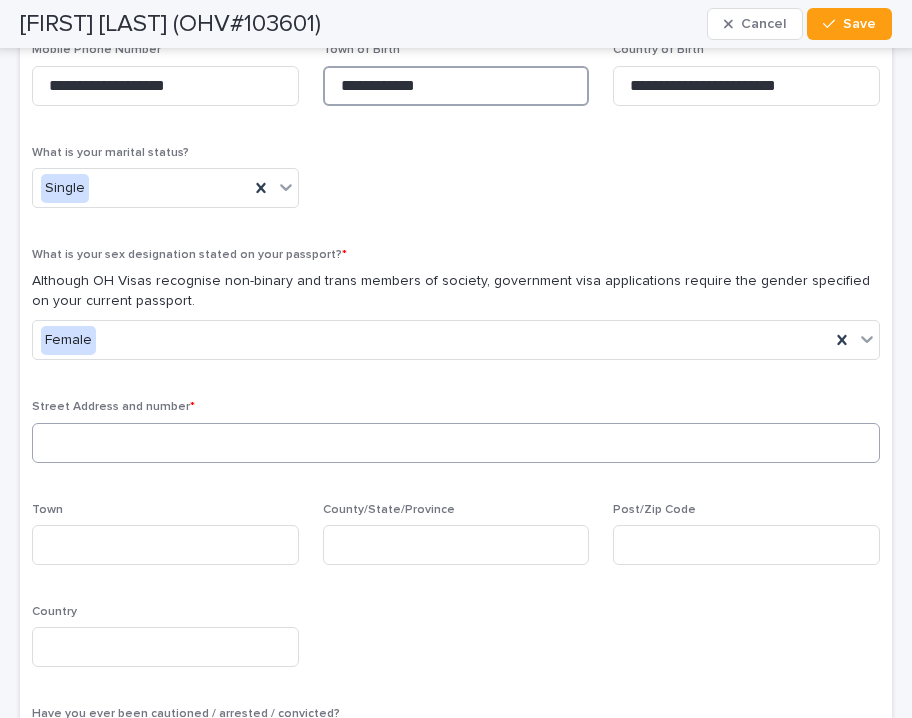 type on "**********" 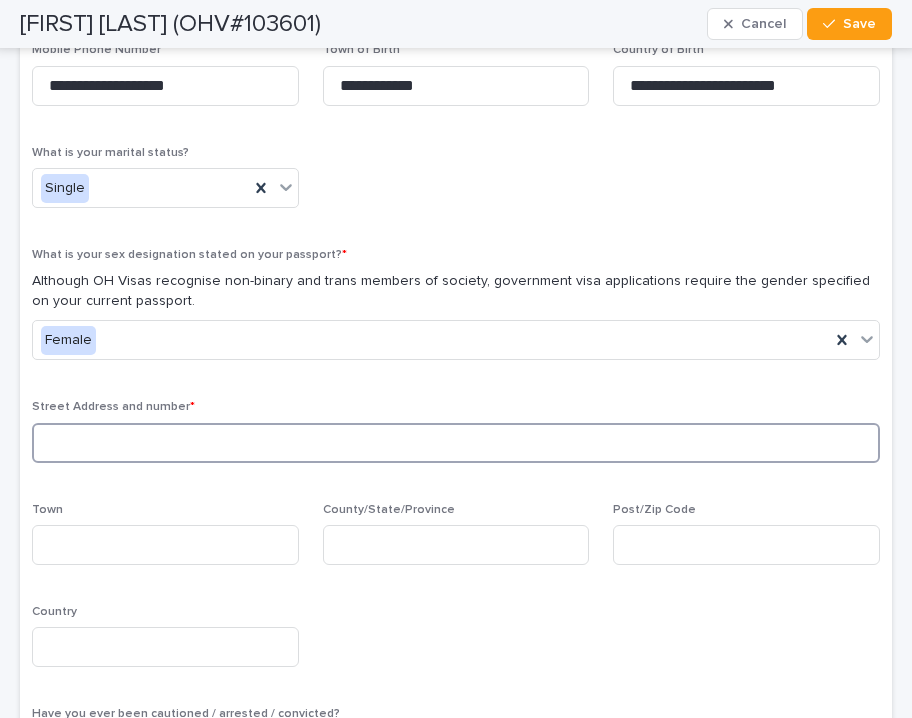 click at bounding box center (456, 443) 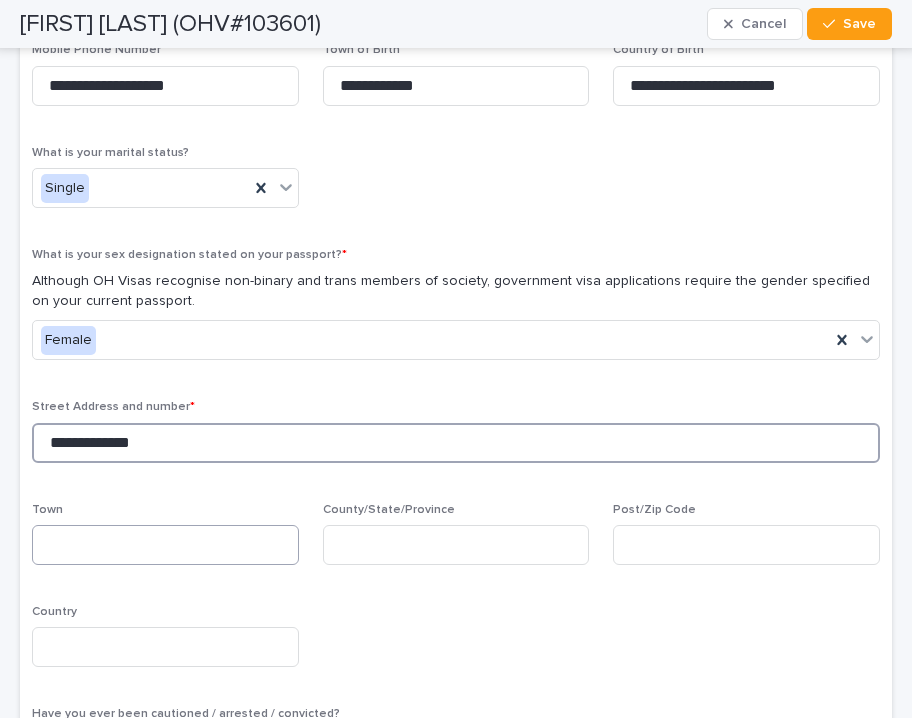 type on "**********" 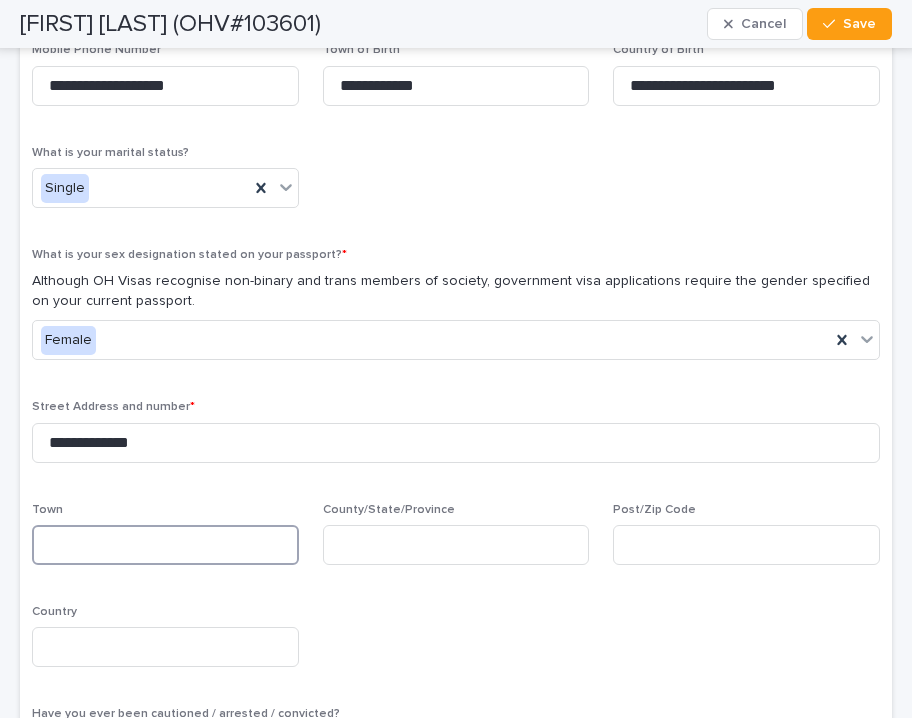 click at bounding box center [165, 545] 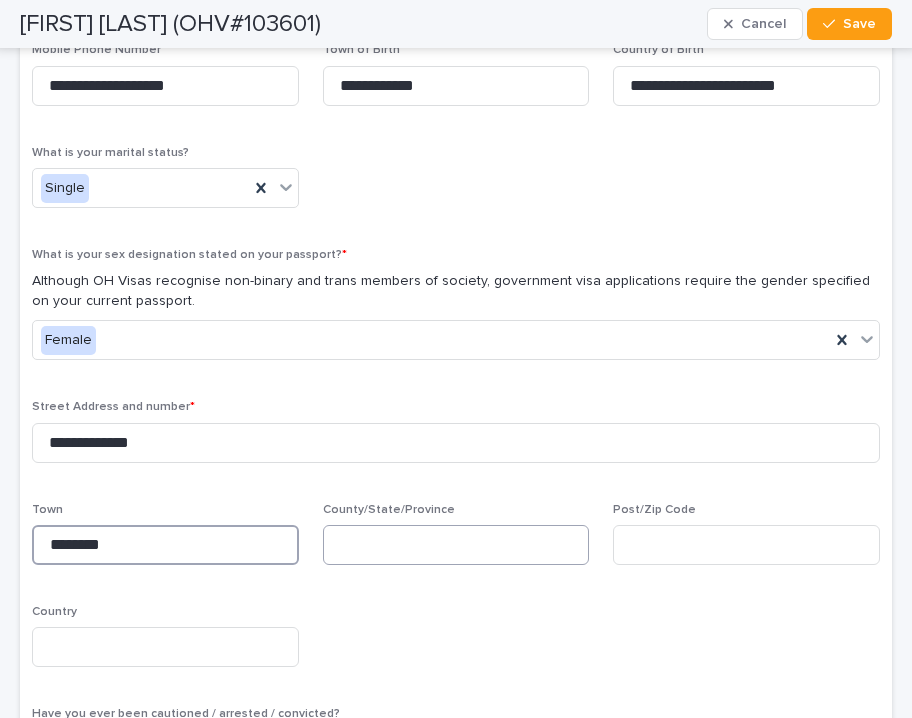 type on "********" 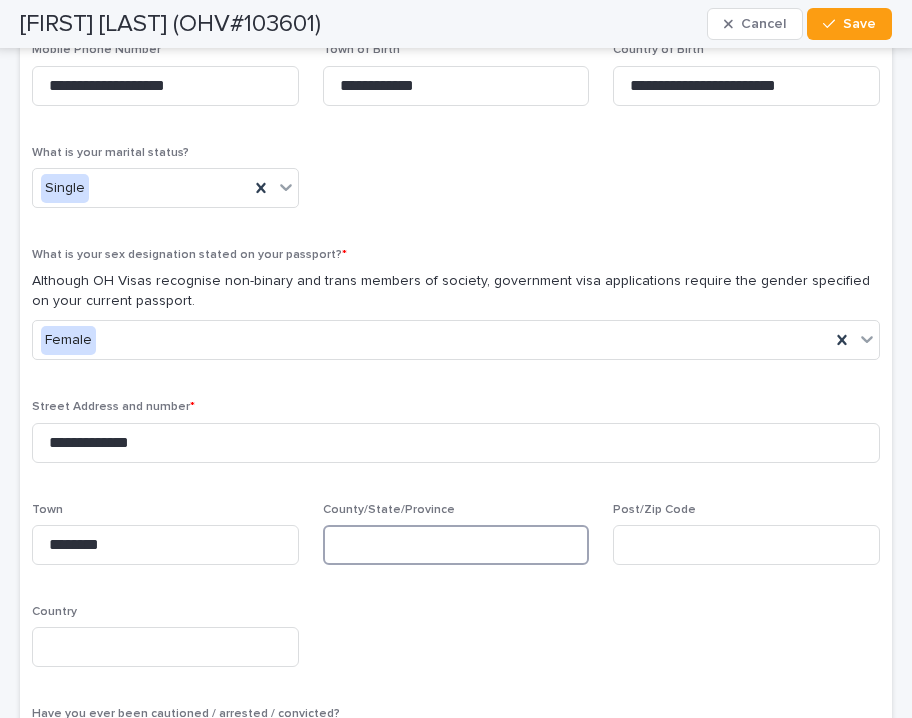 click at bounding box center (456, 545) 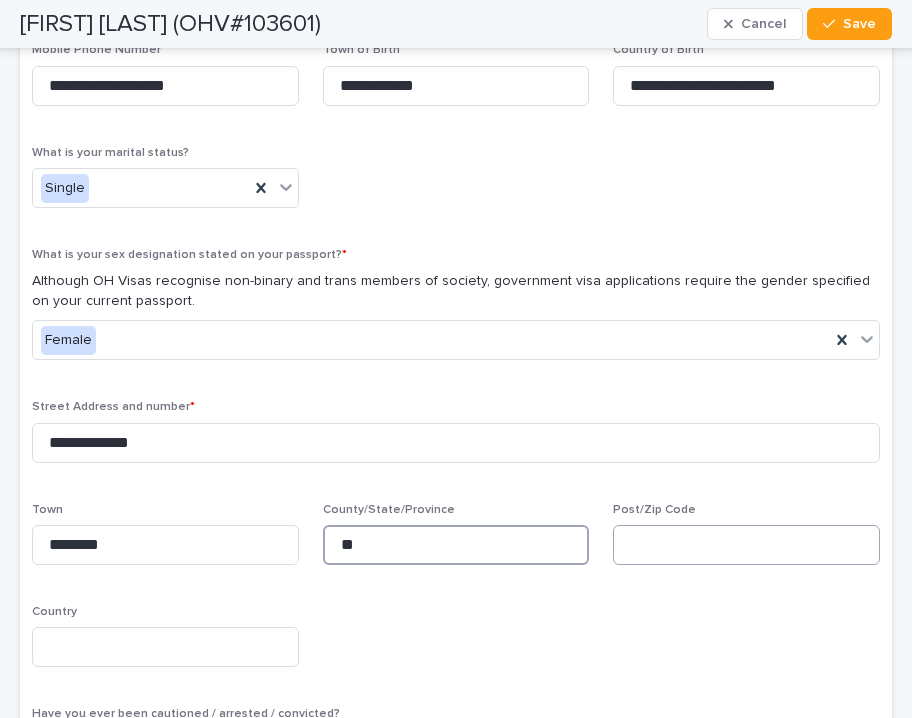 type on "**" 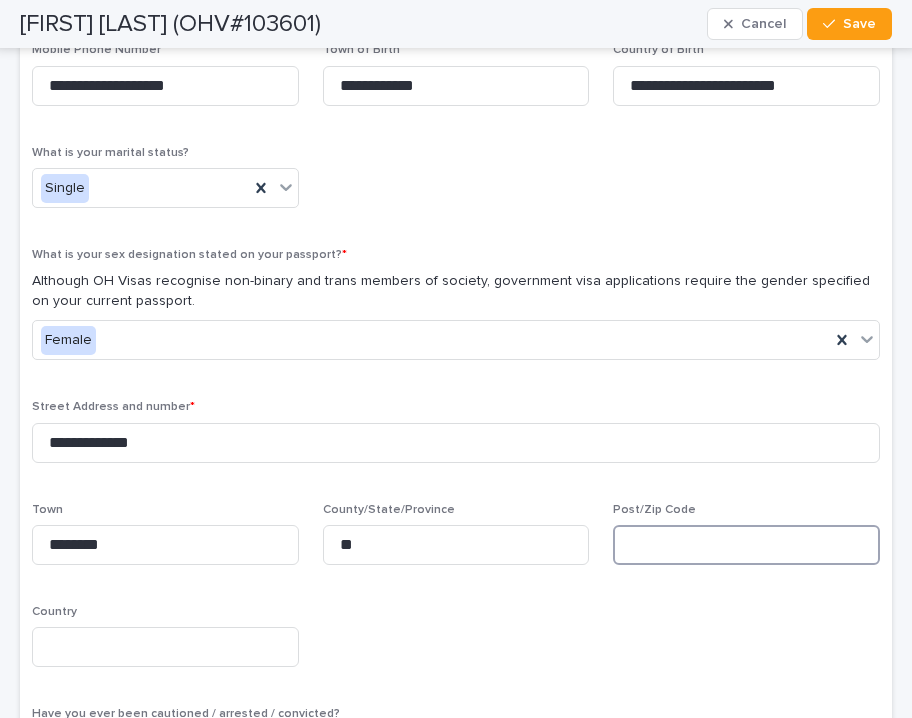 click at bounding box center [746, 545] 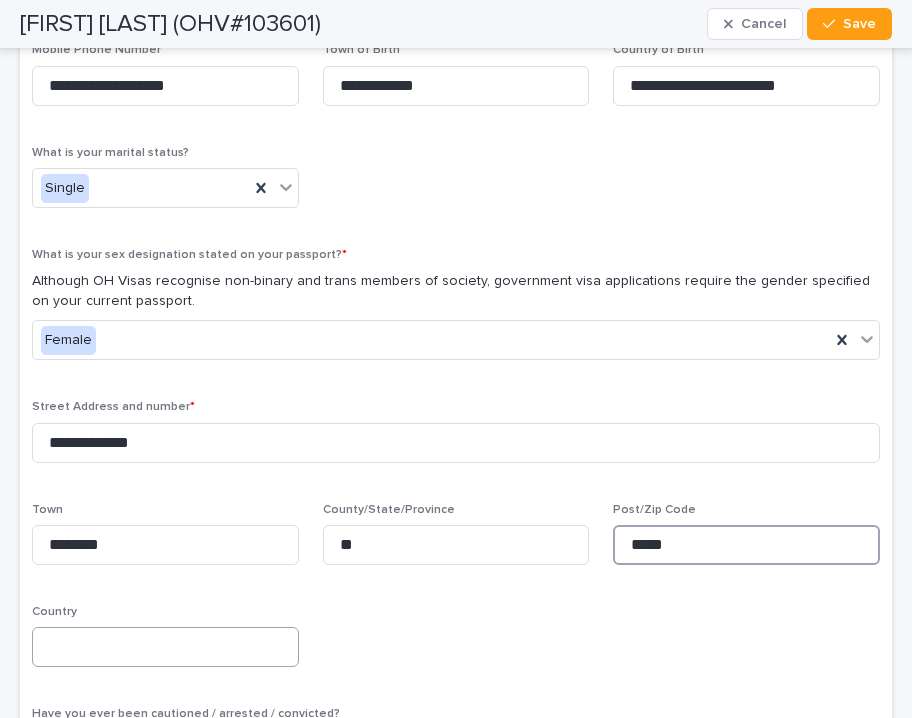 type on "*****" 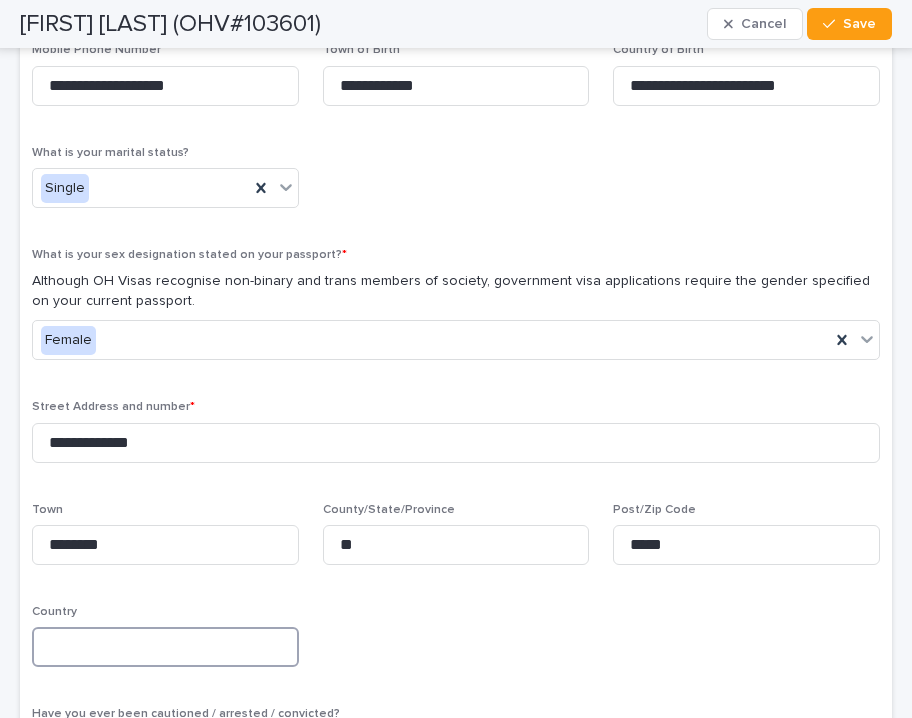 click at bounding box center [165, 647] 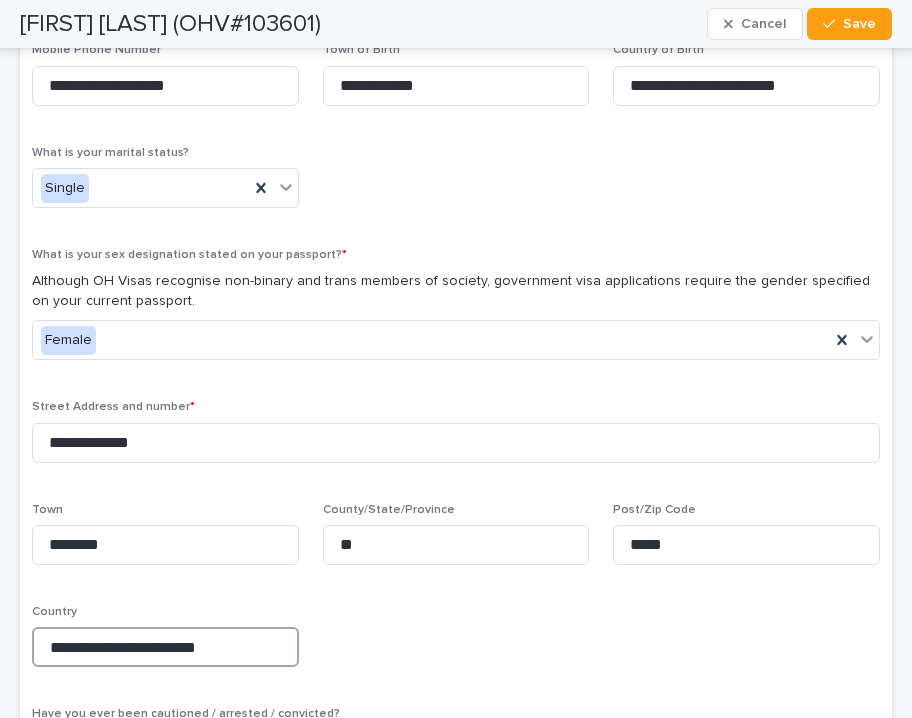 scroll, scrollTop: 1307, scrollLeft: 0, axis: vertical 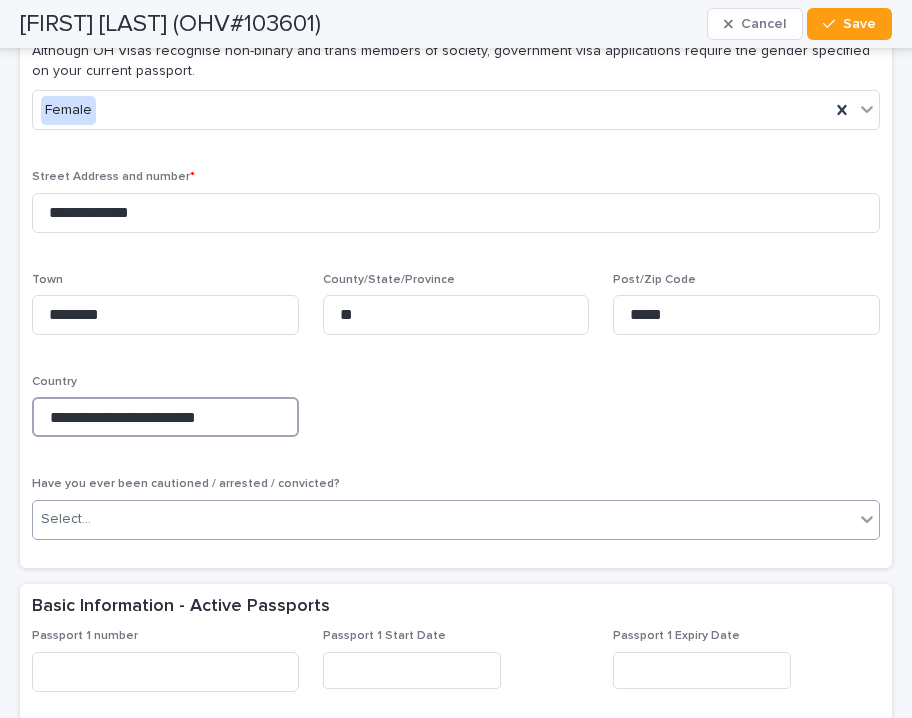type on "**********" 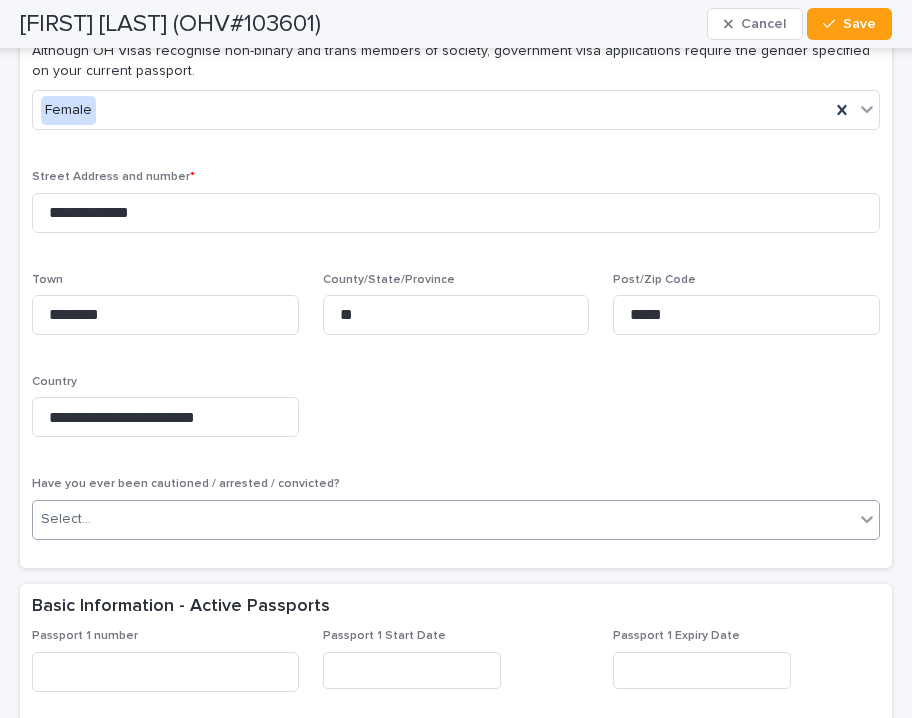 click on "Select..." at bounding box center [443, 519] 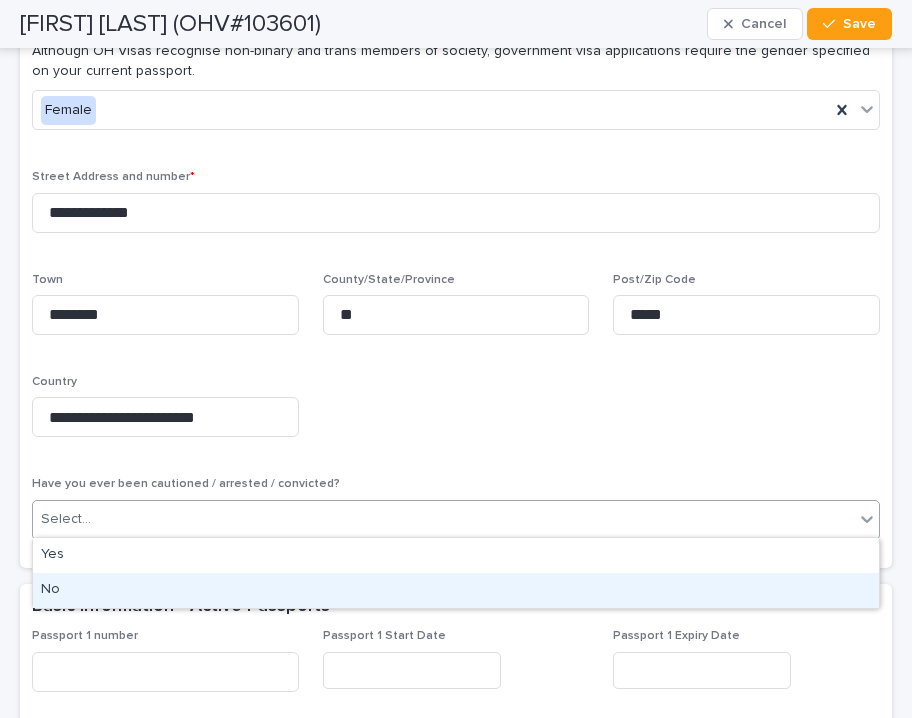 click on "No" at bounding box center (456, 590) 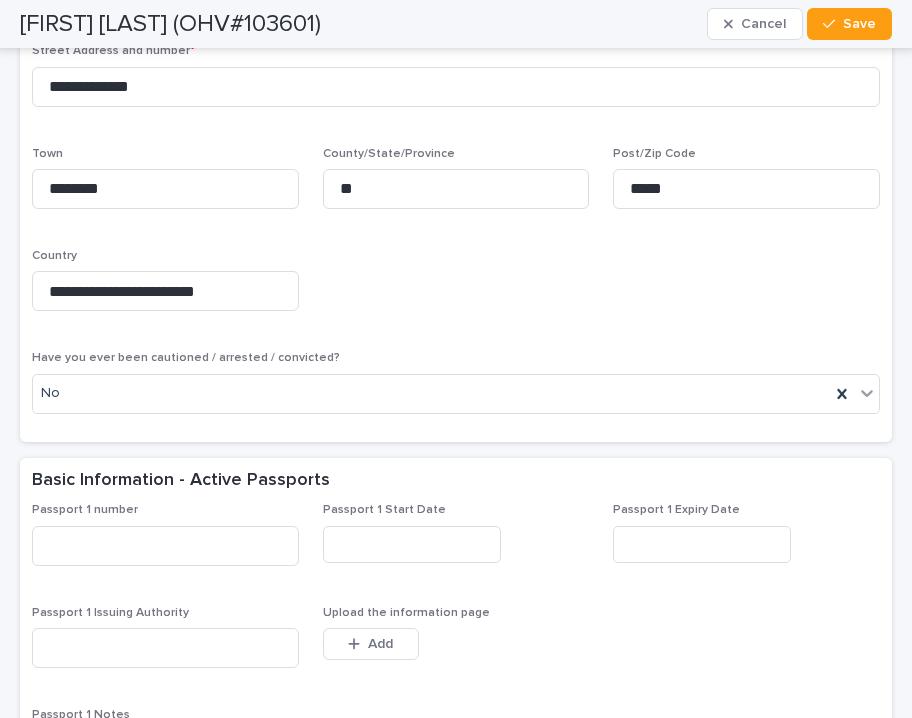 scroll, scrollTop: 1500, scrollLeft: 0, axis: vertical 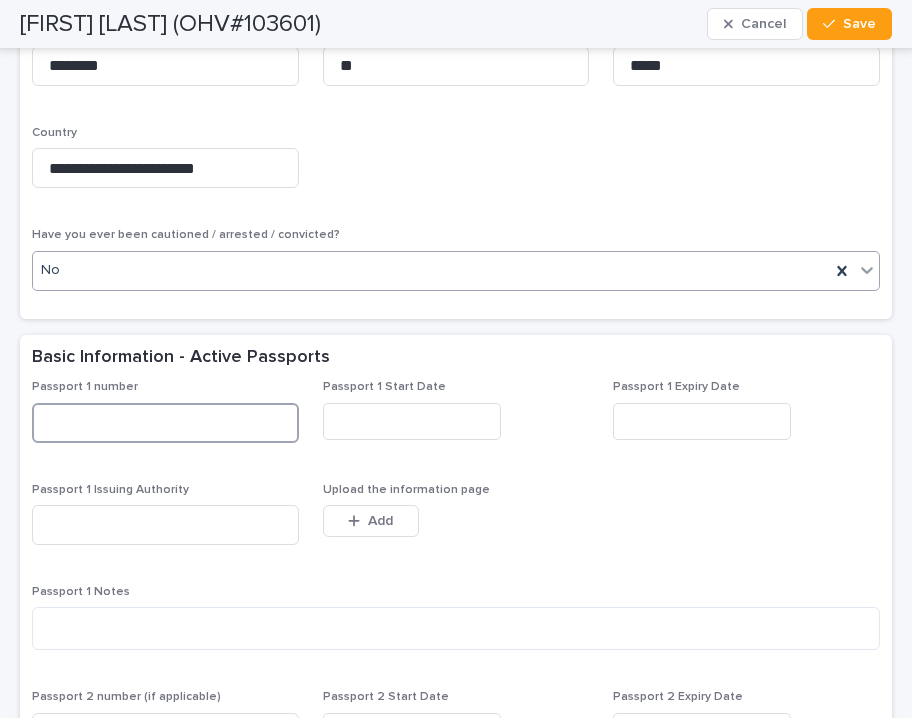 click at bounding box center [165, 423] 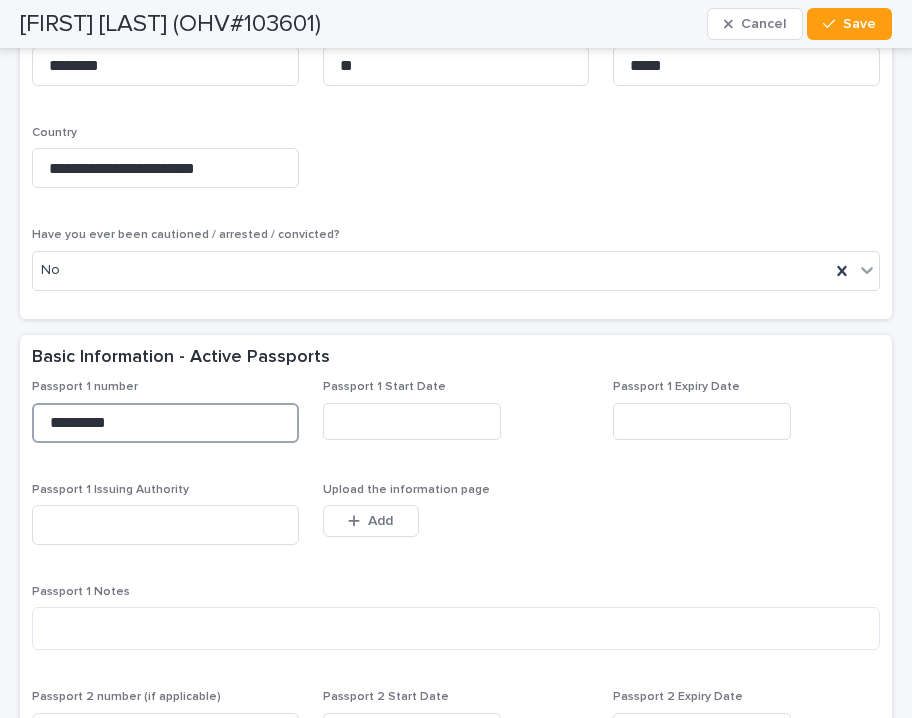 type on "*********" 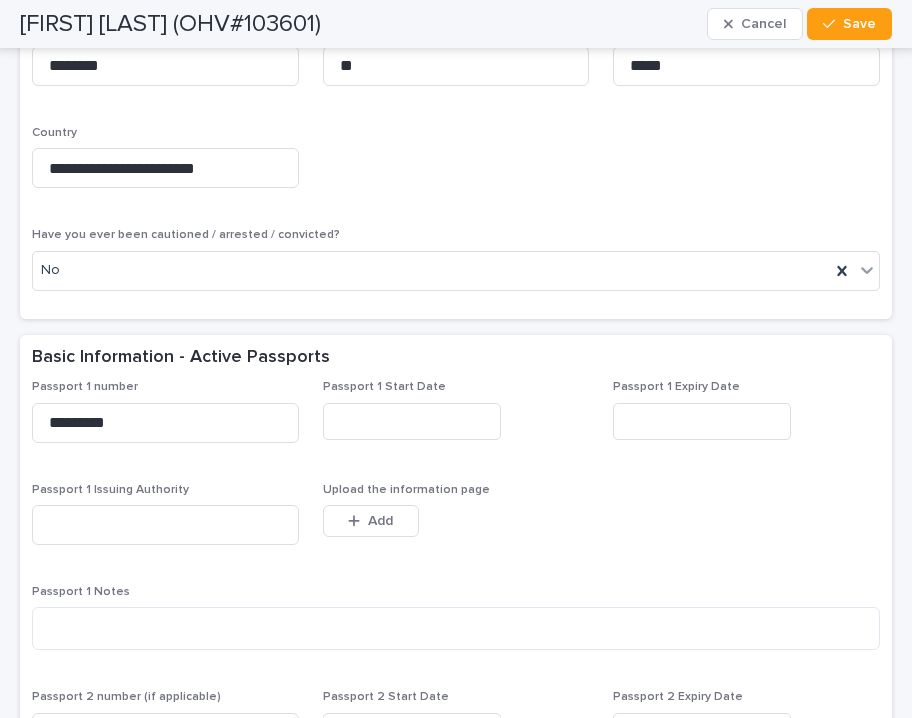 click at bounding box center (412, 421) 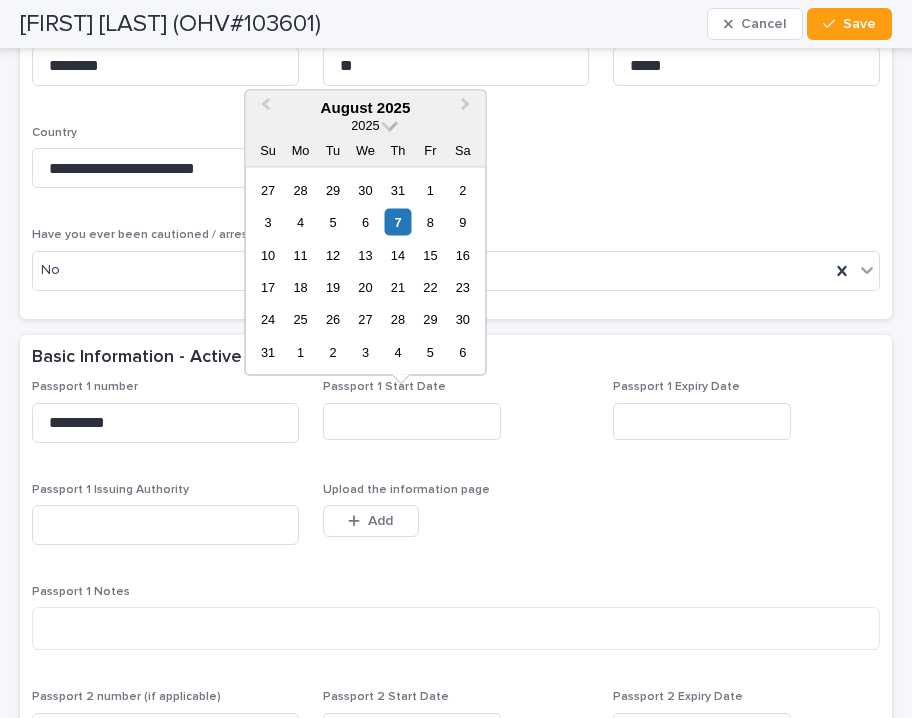 click on "2025" at bounding box center (365, 124) 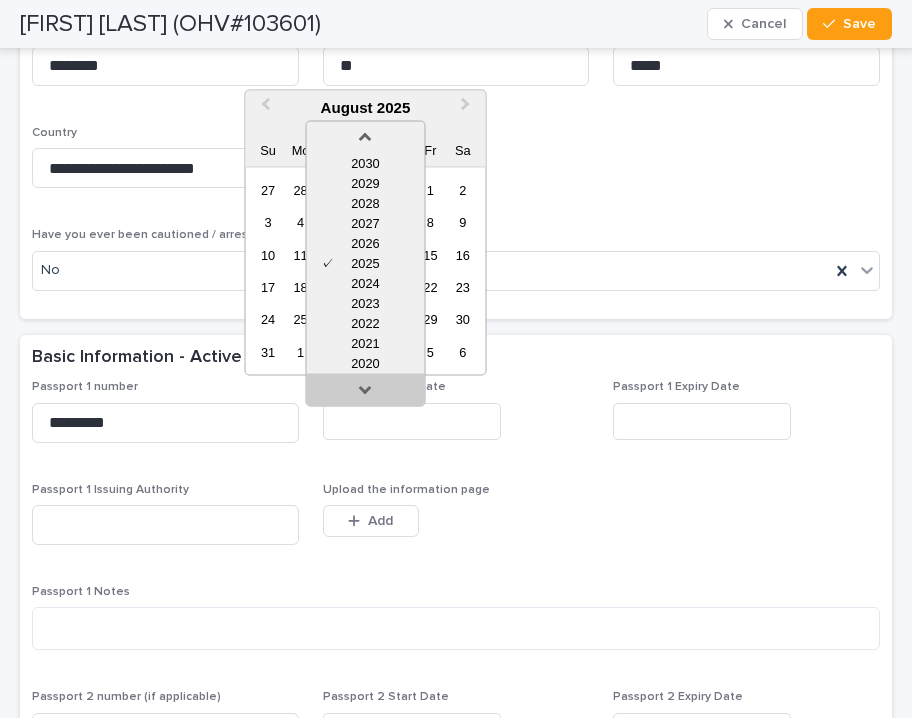 click at bounding box center [365, 393] 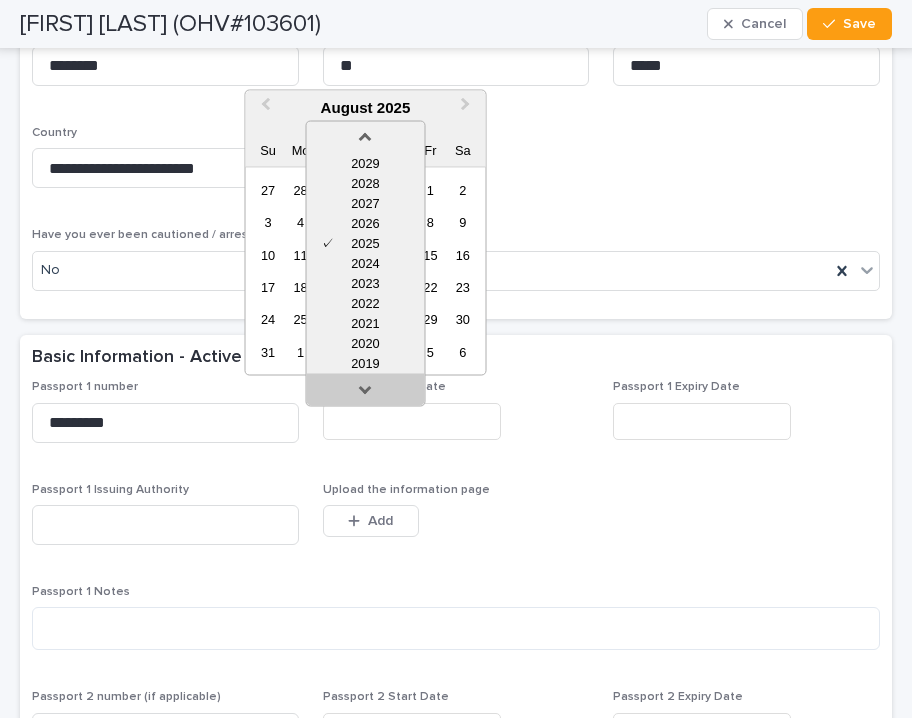 click at bounding box center (365, 393) 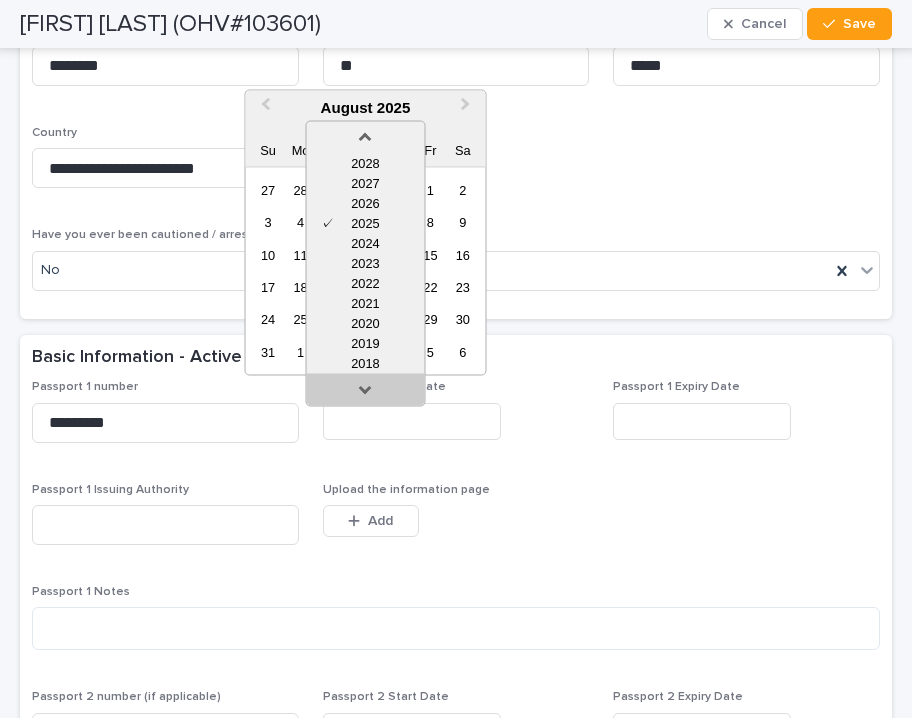 click at bounding box center (365, 393) 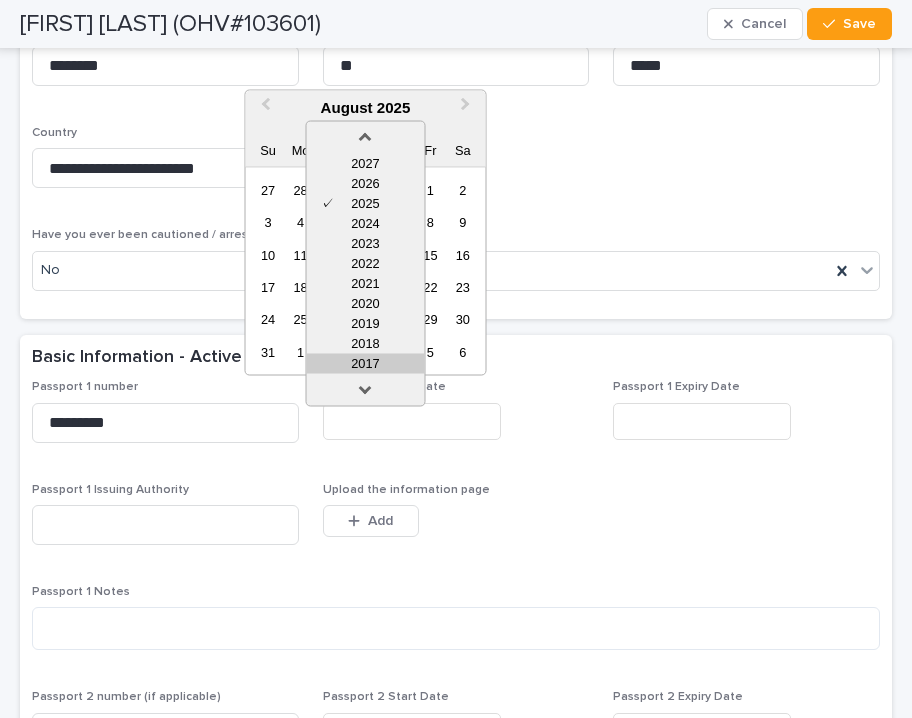 click on "2017" at bounding box center (365, 363) 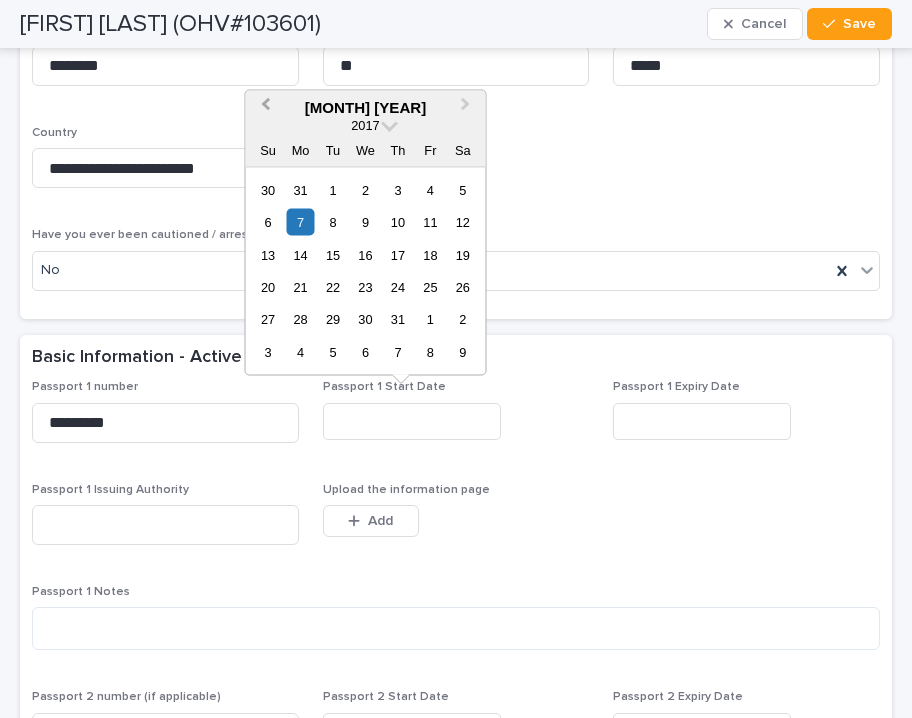 click on "Previous Month" at bounding box center (263, 108) 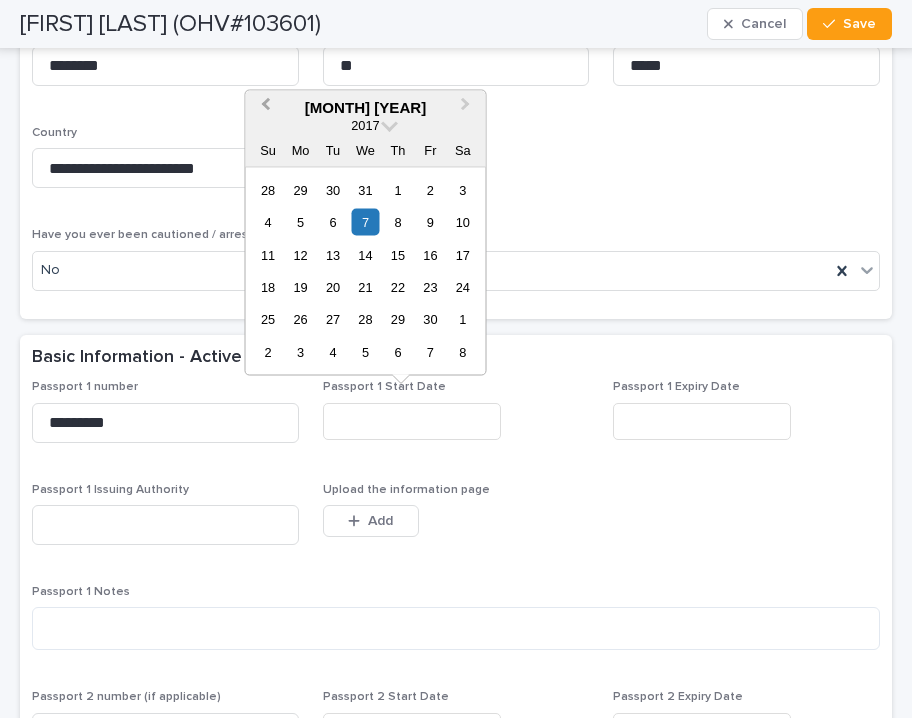 click on "Previous Month" at bounding box center (263, 108) 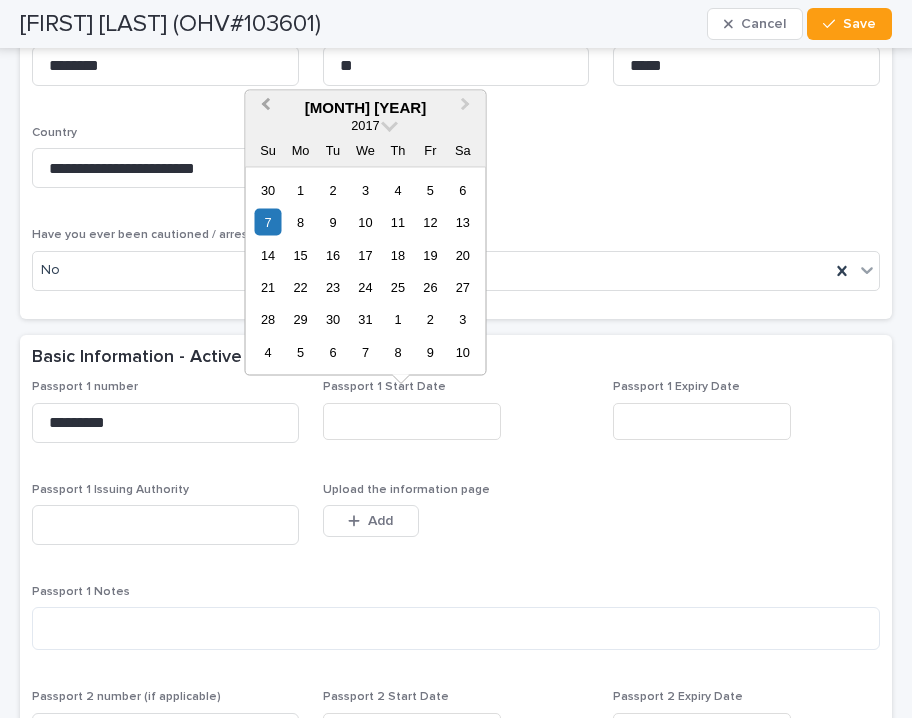 click on "Previous Month" at bounding box center [263, 108] 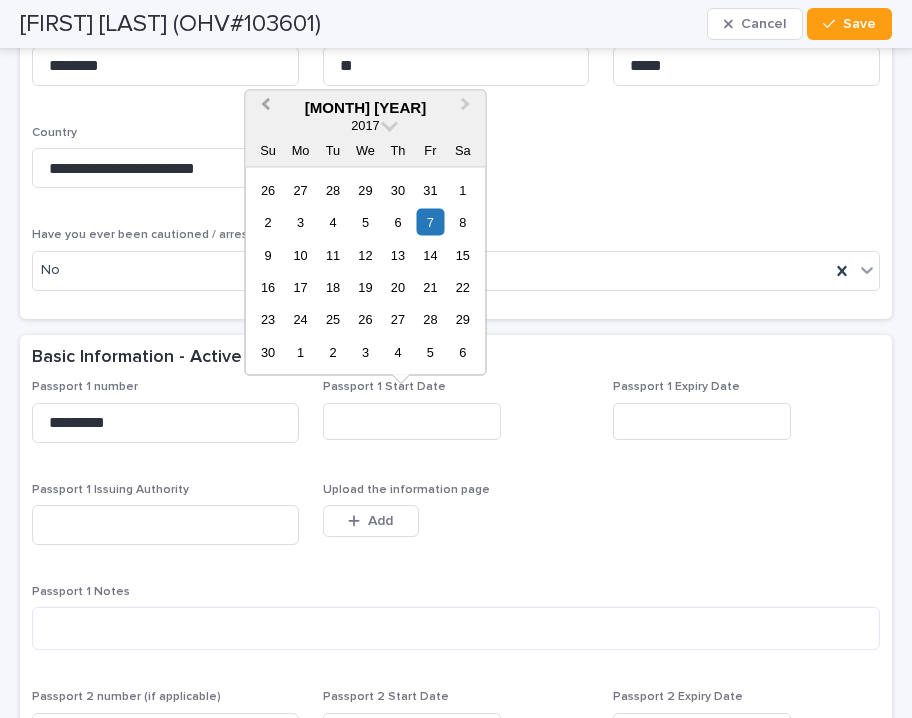 click on "Previous Month" at bounding box center [263, 108] 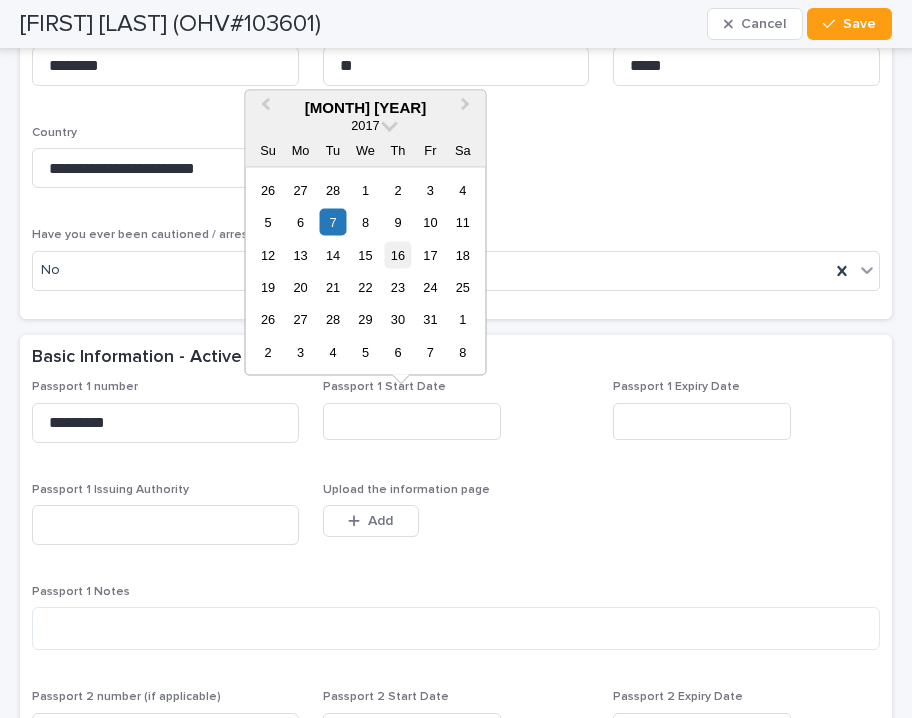 click on "16" at bounding box center (397, 254) 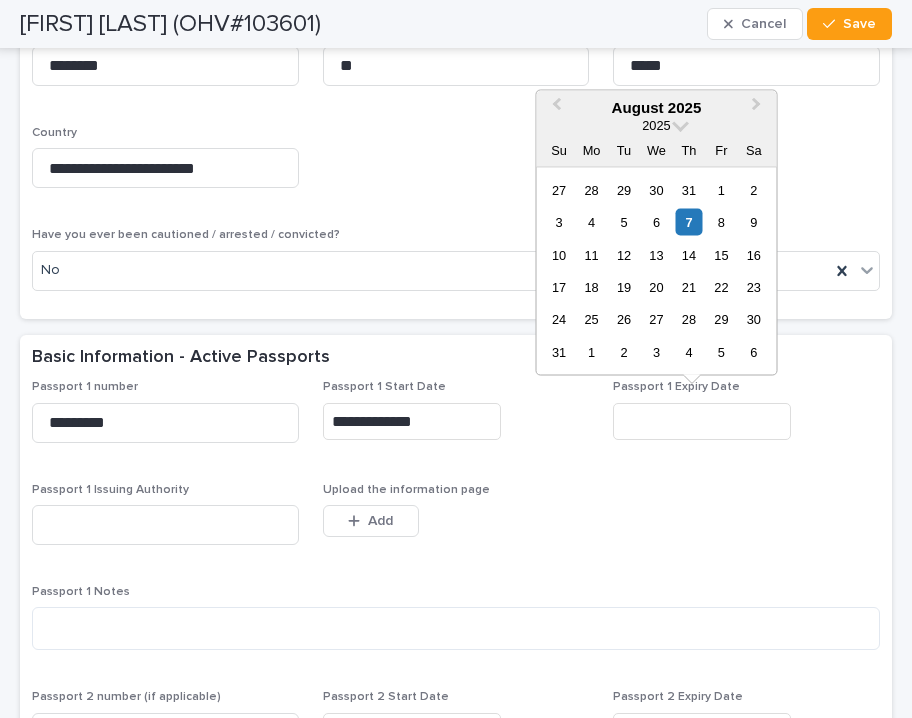 click at bounding box center (702, 421) 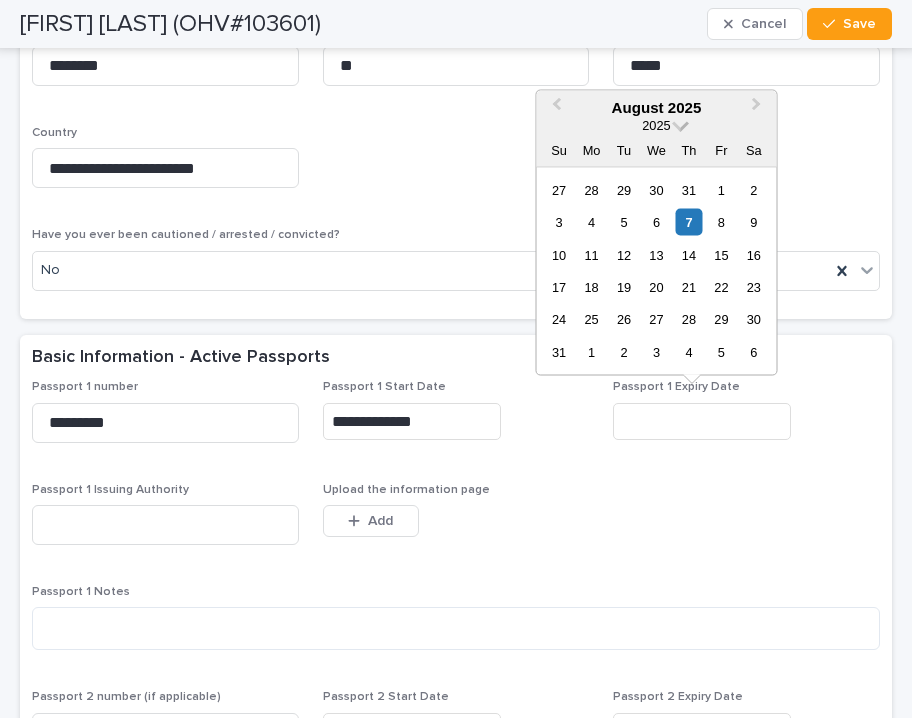 click on "2025" at bounding box center [656, 124] 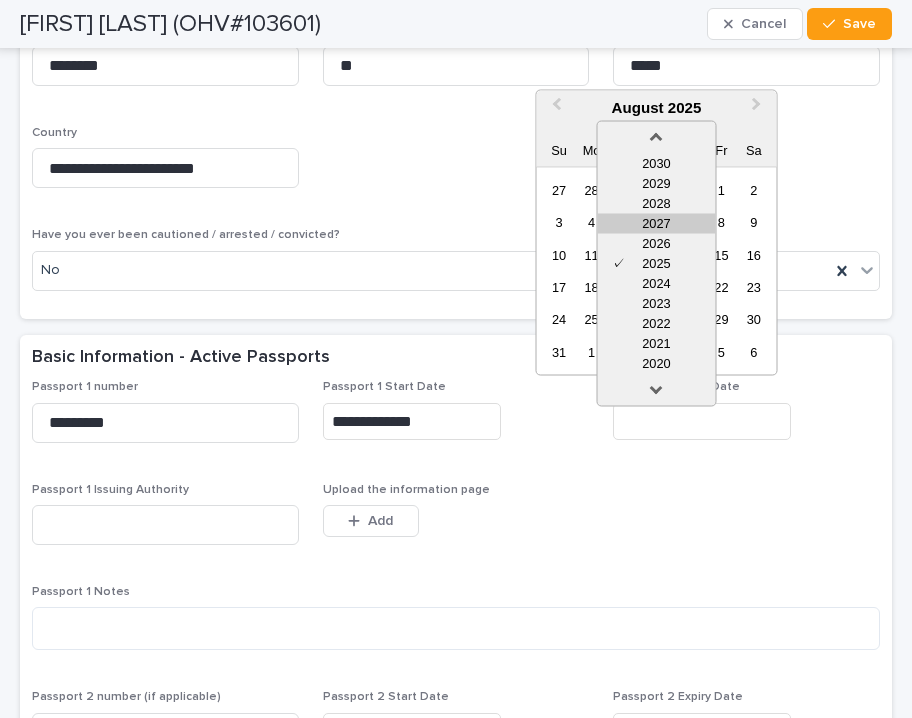 click on "2027" at bounding box center (656, 223) 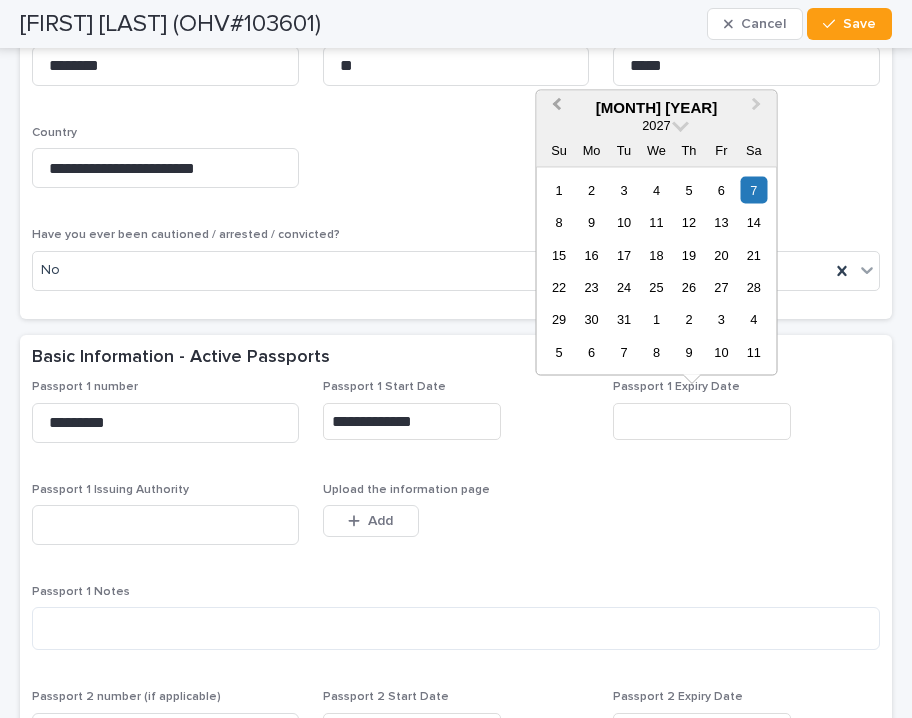 click on "Previous Month" at bounding box center [554, 108] 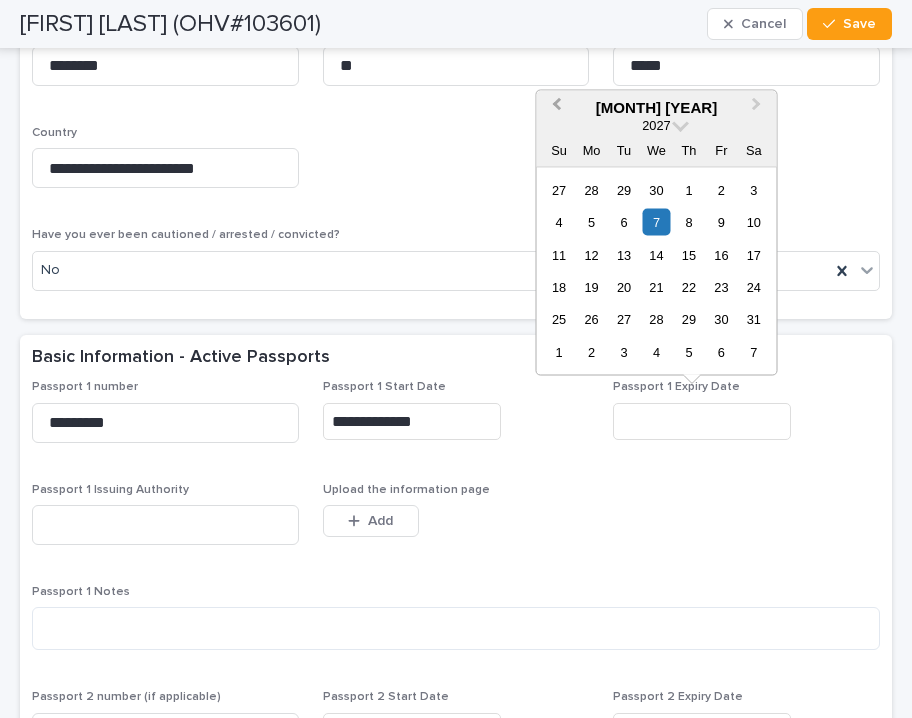 click on "Previous Month" at bounding box center (554, 108) 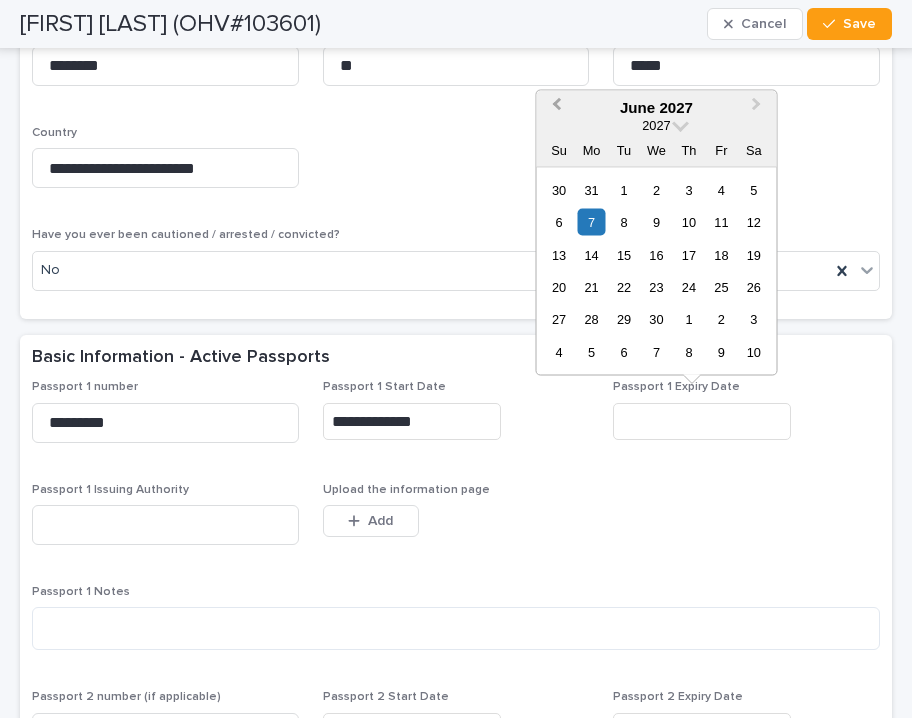 click on "Previous Month" at bounding box center [554, 108] 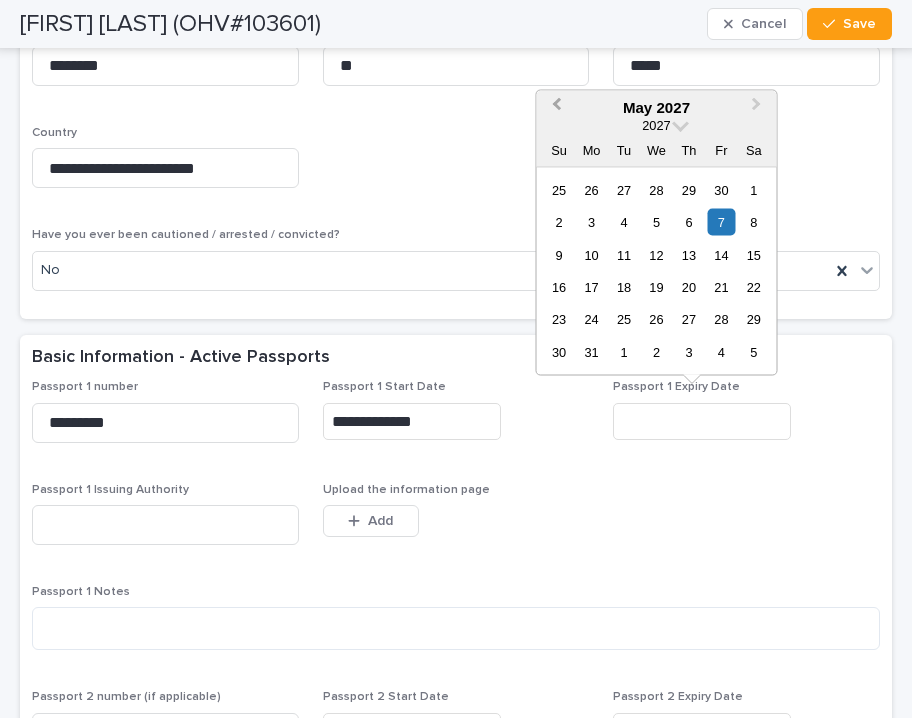 click on "Previous Month" at bounding box center [554, 108] 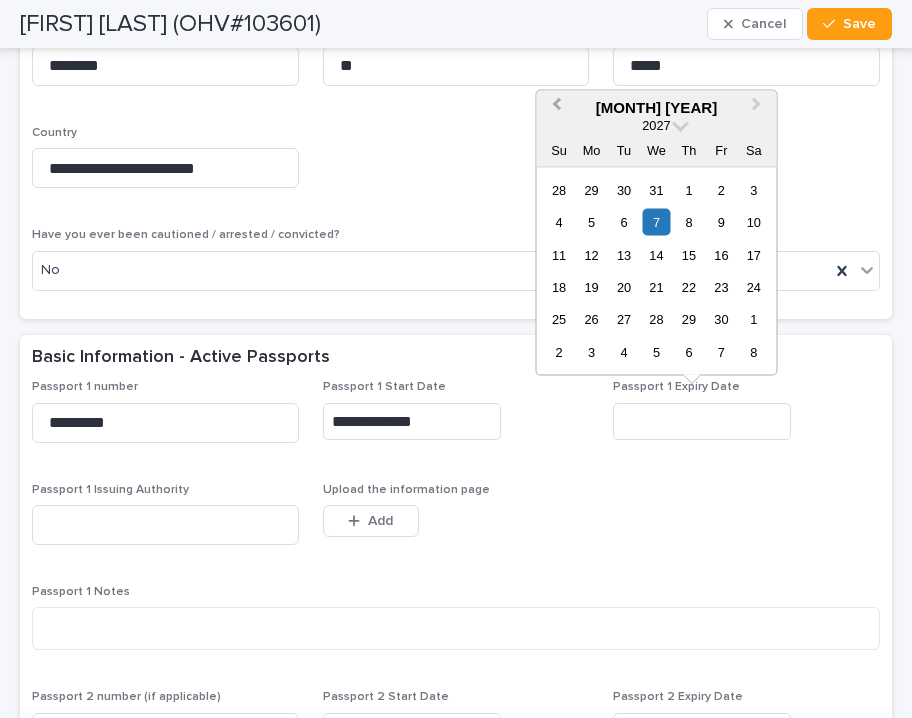 click on "Previous Month" at bounding box center [554, 108] 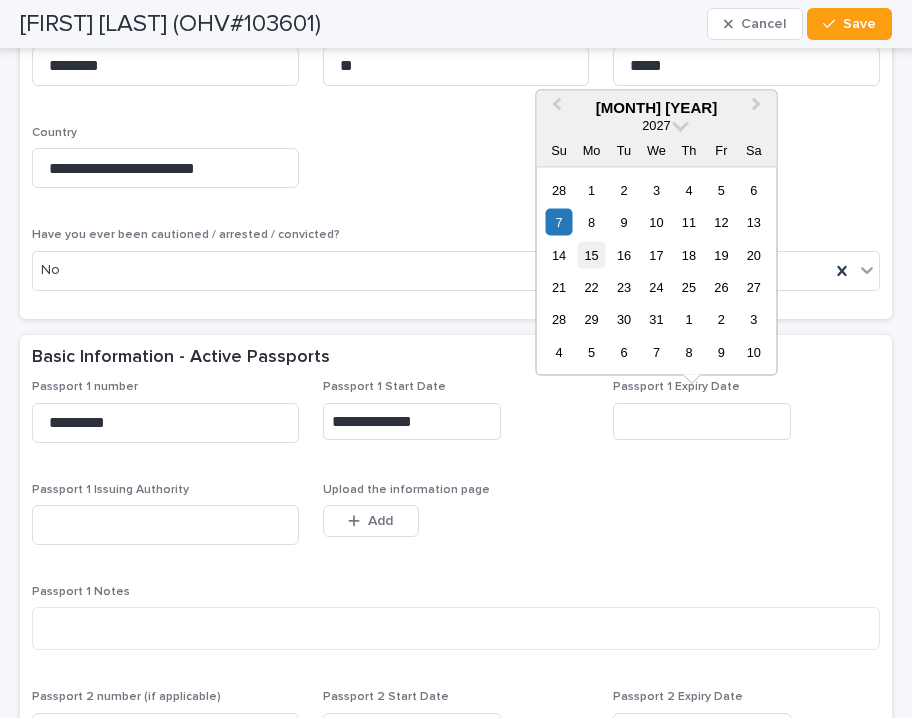 click on "15" at bounding box center [591, 254] 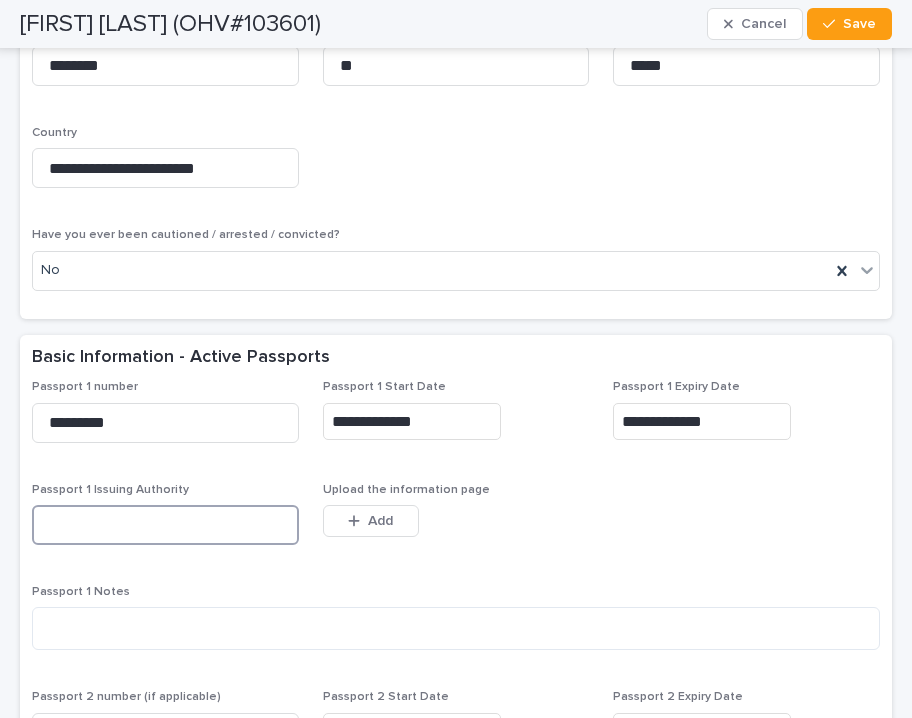 click at bounding box center [165, 525] 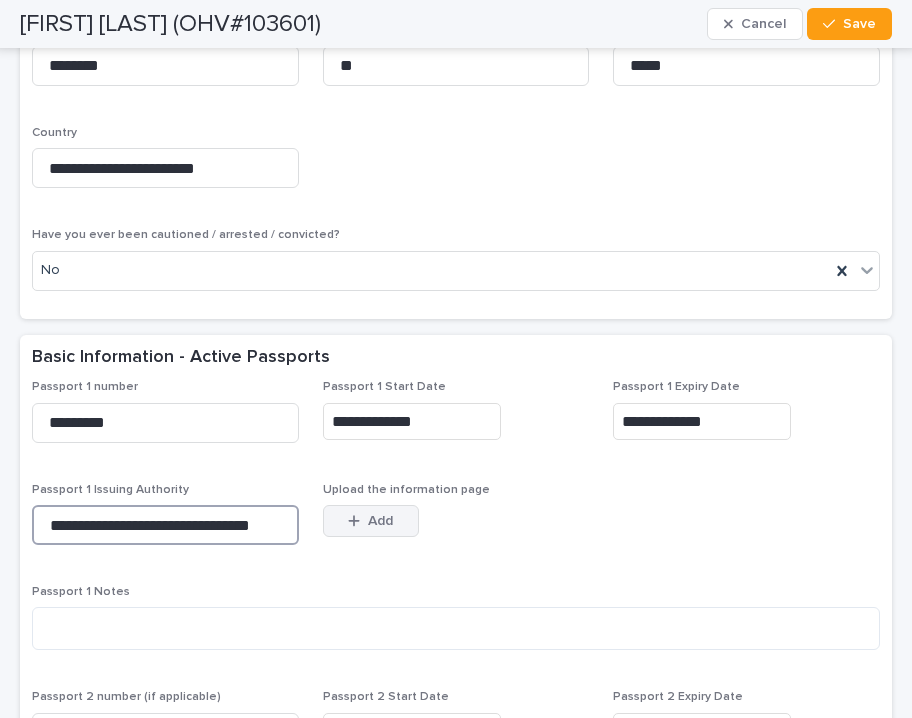 type on "**********" 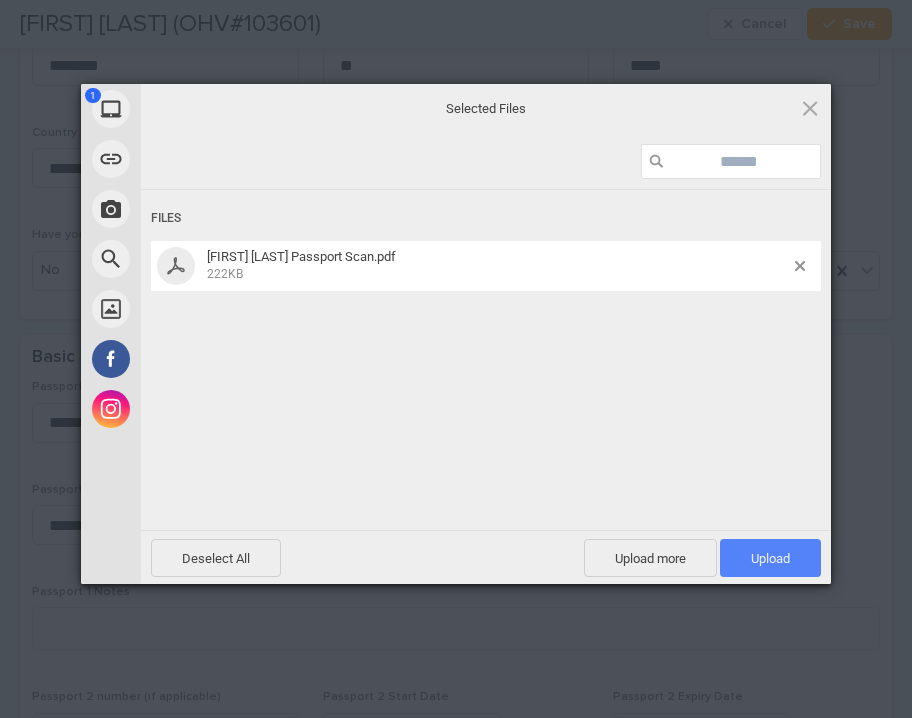click on "Upload
1" at bounding box center (770, 558) 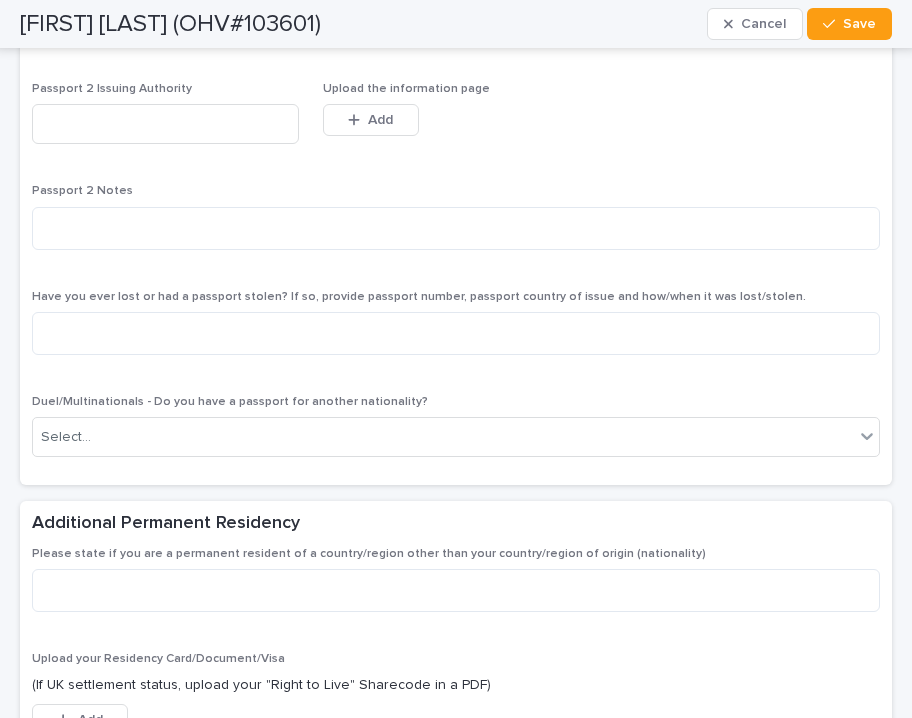 scroll, scrollTop: 2338, scrollLeft: 0, axis: vertical 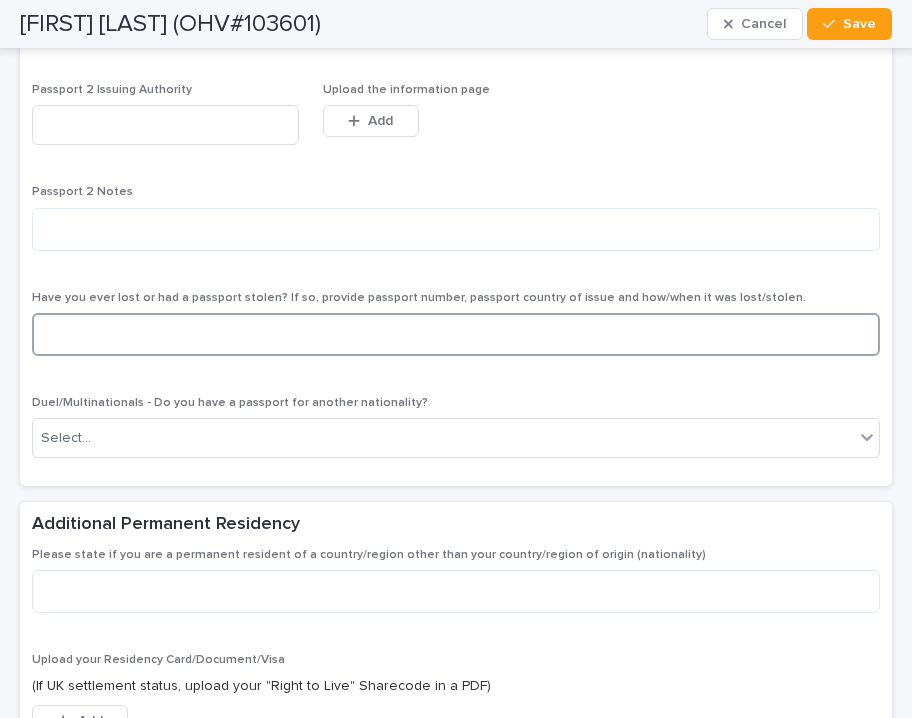 click at bounding box center [456, 334] 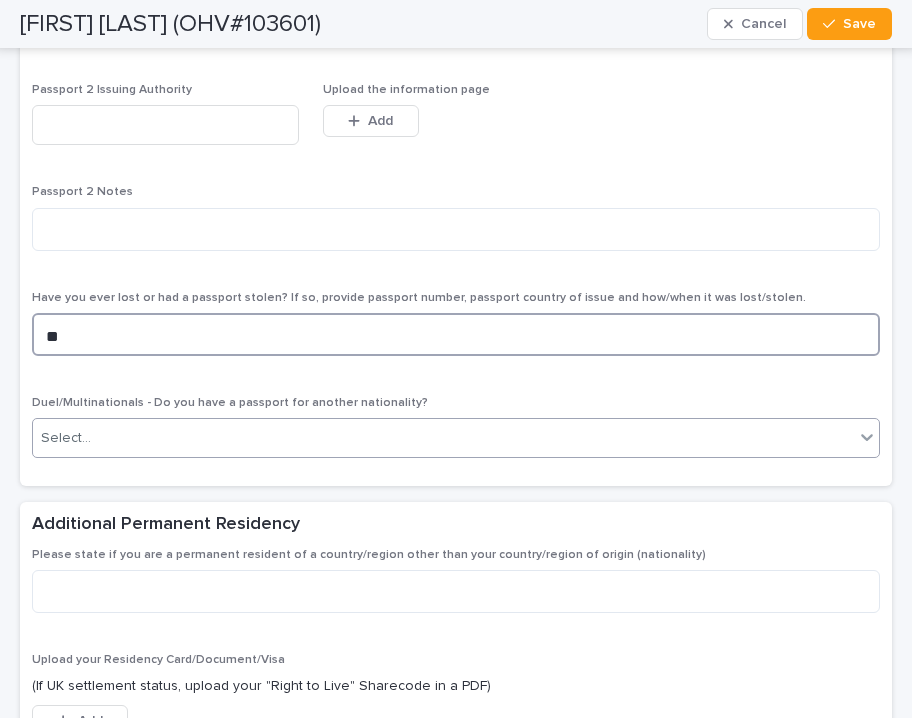 type on "**" 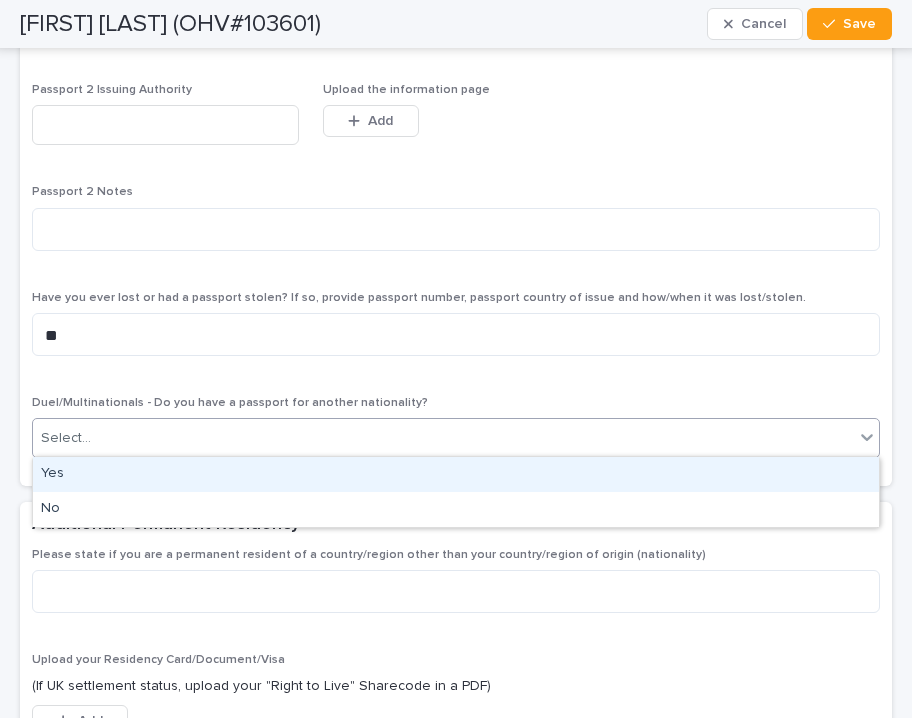 click on "Select..." at bounding box center [443, 438] 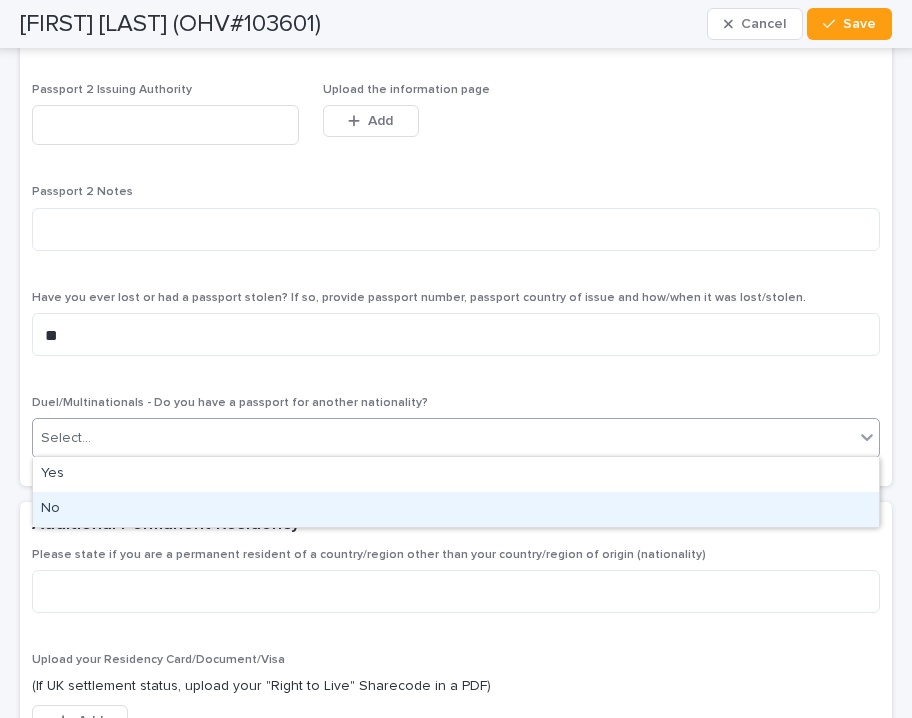 click on "No" at bounding box center (456, 509) 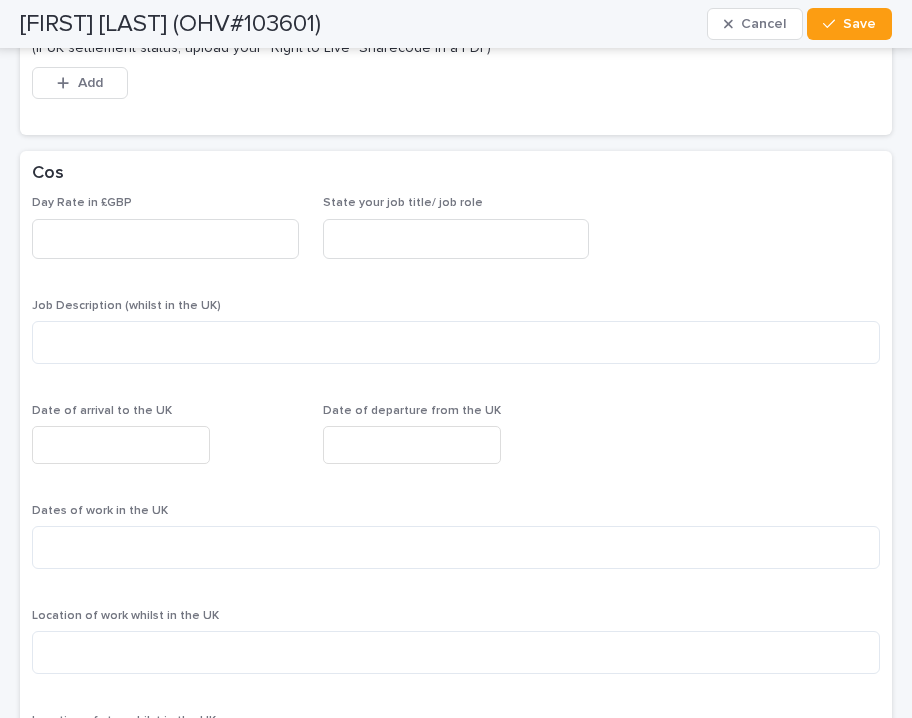 scroll, scrollTop: 2980, scrollLeft: 0, axis: vertical 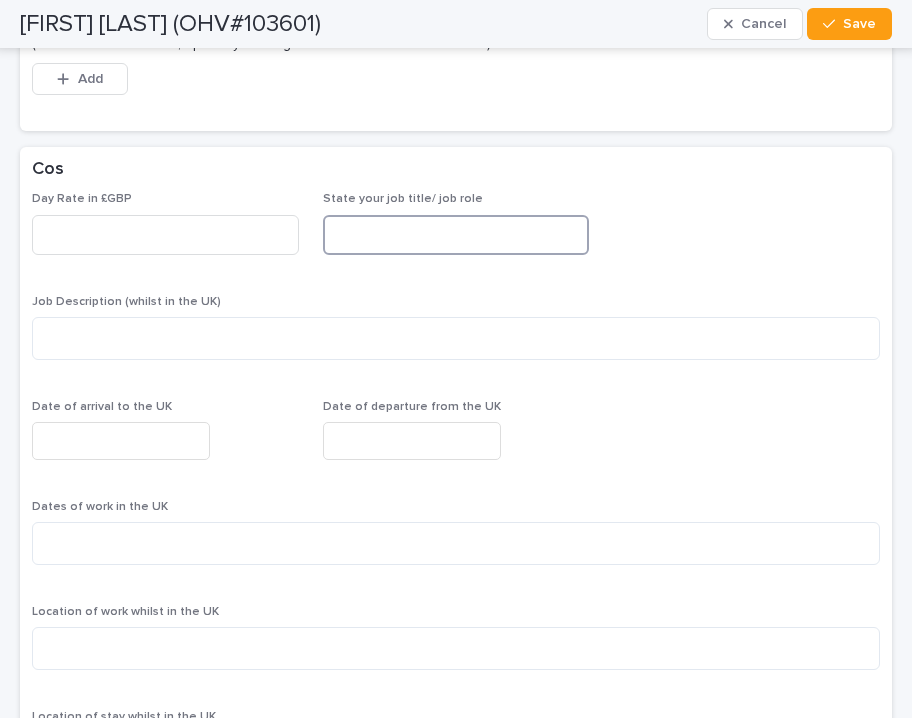 click at bounding box center (456, 235) 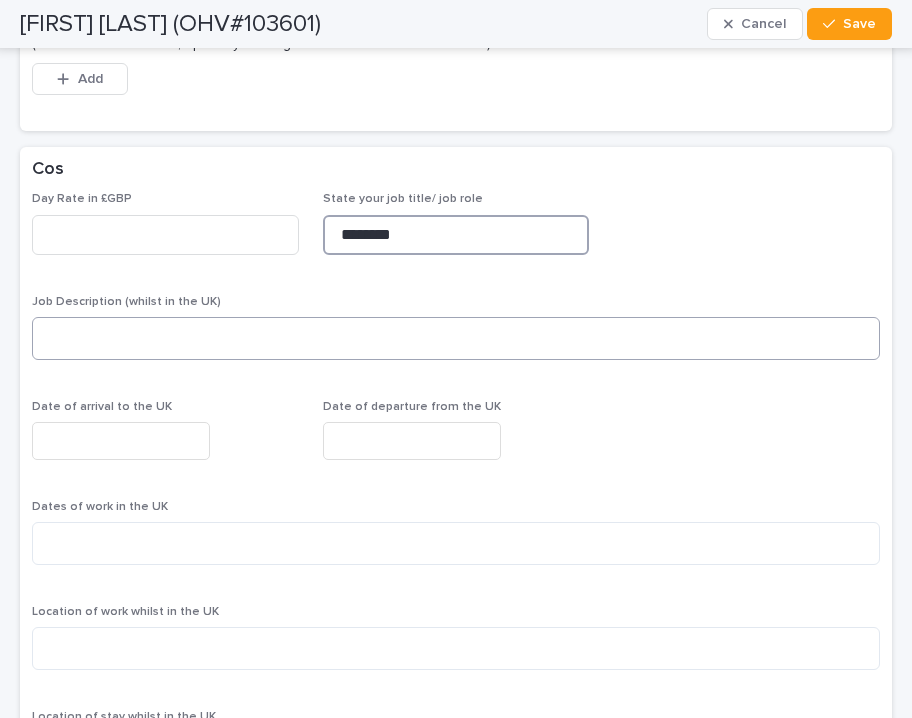 type on "********" 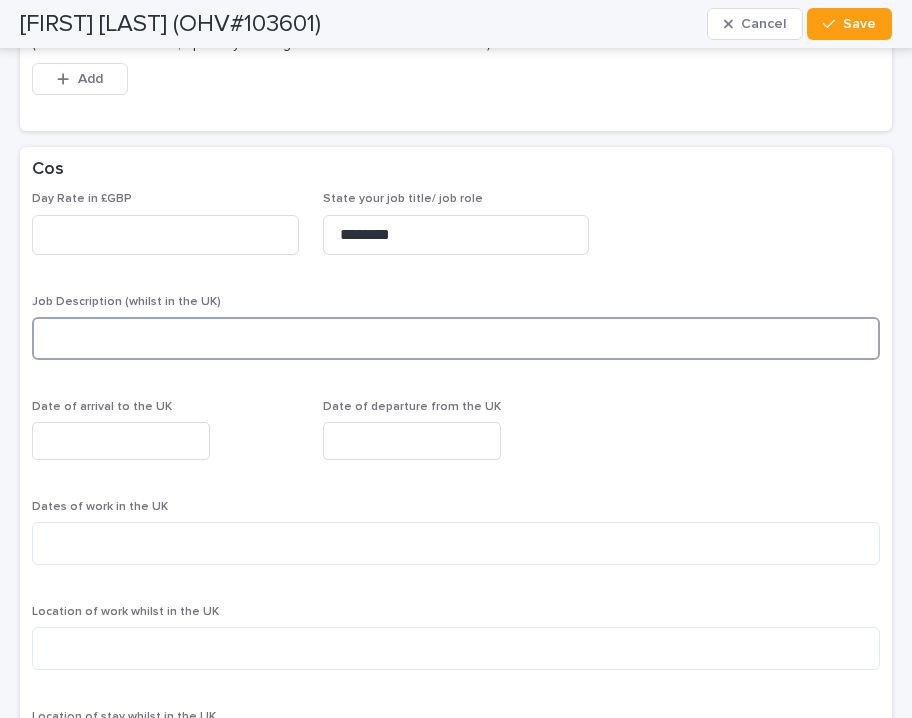 click at bounding box center (456, 338) 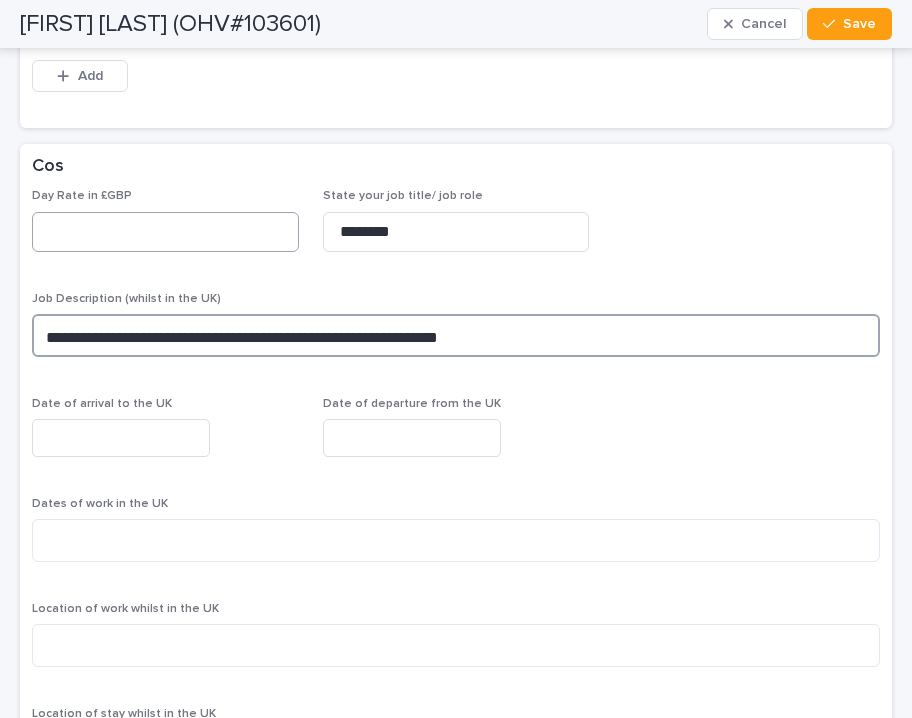 type on "**********" 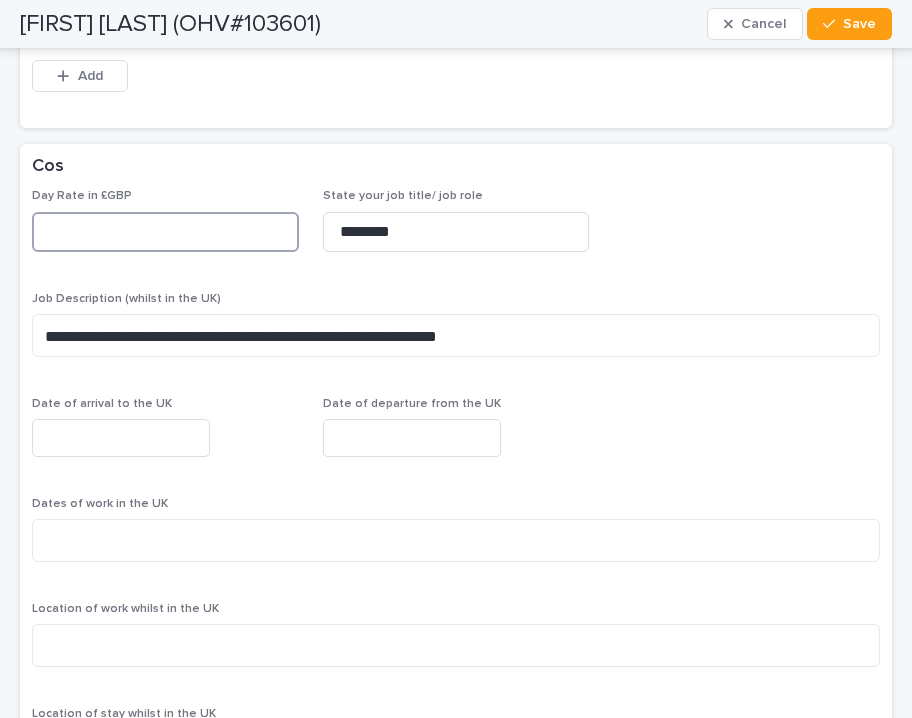 click at bounding box center (165, 232) 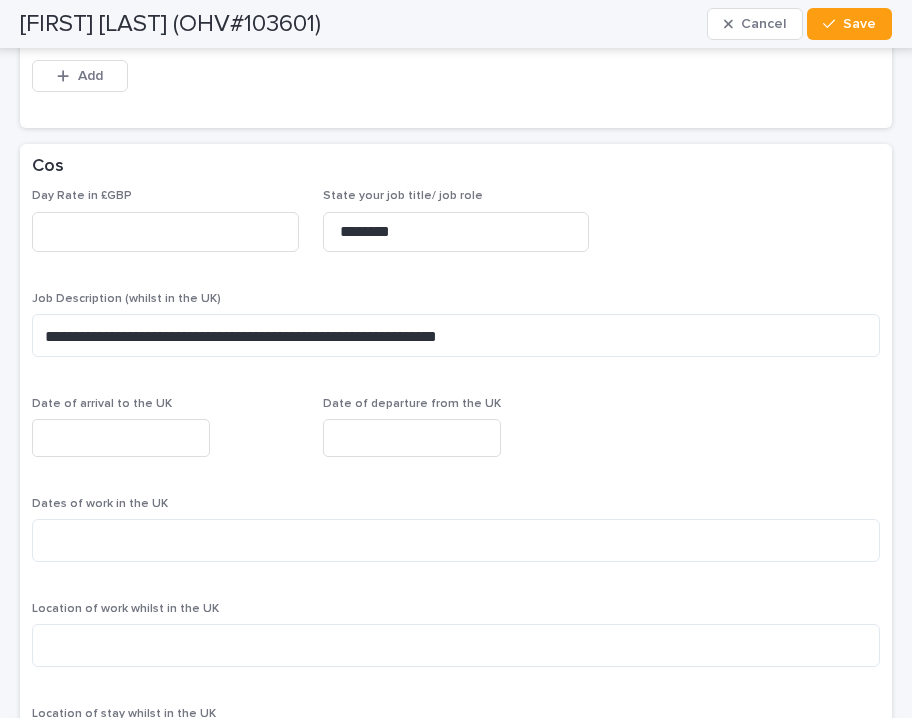 click at bounding box center [121, 437] 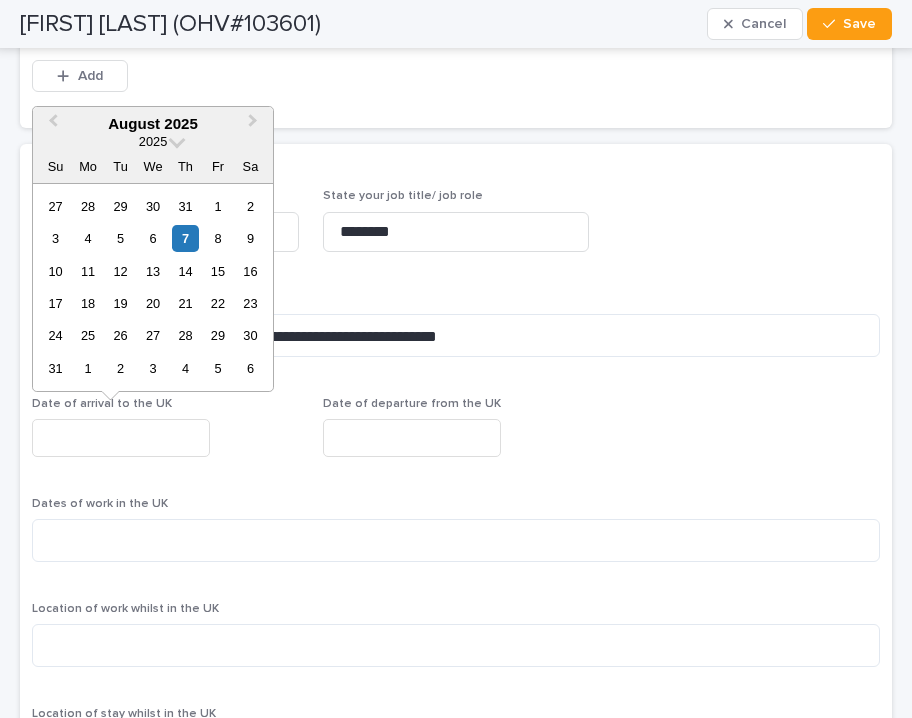 click on "**********" at bounding box center (456, 651) 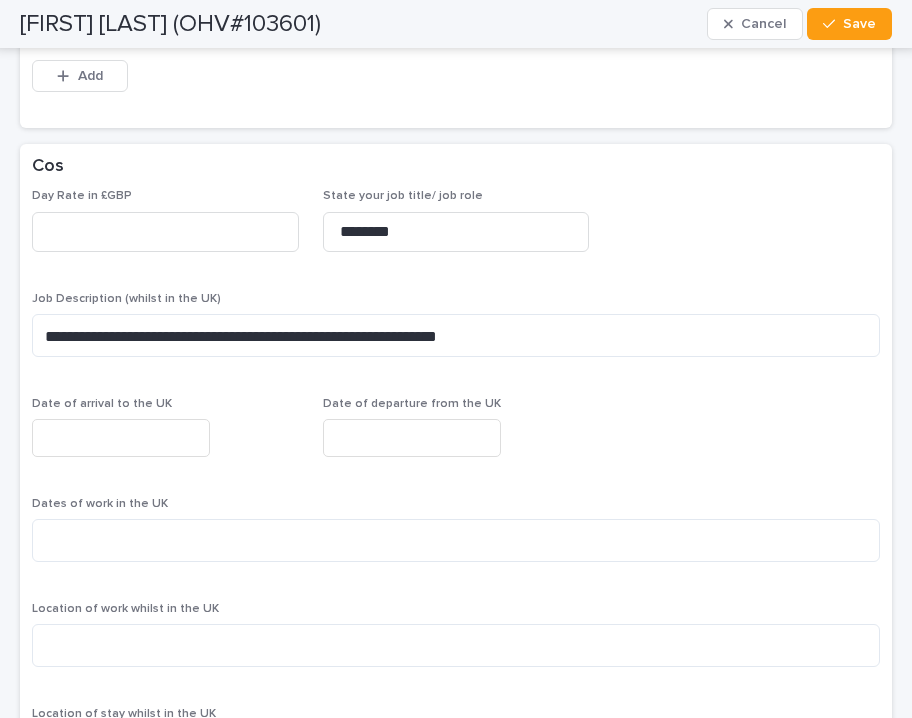click at bounding box center [121, 437] 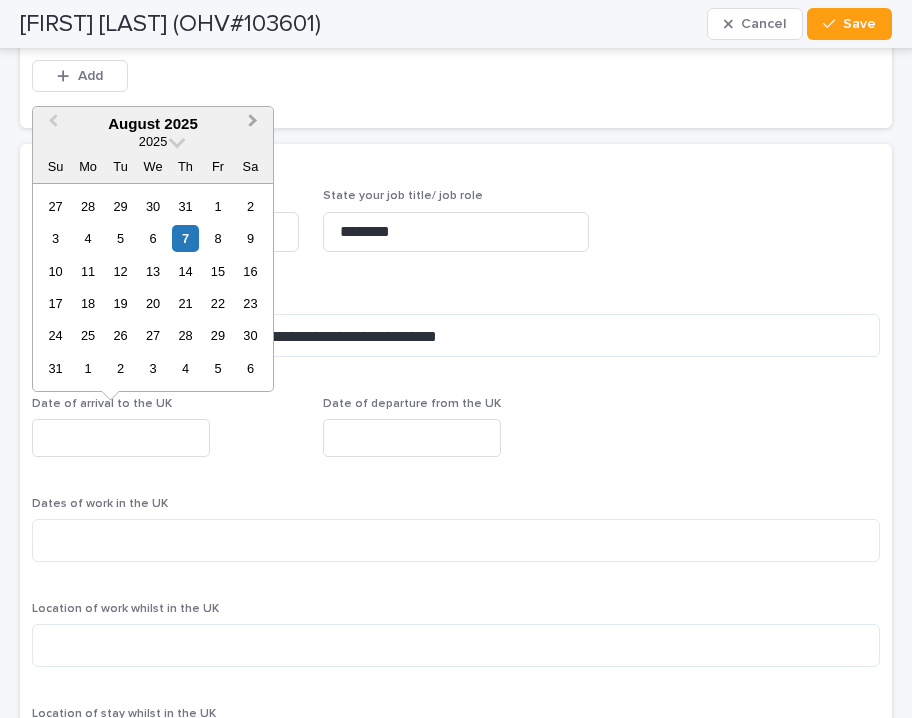 click on "Next Month" at bounding box center [255, 125] 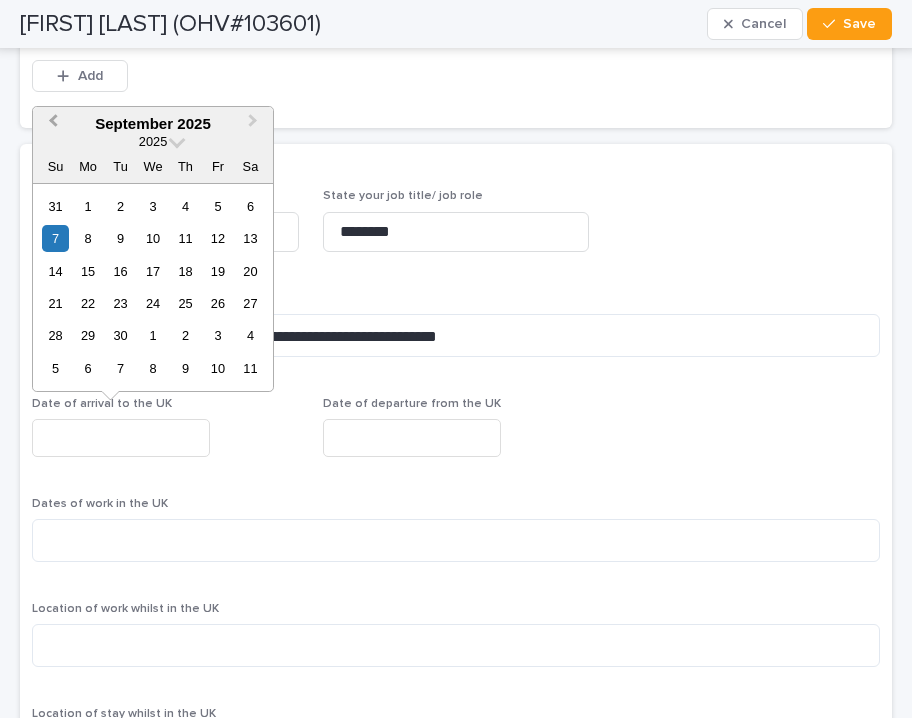 click on "Previous Month" at bounding box center (53, 123) 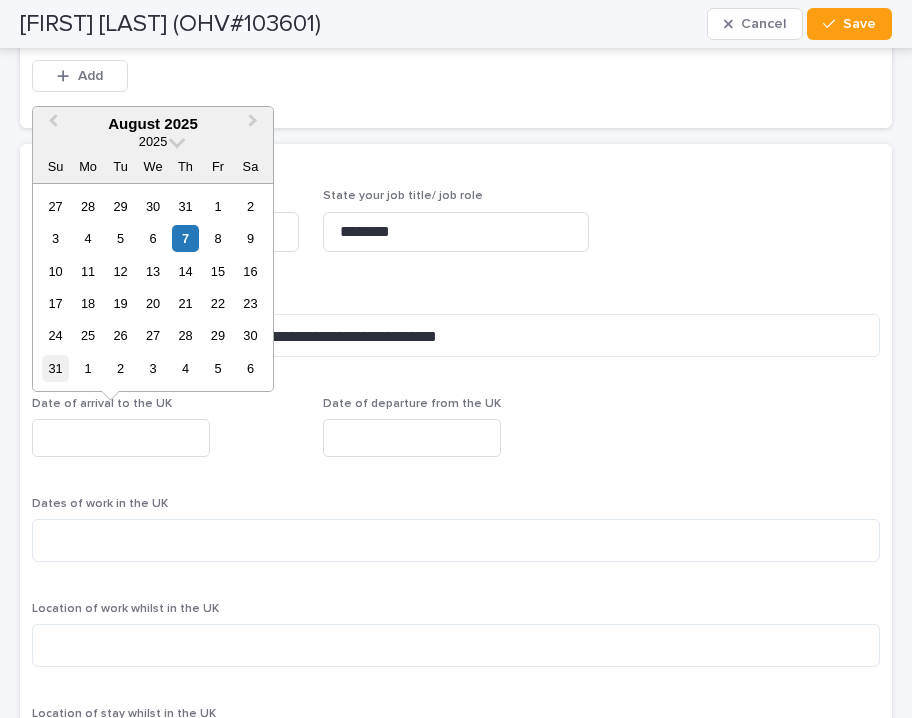 click on "31" at bounding box center (55, 368) 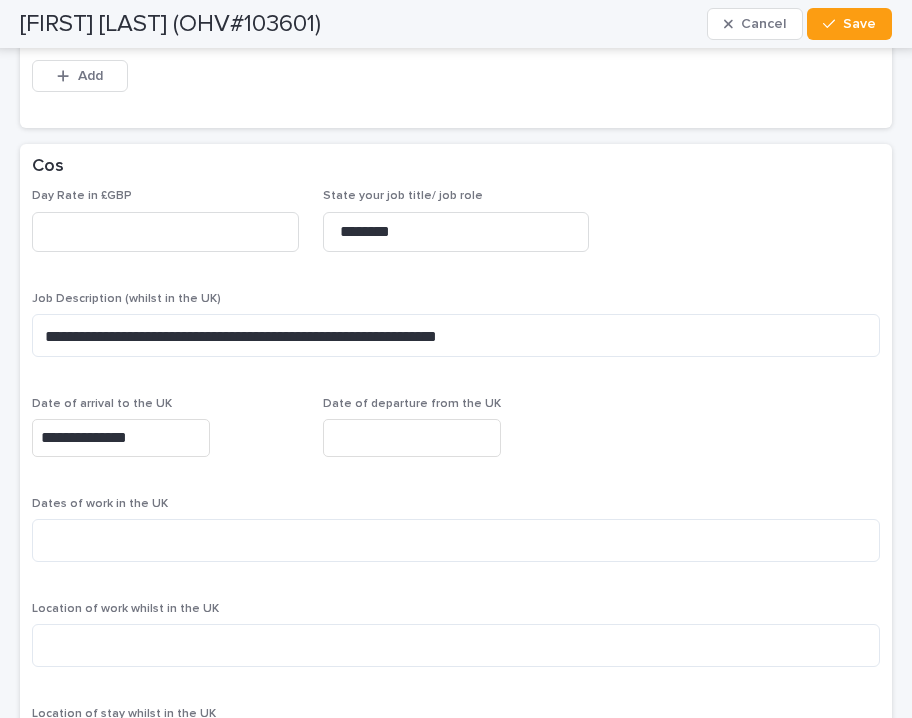 click at bounding box center (412, 437) 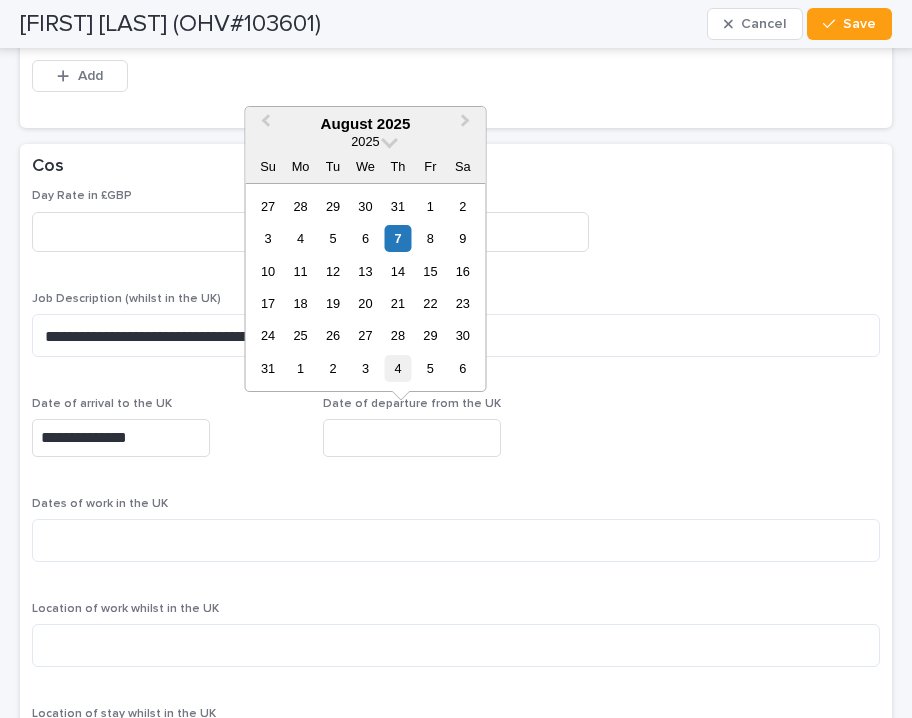 click on "4" at bounding box center [397, 368] 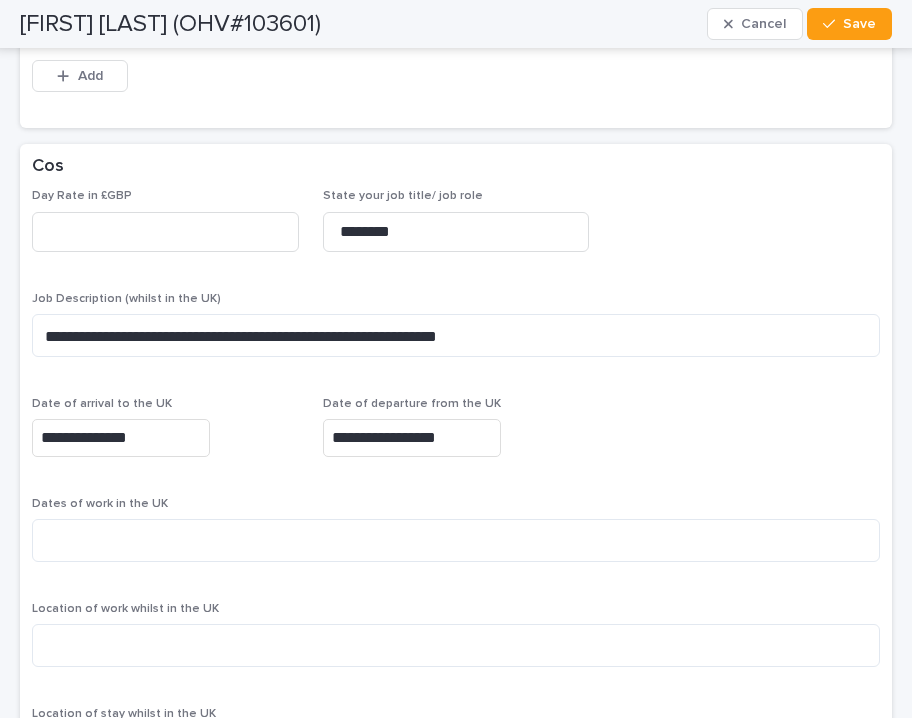scroll, scrollTop: 3071, scrollLeft: 0, axis: vertical 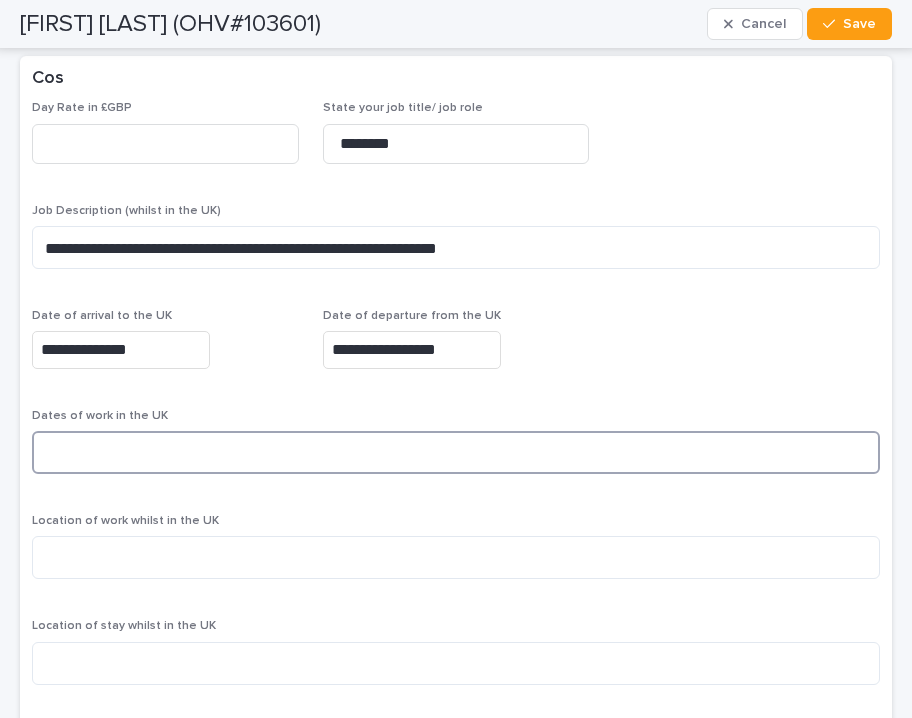 click at bounding box center [456, 452] 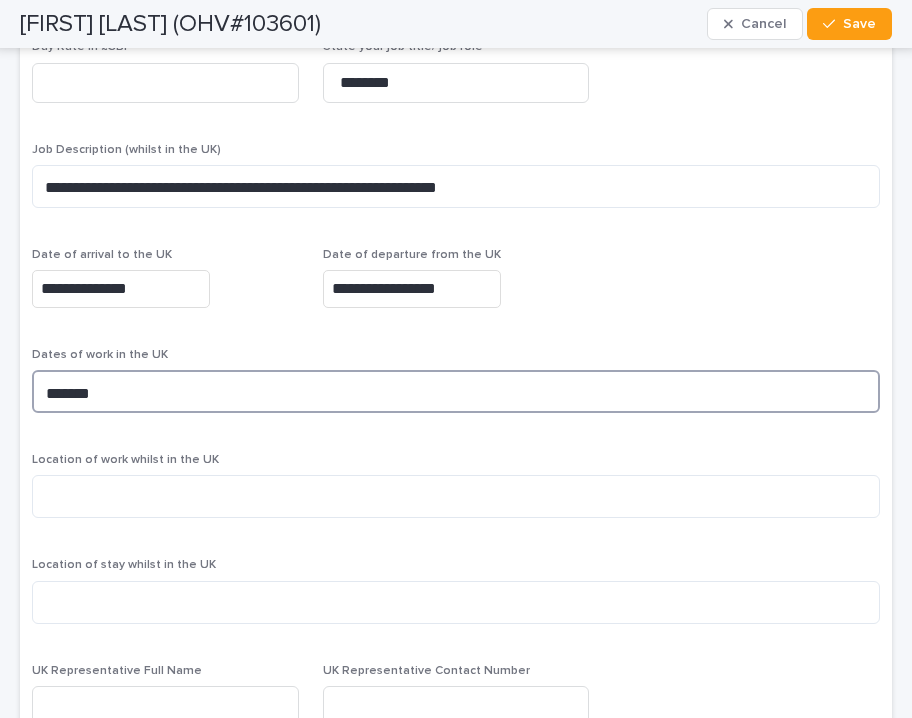 scroll, scrollTop: 3135, scrollLeft: 0, axis: vertical 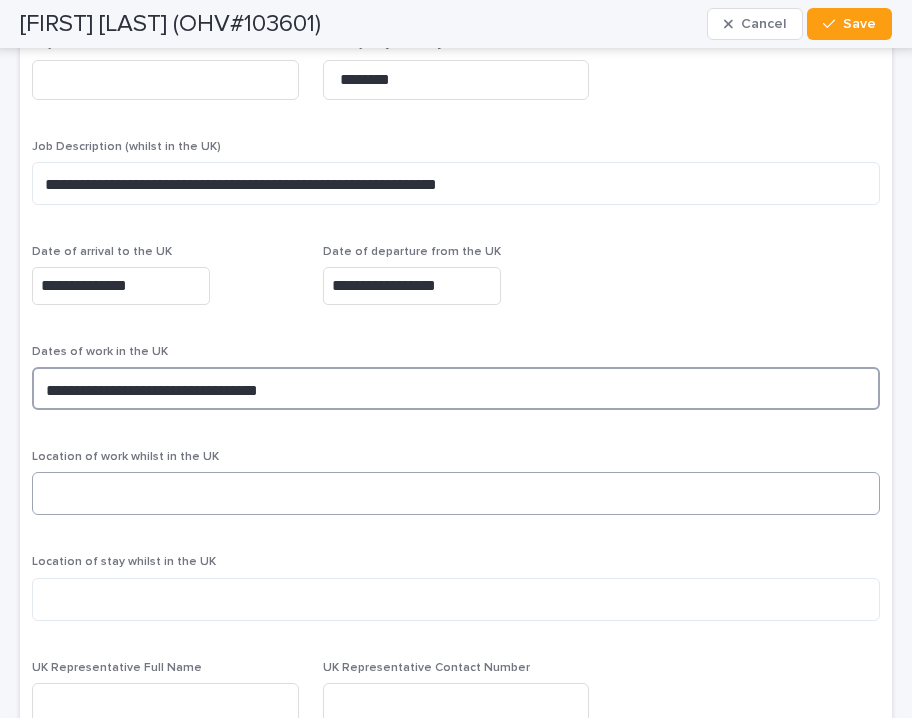 type on "**********" 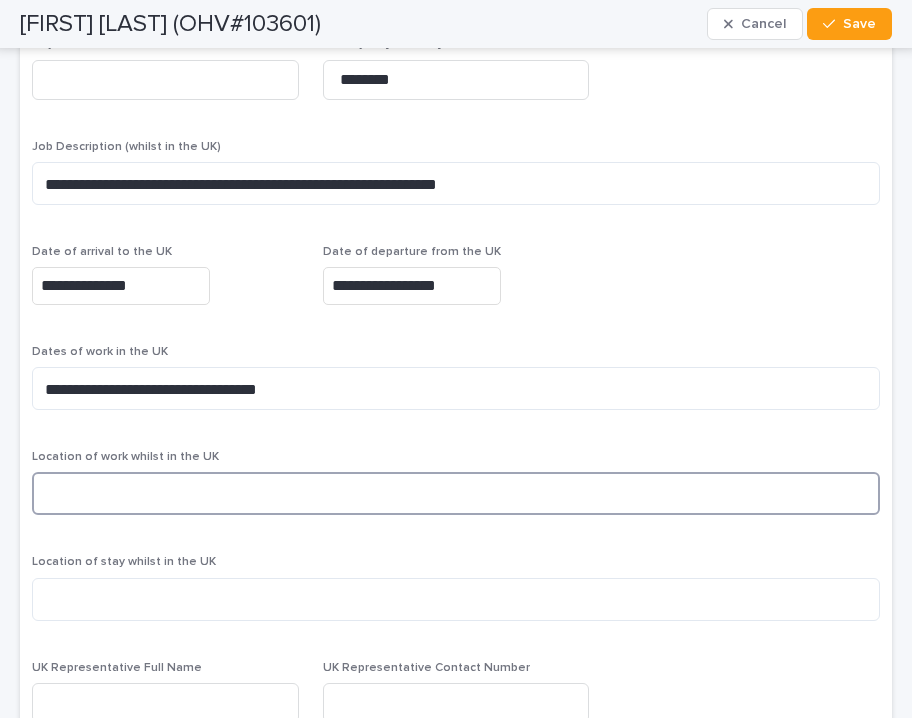 click at bounding box center [456, 493] 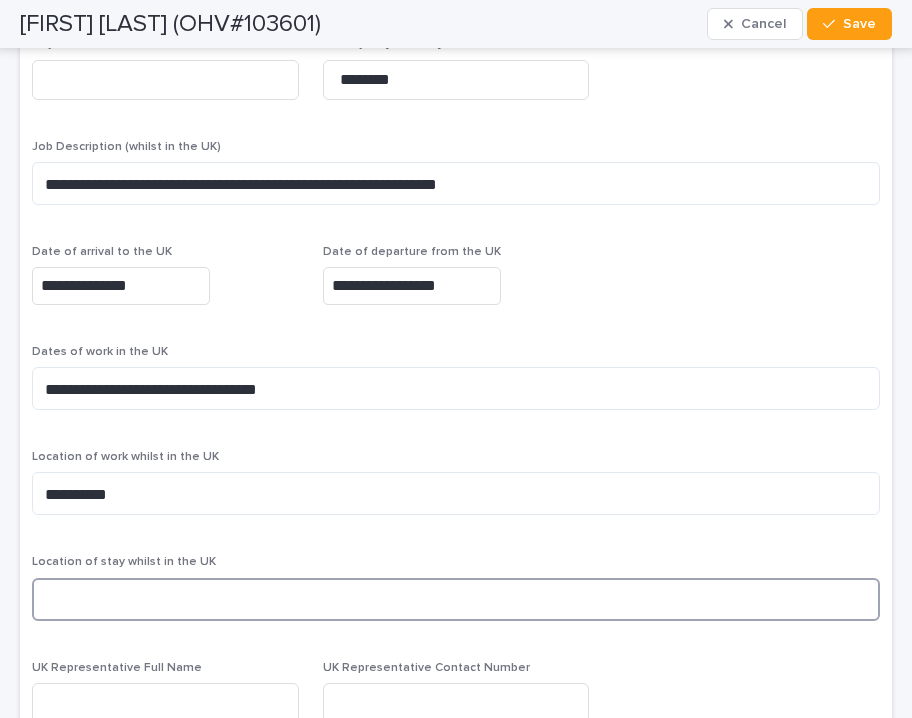 click at bounding box center (456, 599) 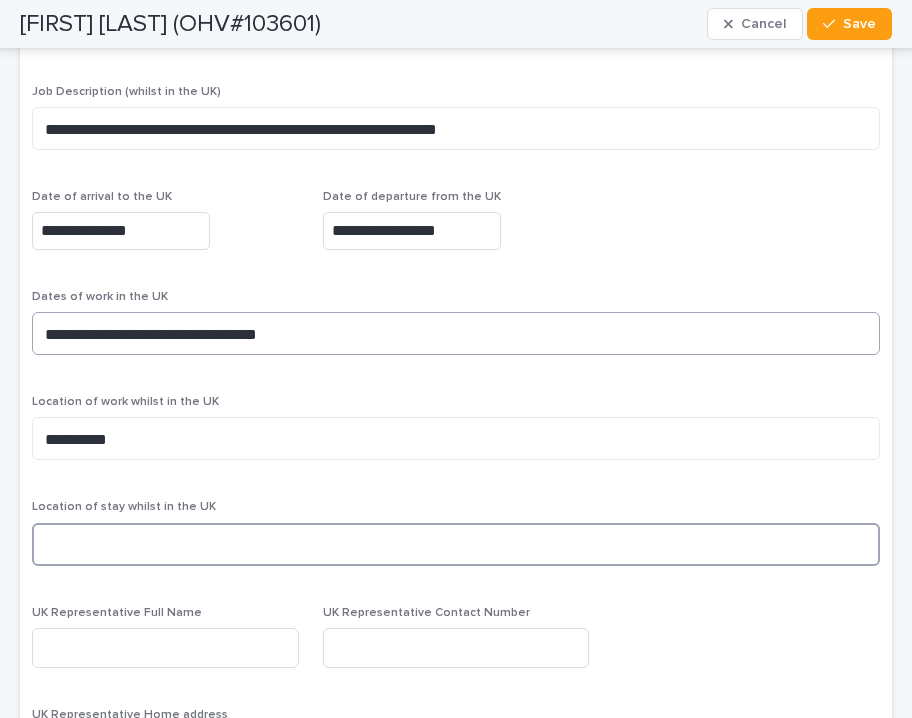 scroll, scrollTop: 3200, scrollLeft: 0, axis: vertical 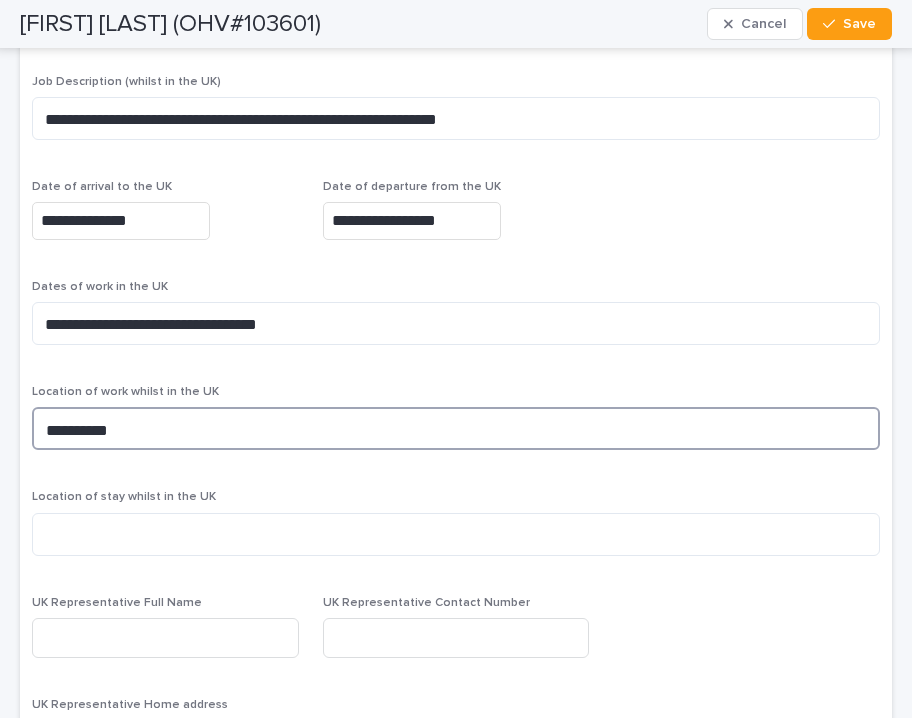 drag, startPoint x: 127, startPoint y: 423, endPoint x: 21, endPoint y: 412, distance: 106.56923 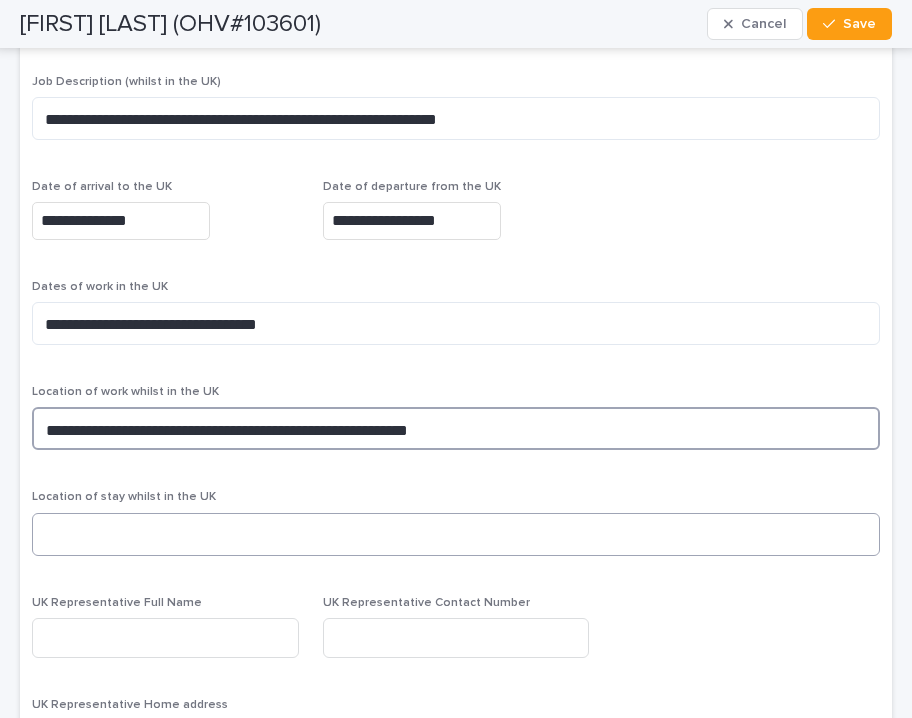 type on "**********" 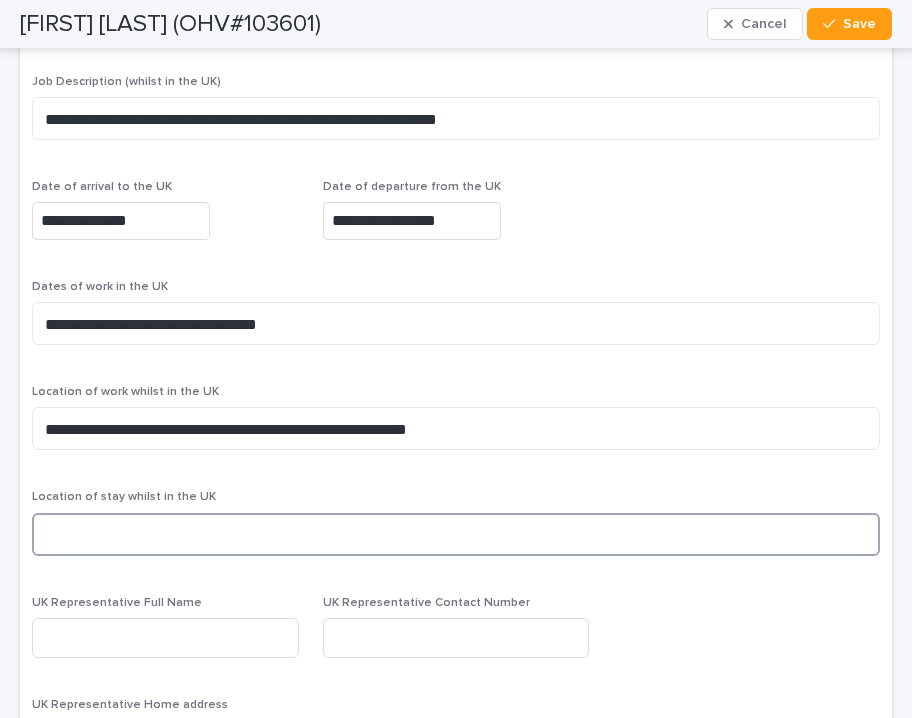 click at bounding box center (456, 534) 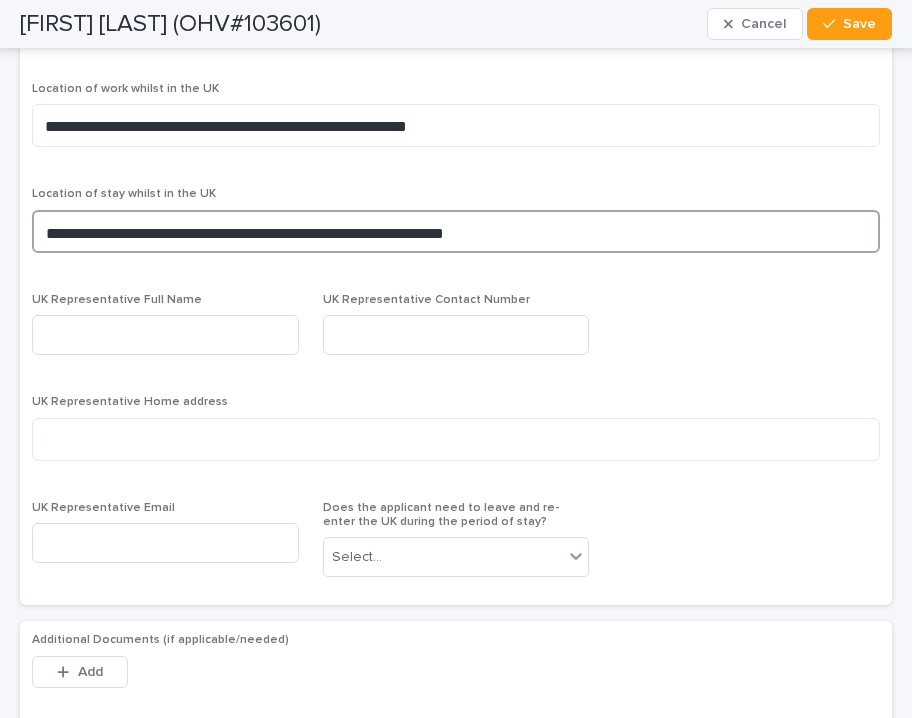 scroll, scrollTop: 3509, scrollLeft: 0, axis: vertical 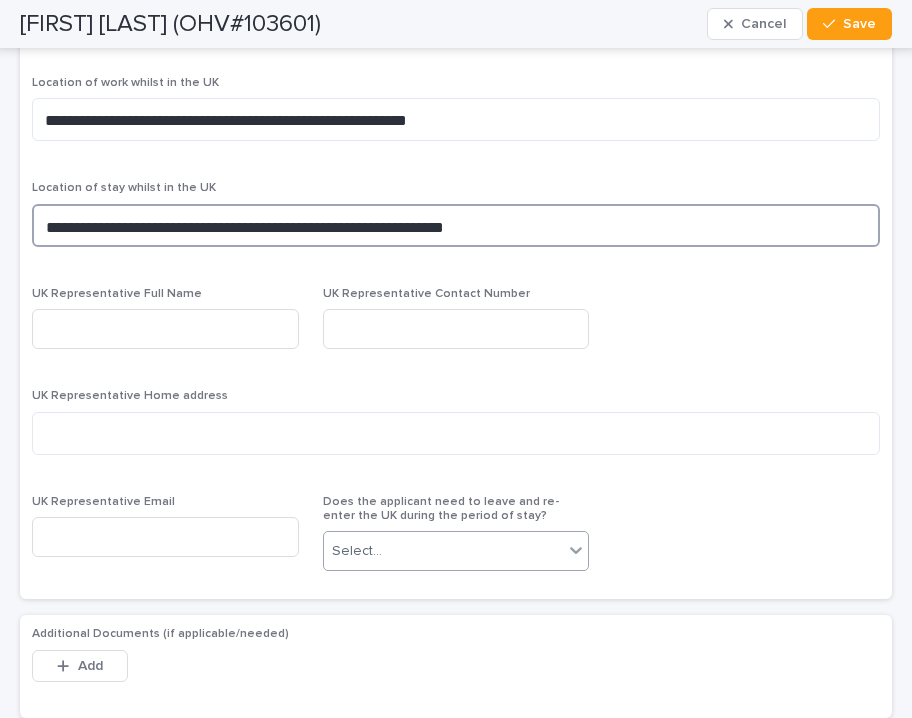 type on "**********" 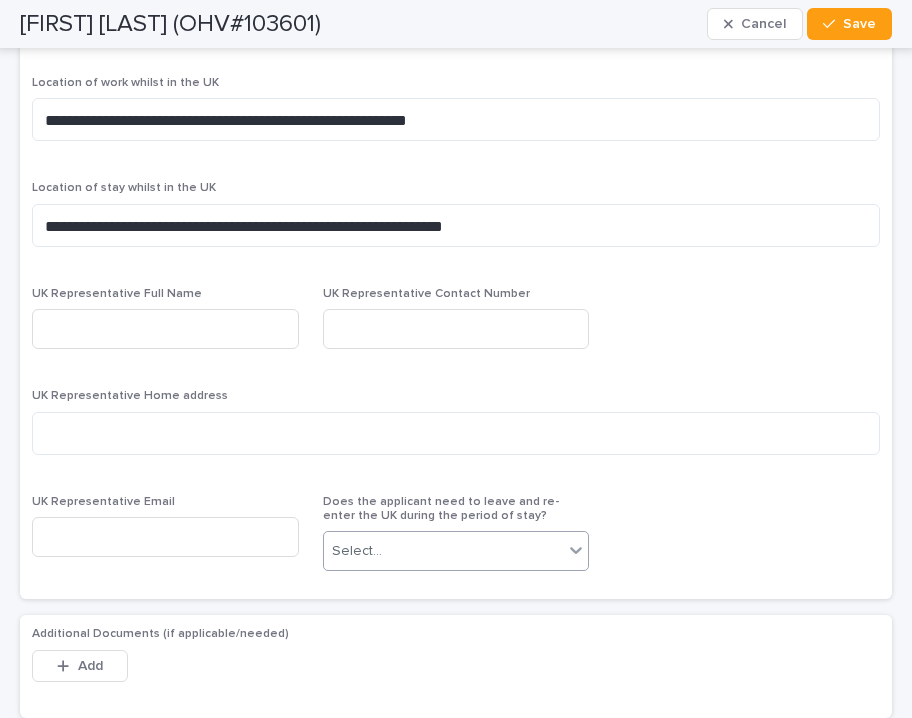 click on "Select..." at bounding box center (444, 551) 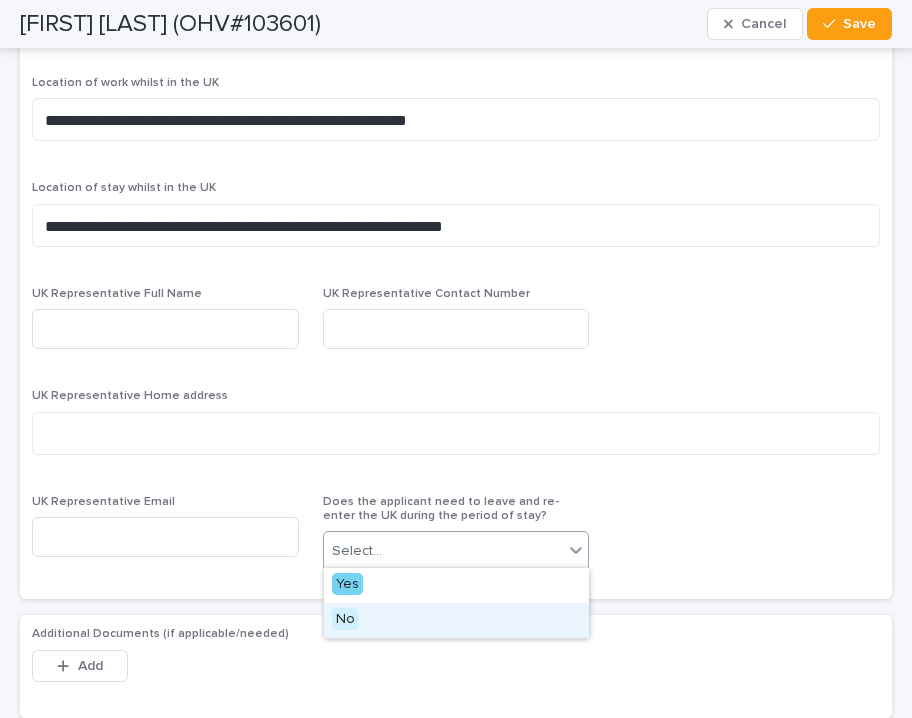 click on "No" at bounding box center (456, 620) 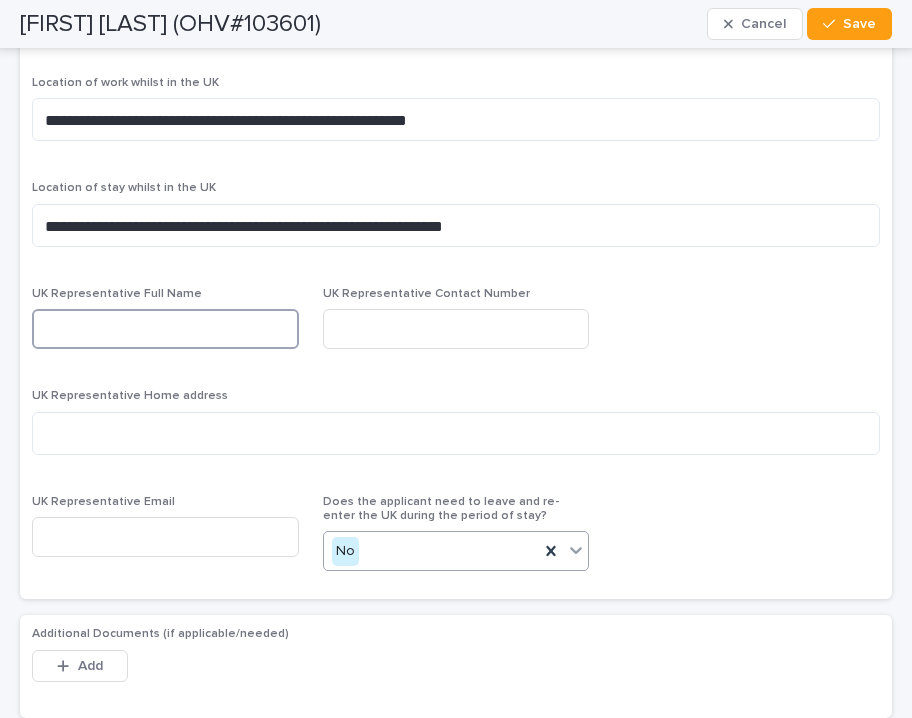 click at bounding box center (165, 329) 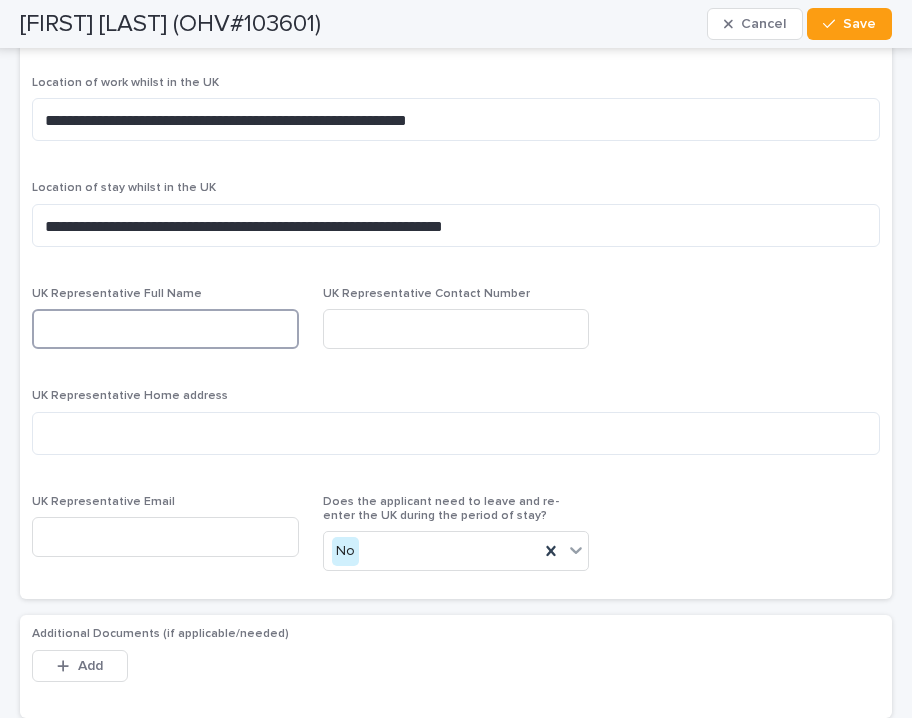 type on "*" 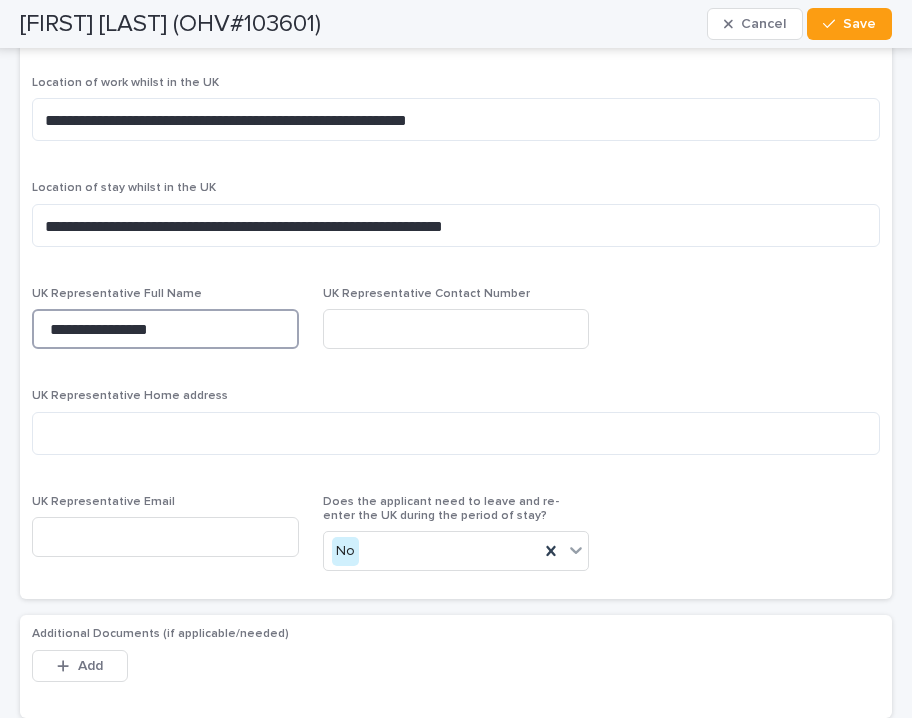 type on "**********" 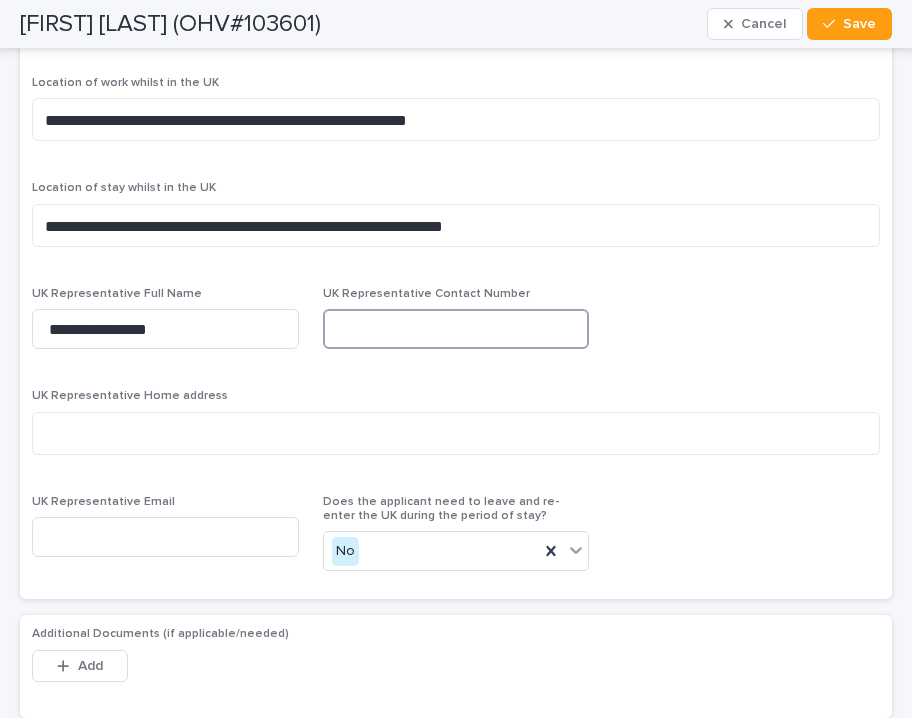 click at bounding box center [456, 329] 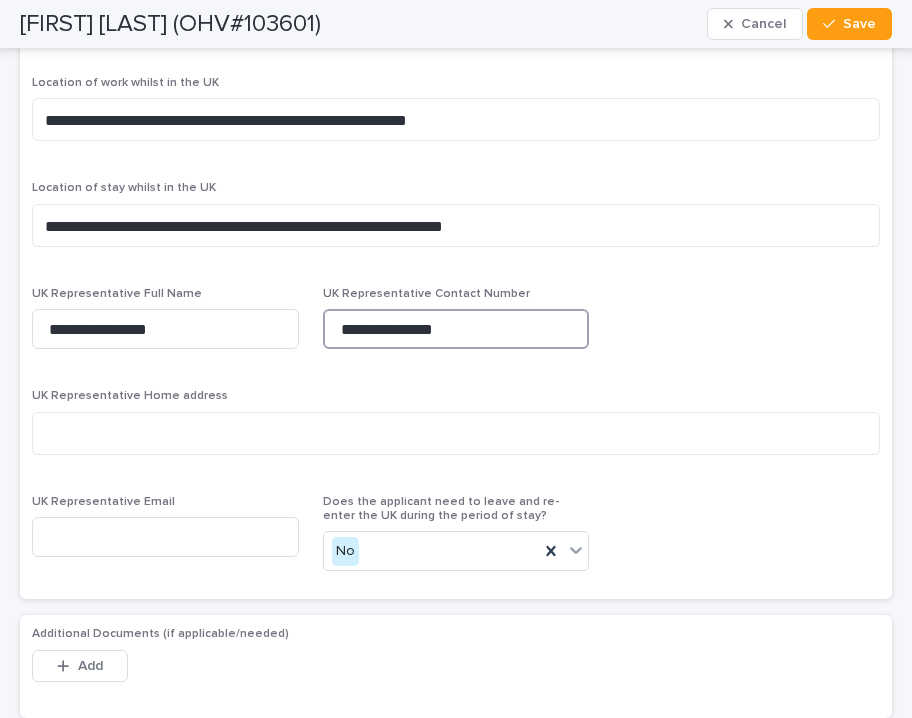 type on "**********" 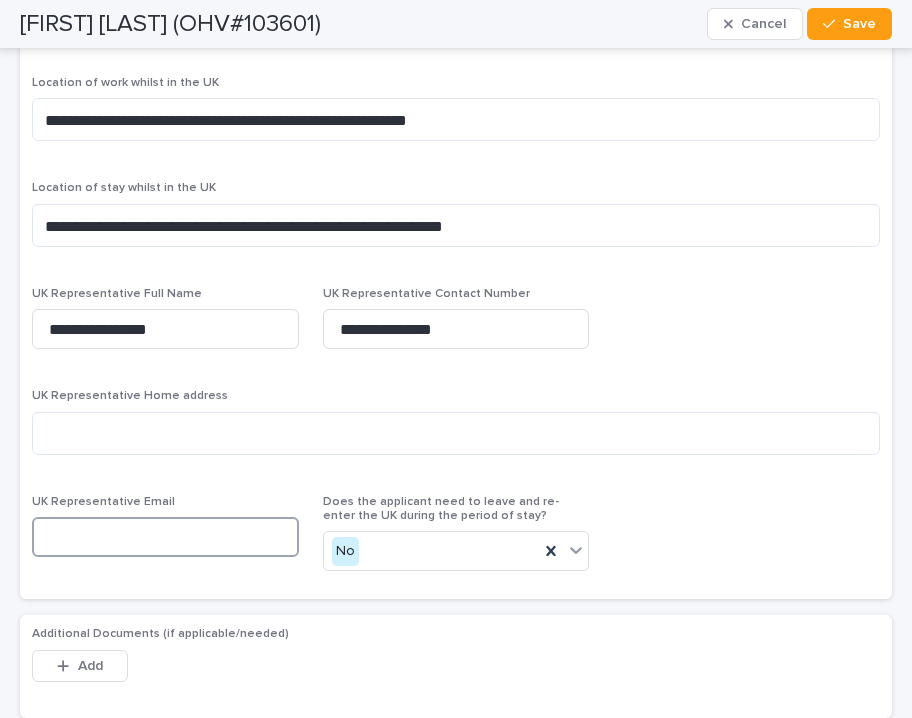 click at bounding box center (165, 537) 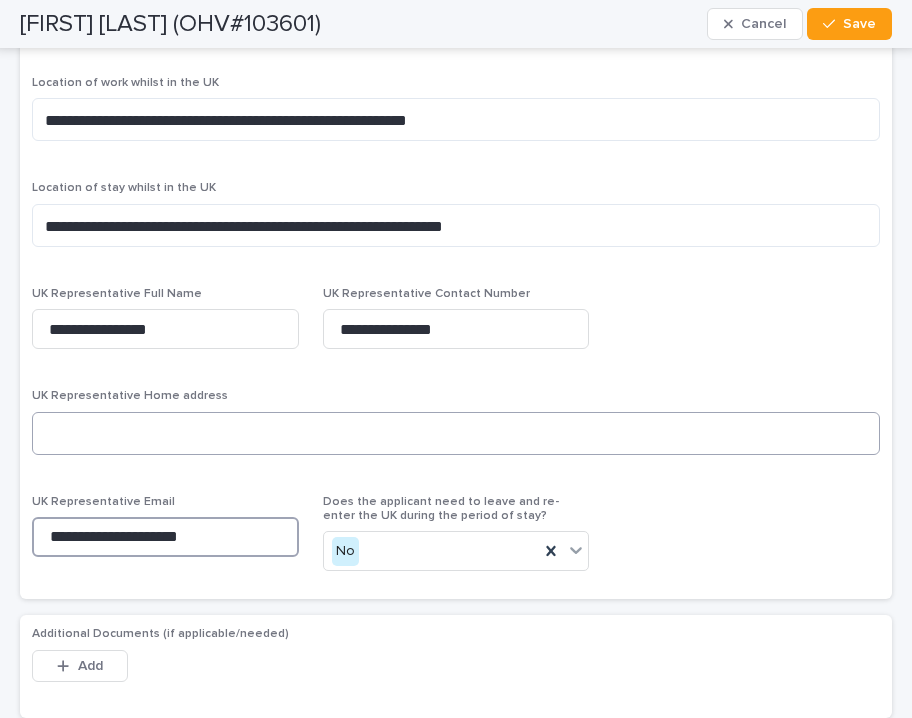 type on "**********" 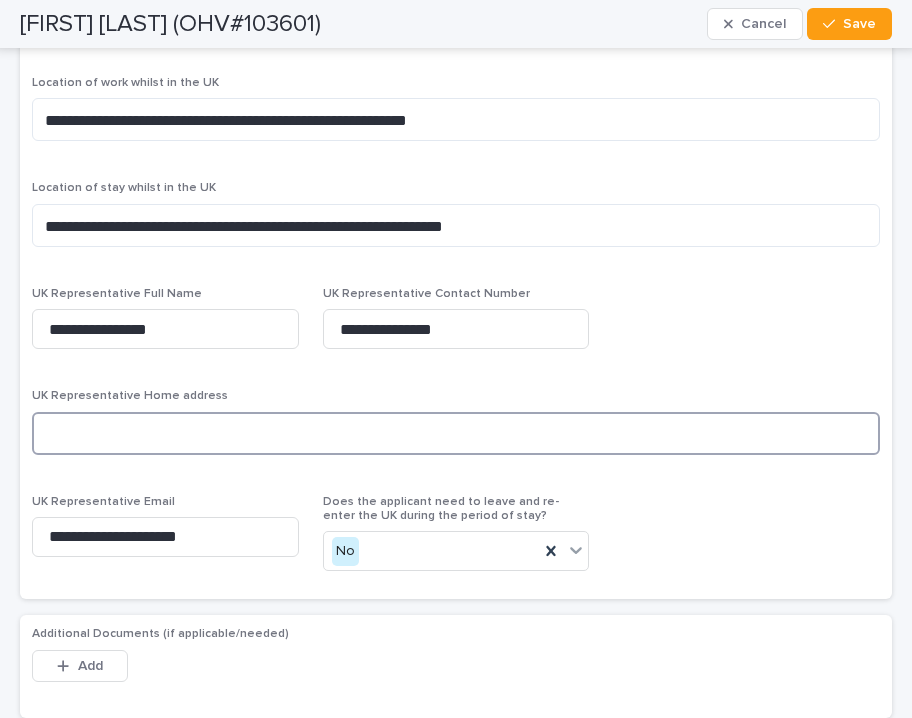 click at bounding box center [456, 433] 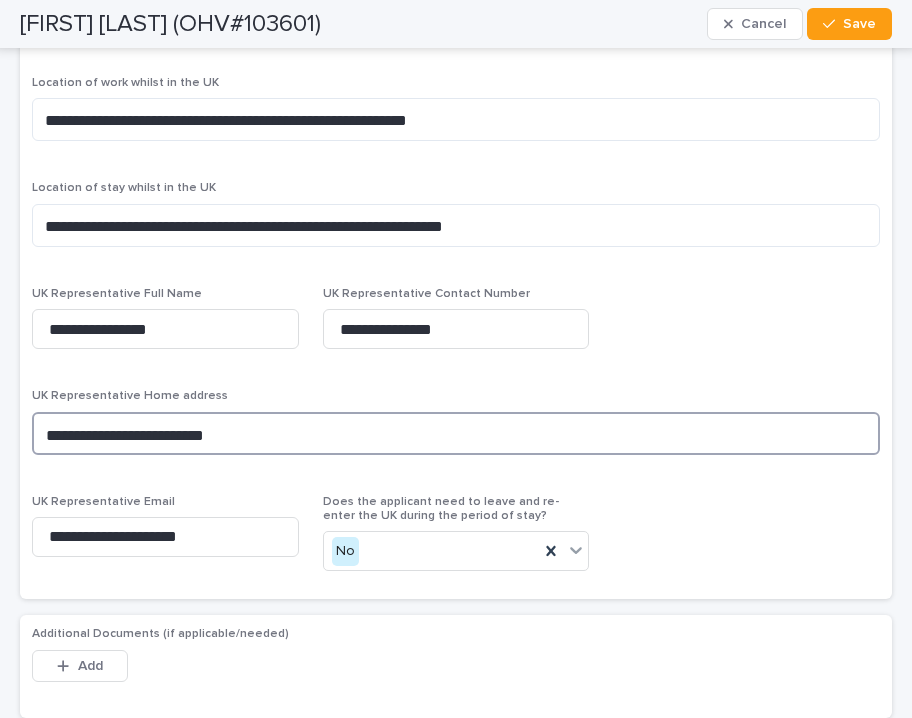 type on "**********" 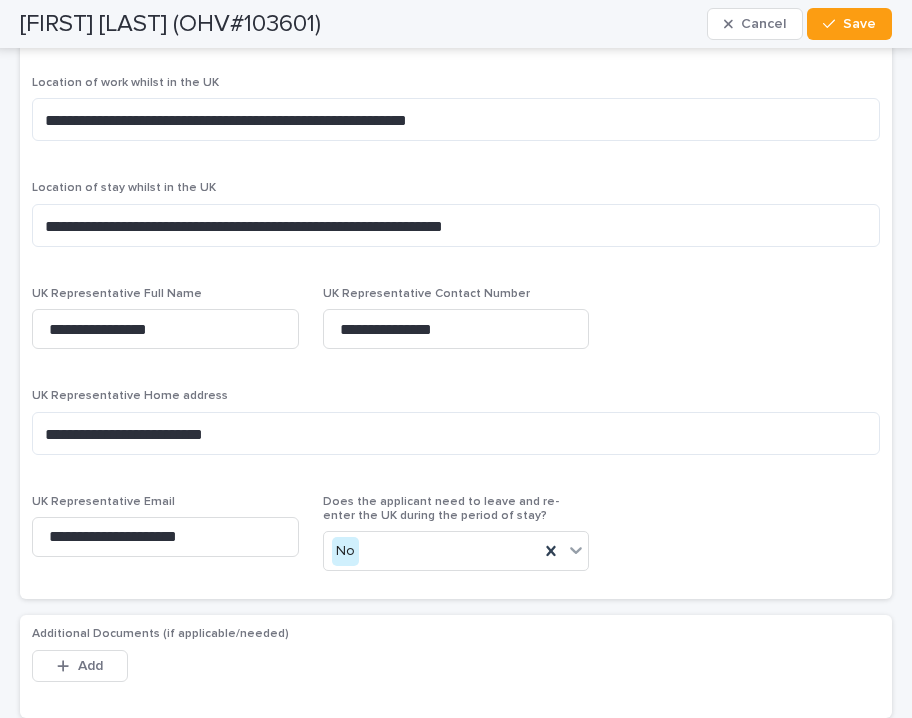 click on "**********" at bounding box center (456, 125) 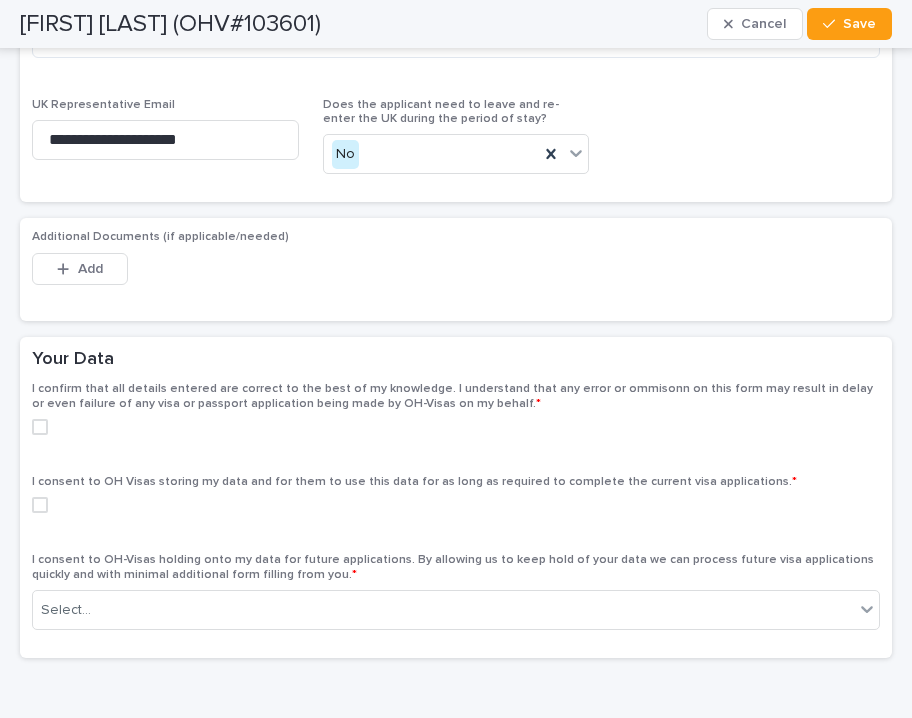 scroll, scrollTop: 3911, scrollLeft: 0, axis: vertical 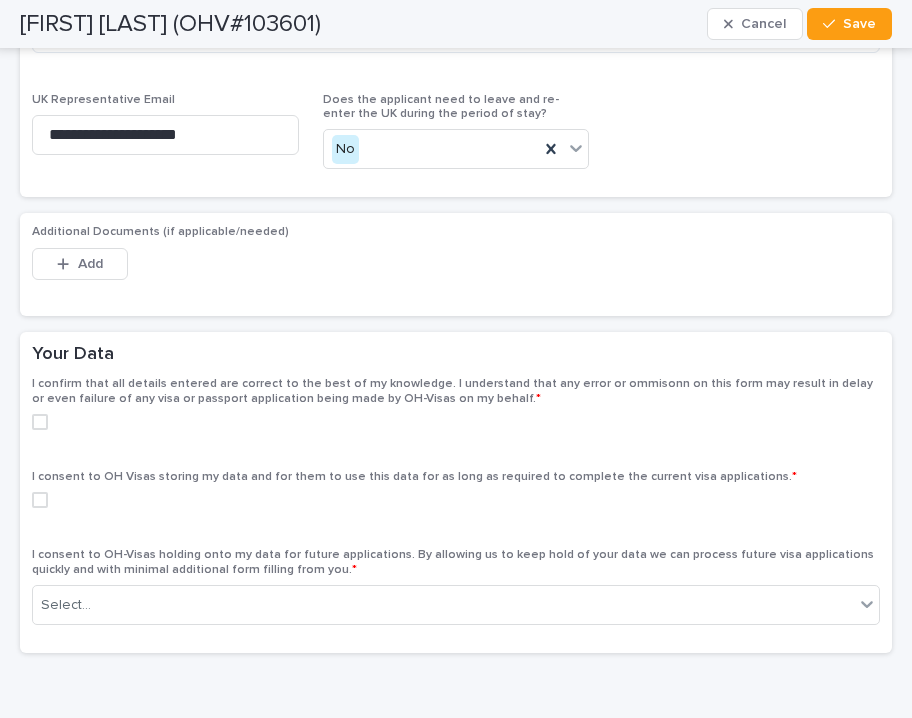 click at bounding box center (40, 422) 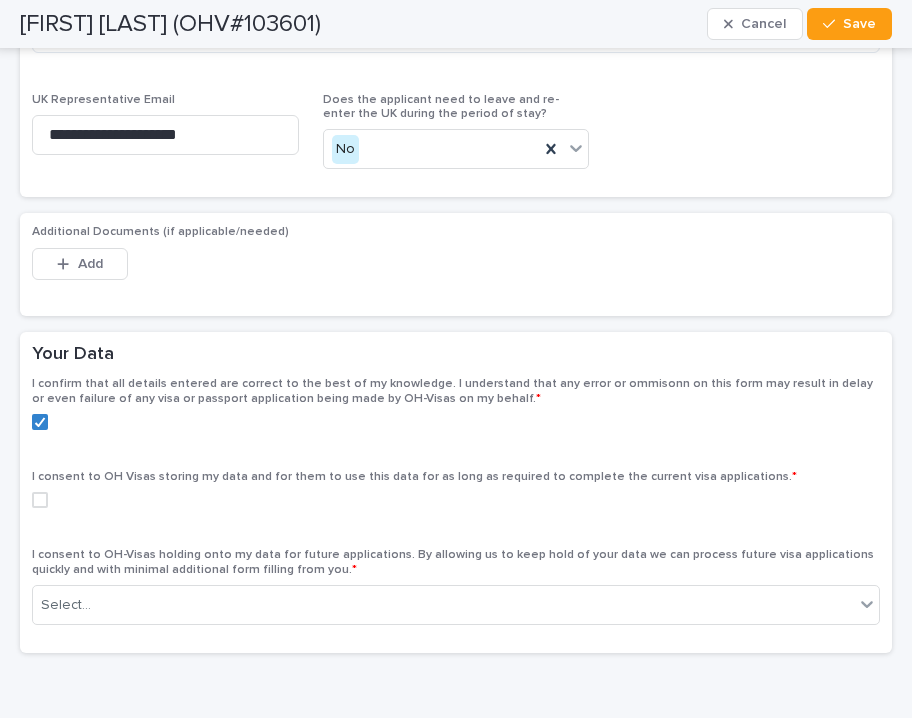 click at bounding box center [456, 500] 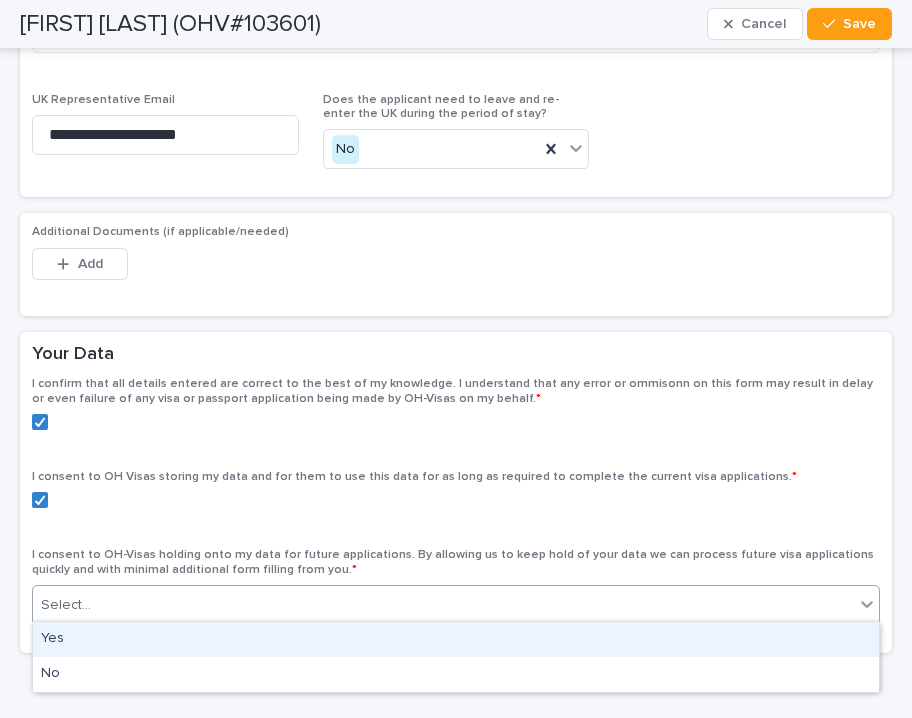 click on "Select..." at bounding box center (443, 605) 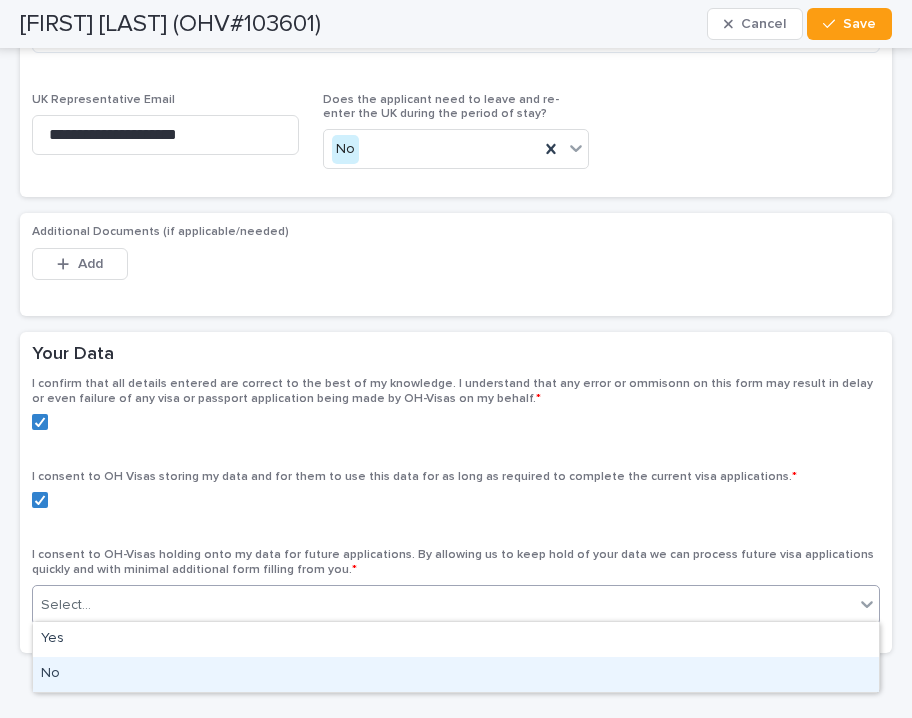 click on "No" at bounding box center (456, 674) 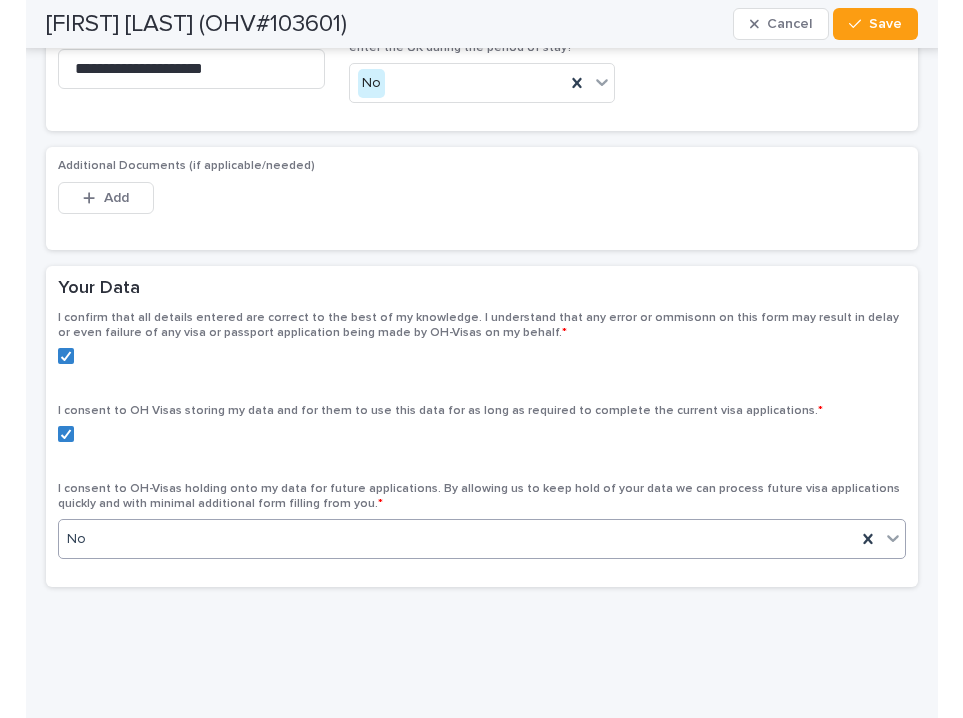 scroll, scrollTop: 3973, scrollLeft: 0, axis: vertical 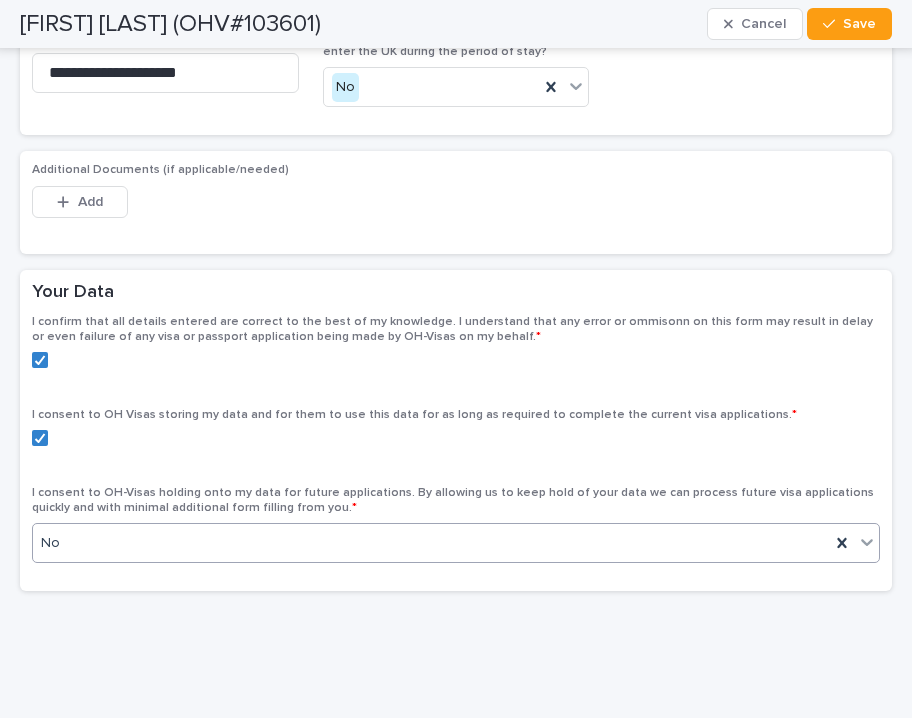 click at bounding box center (833, 24) 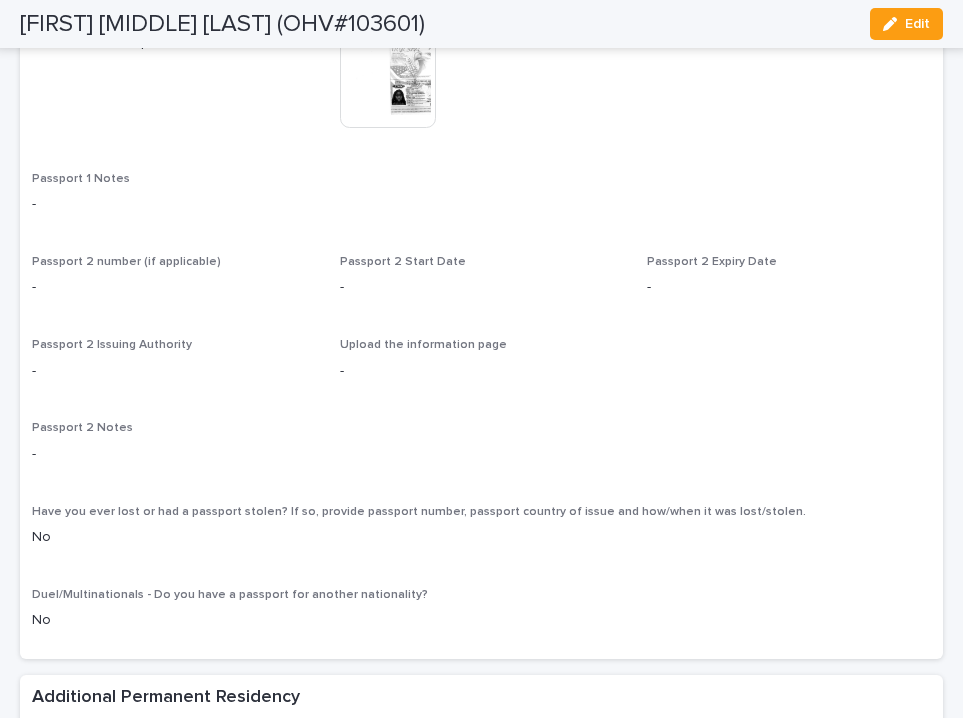 scroll, scrollTop: 1774, scrollLeft: 0, axis: vertical 